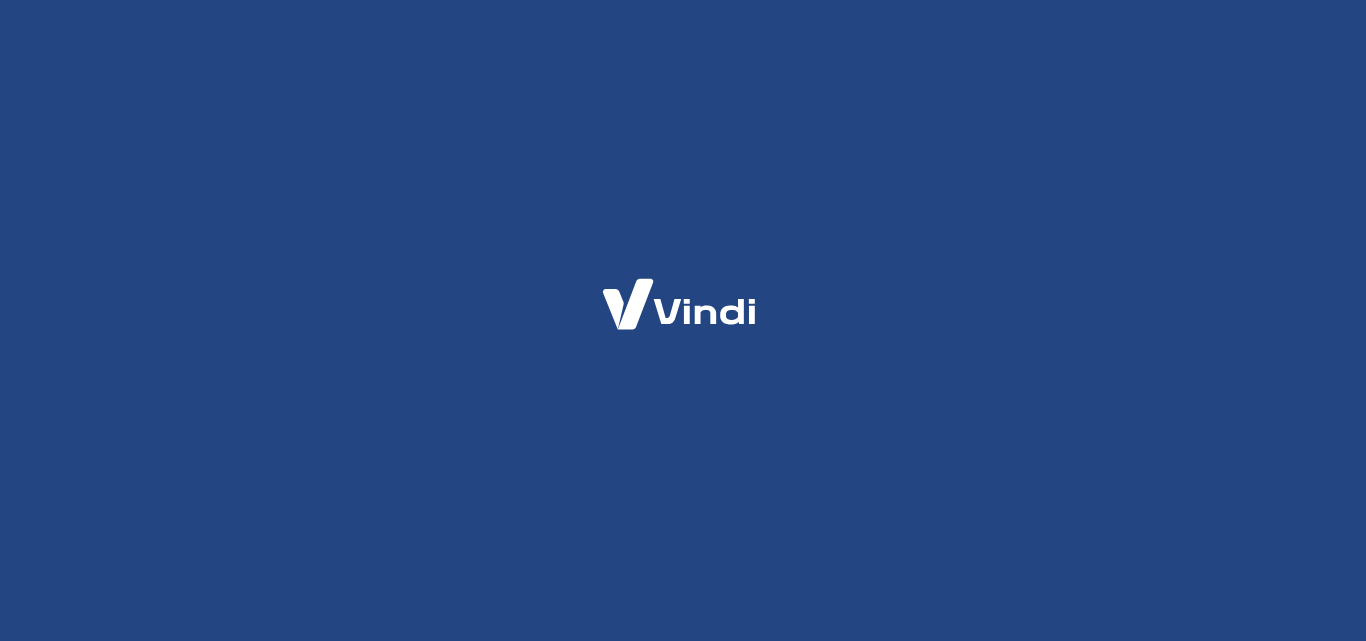 scroll, scrollTop: 0, scrollLeft: 0, axis: both 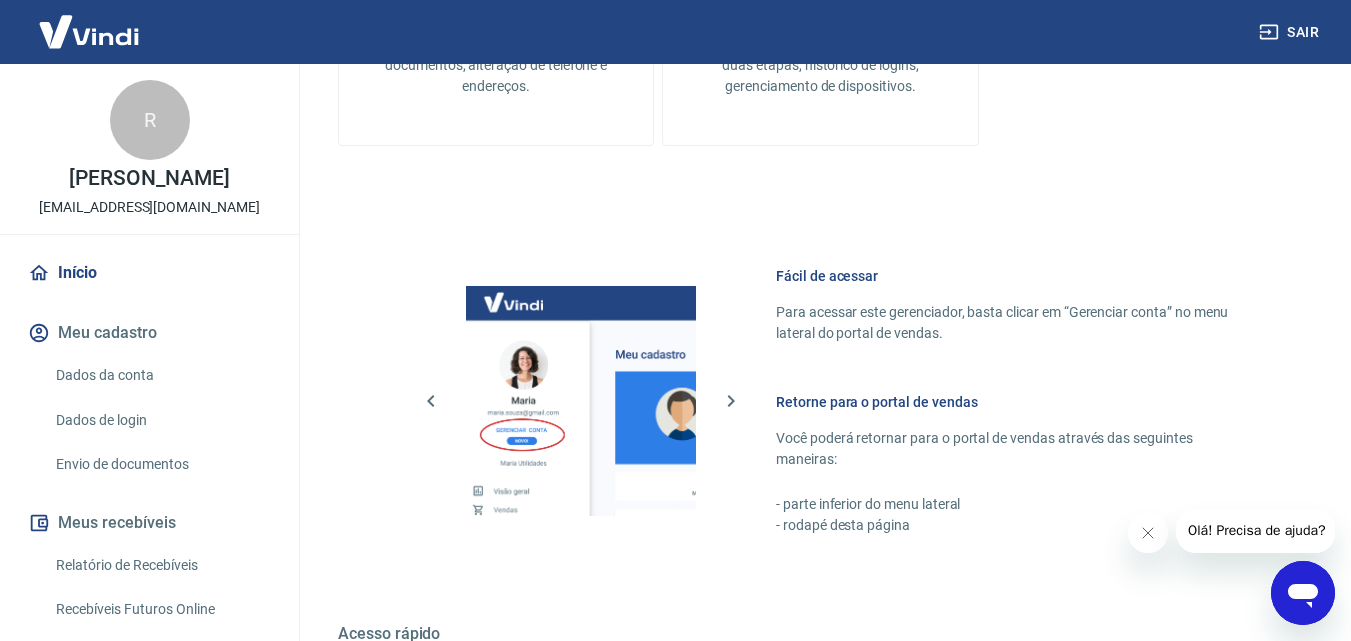 click on "Dados da conta" at bounding box center [161, 375] 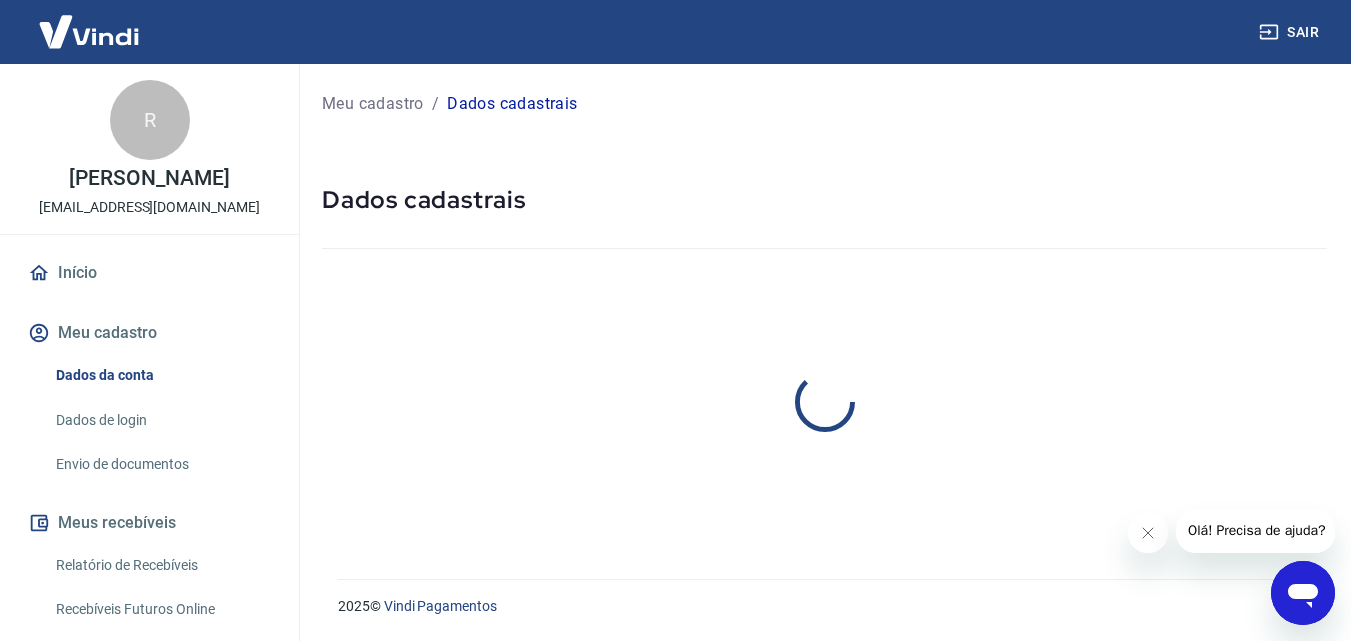 scroll, scrollTop: 0, scrollLeft: 0, axis: both 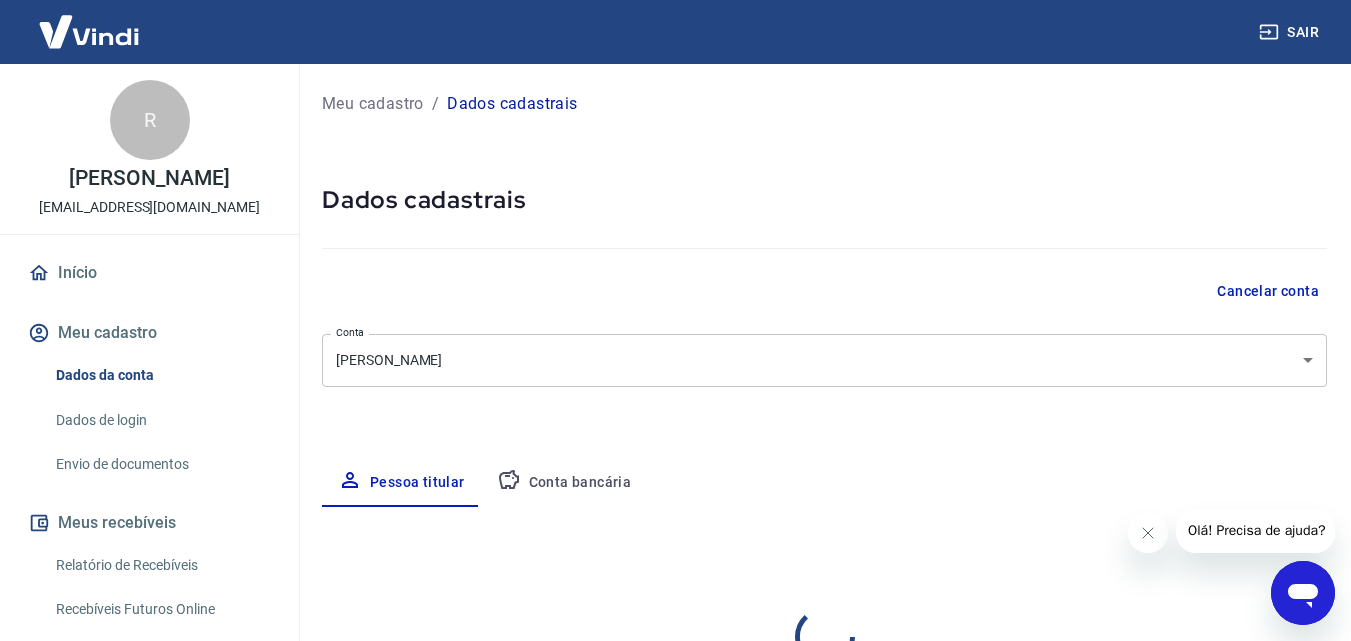 select on "SP" 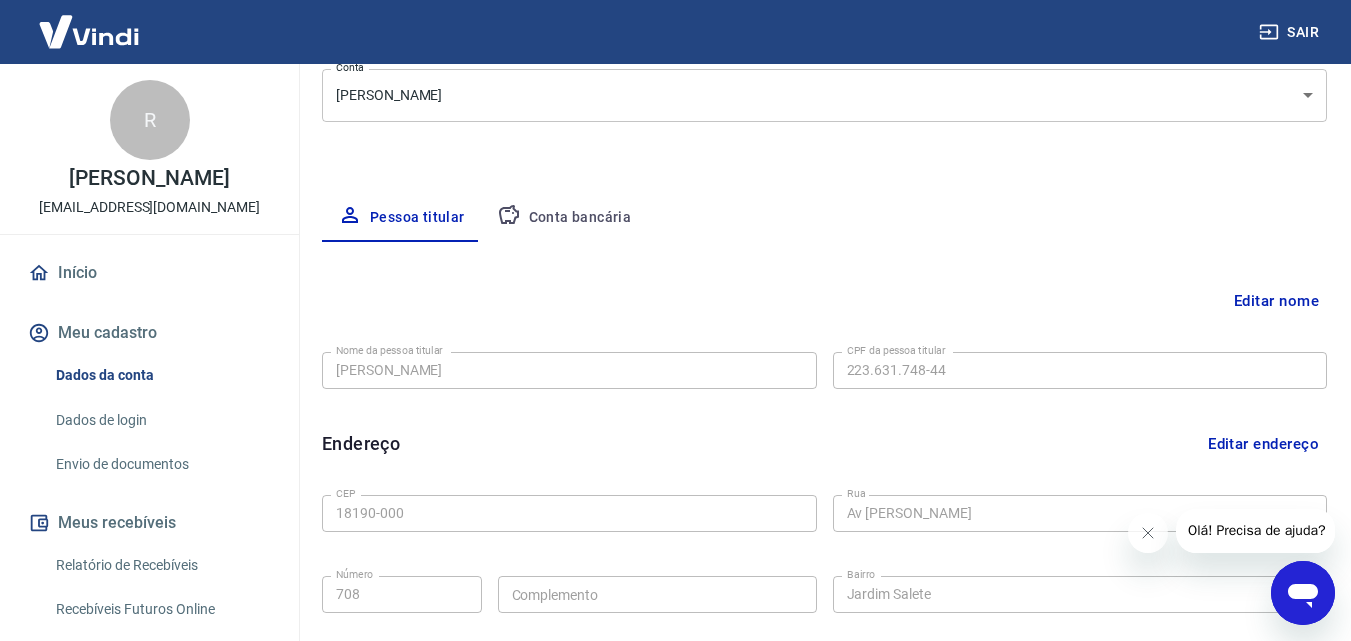 scroll, scrollTop: 300, scrollLeft: 0, axis: vertical 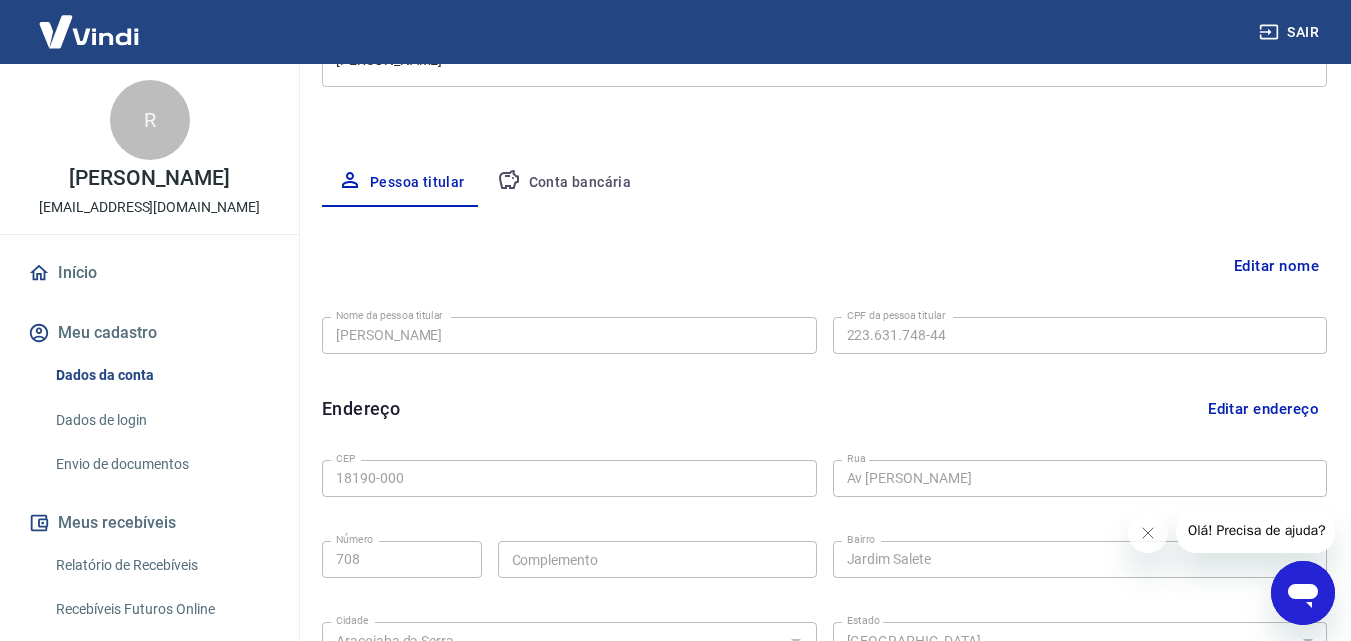 click on "Editar nome" at bounding box center (1276, 266) 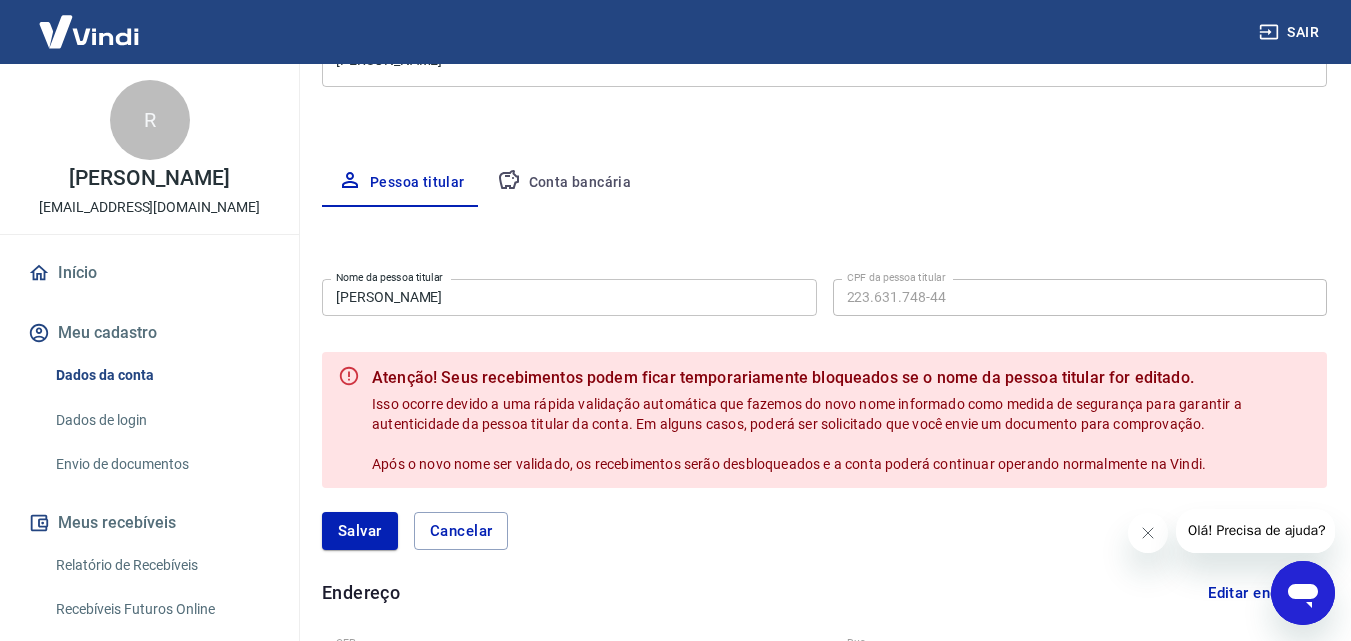 click on "[PERSON_NAME]" at bounding box center (569, 297) 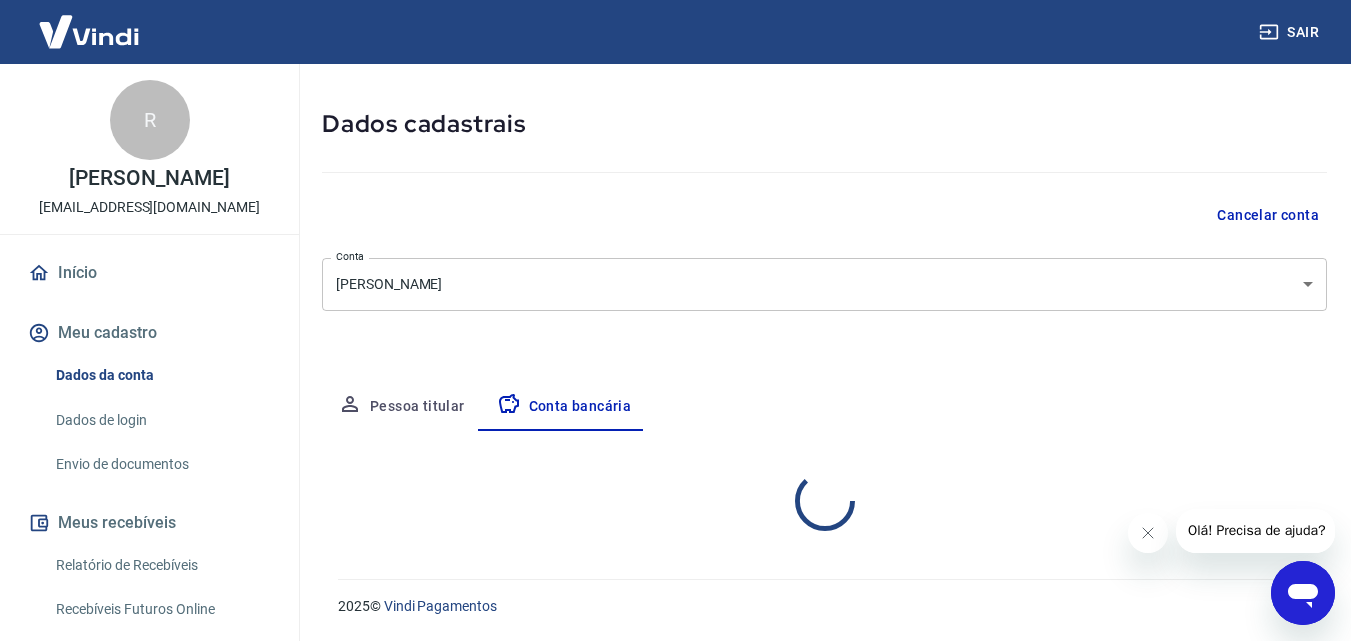 select on "1" 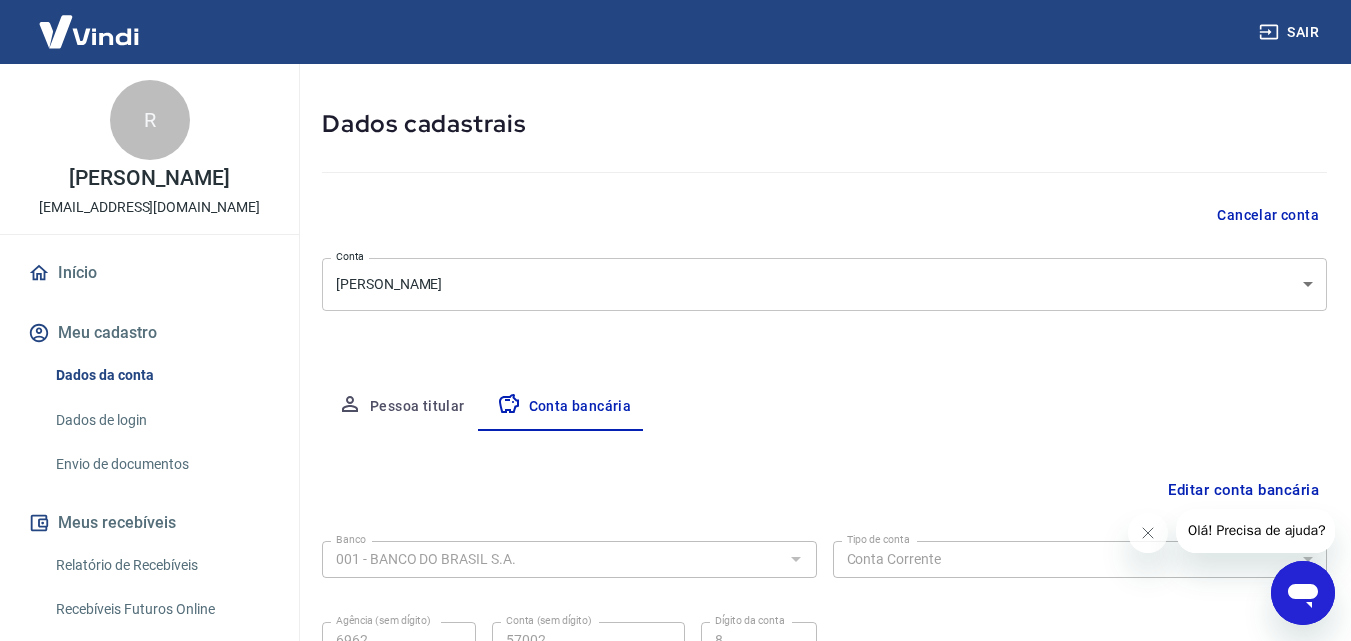 scroll, scrollTop: 270, scrollLeft: 0, axis: vertical 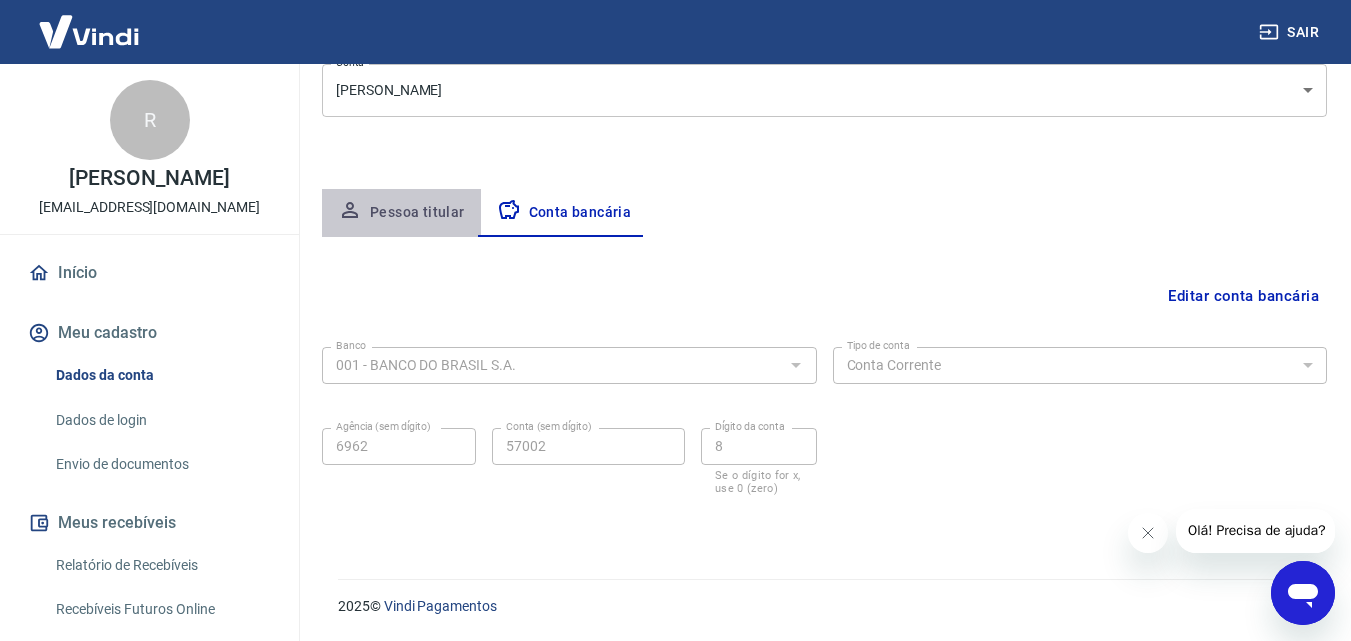 click on "Pessoa titular" at bounding box center (401, 213) 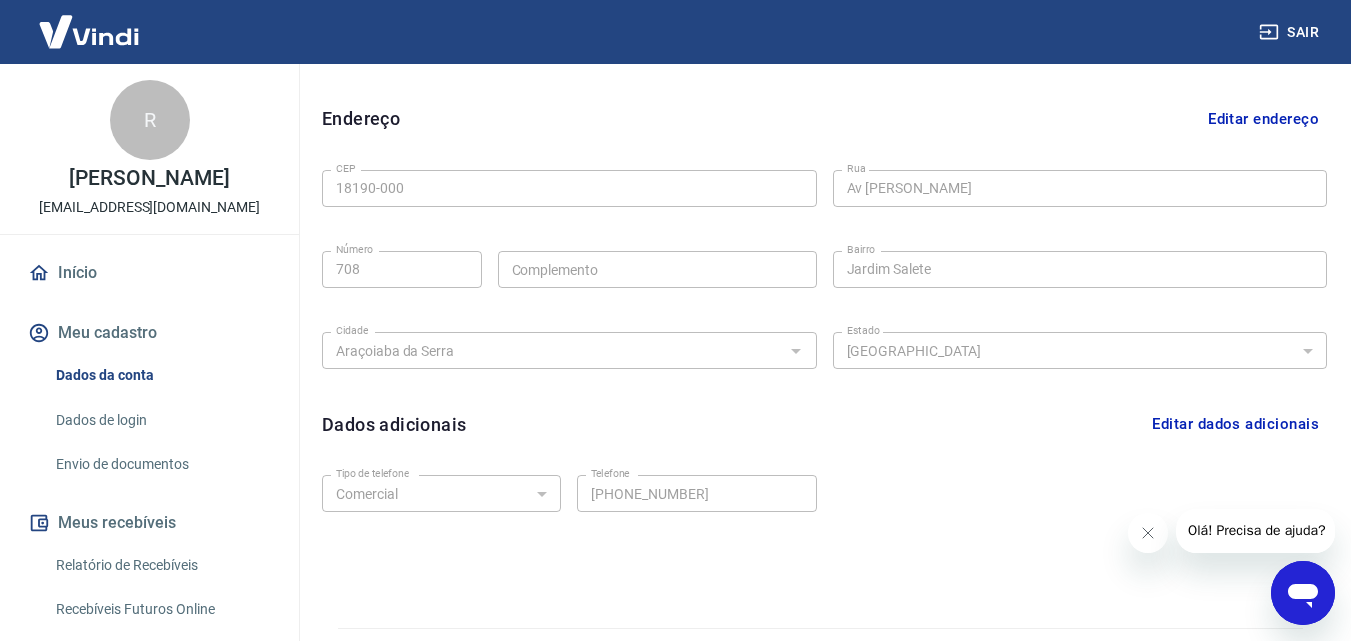 scroll, scrollTop: 639, scrollLeft: 0, axis: vertical 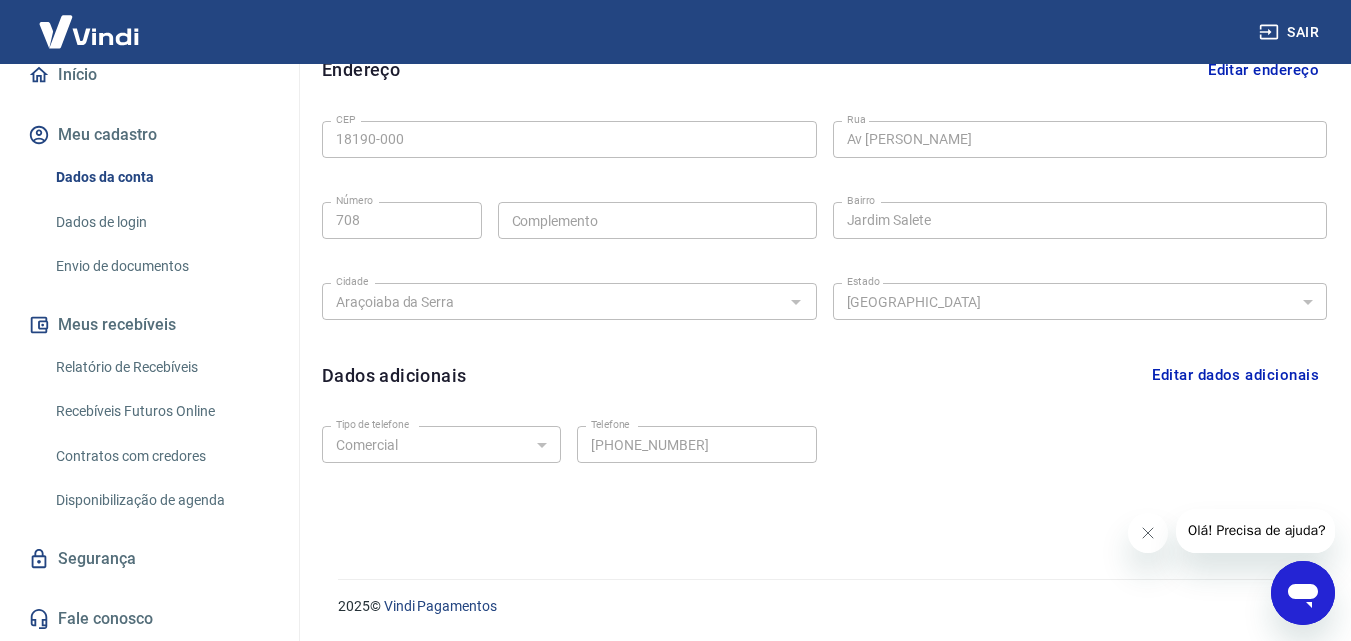 click on "Segurança" at bounding box center [149, 559] 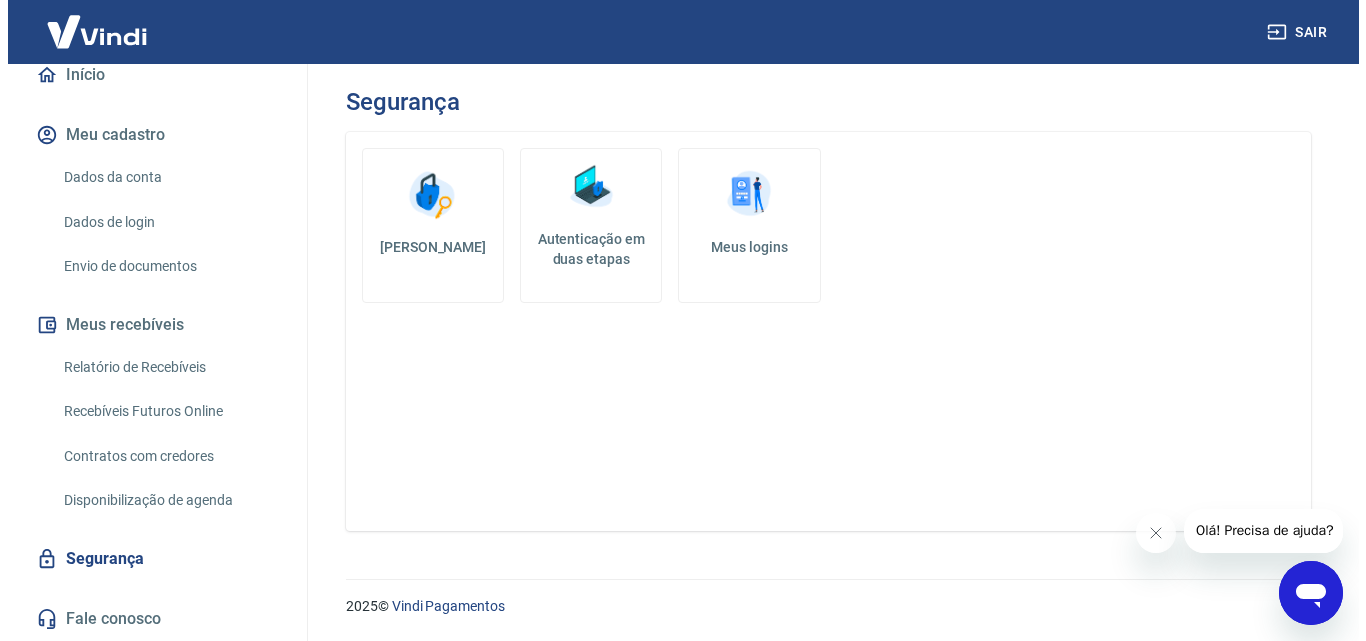 scroll, scrollTop: 0, scrollLeft: 0, axis: both 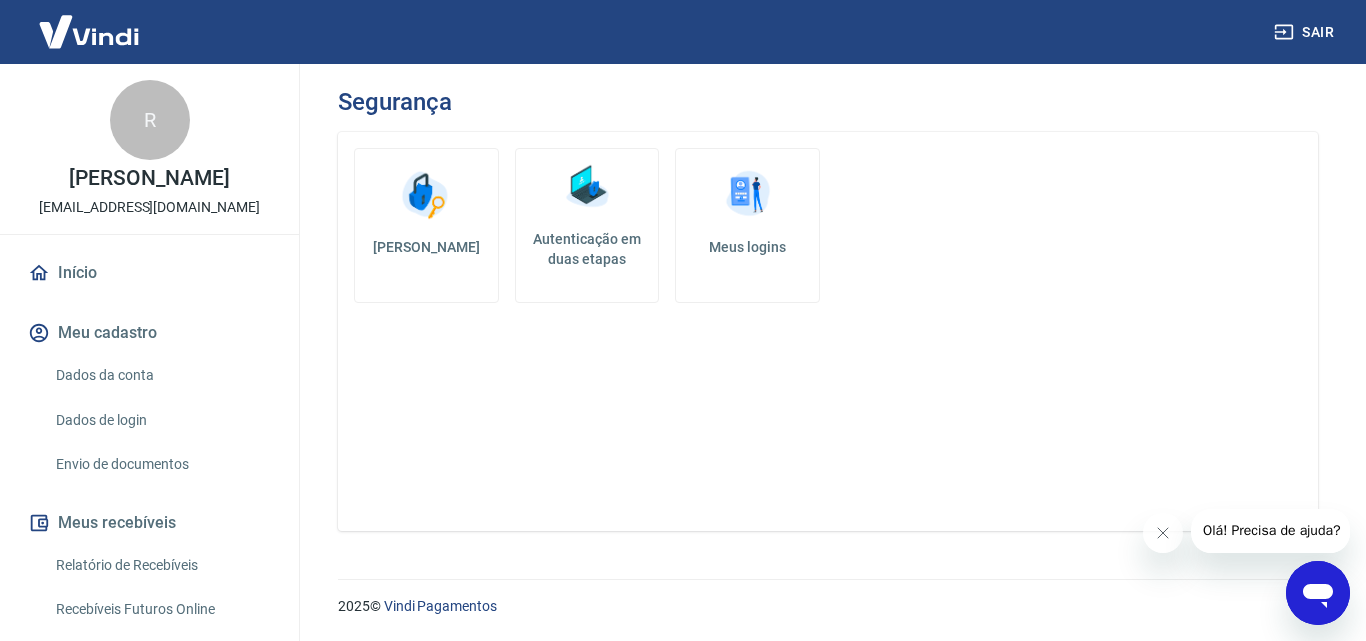 click on "Dados de login" at bounding box center (161, 420) 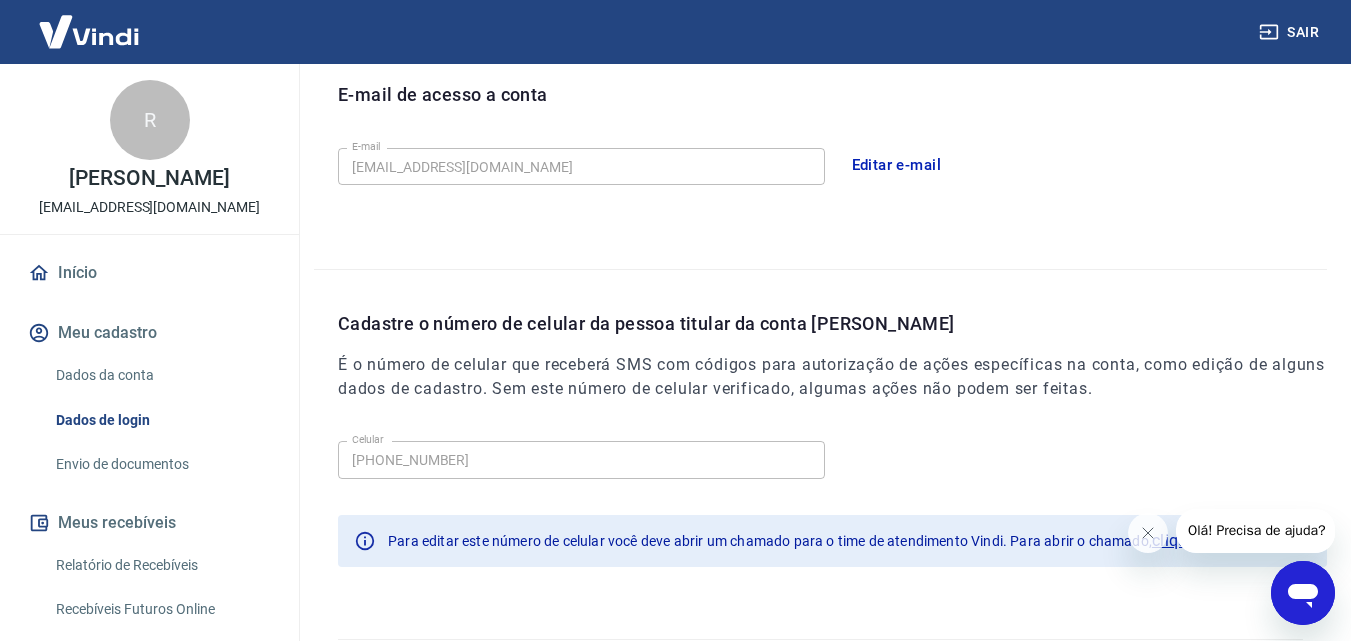 scroll, scrollTop: 624, scrollLeft: 0, axis: vertical 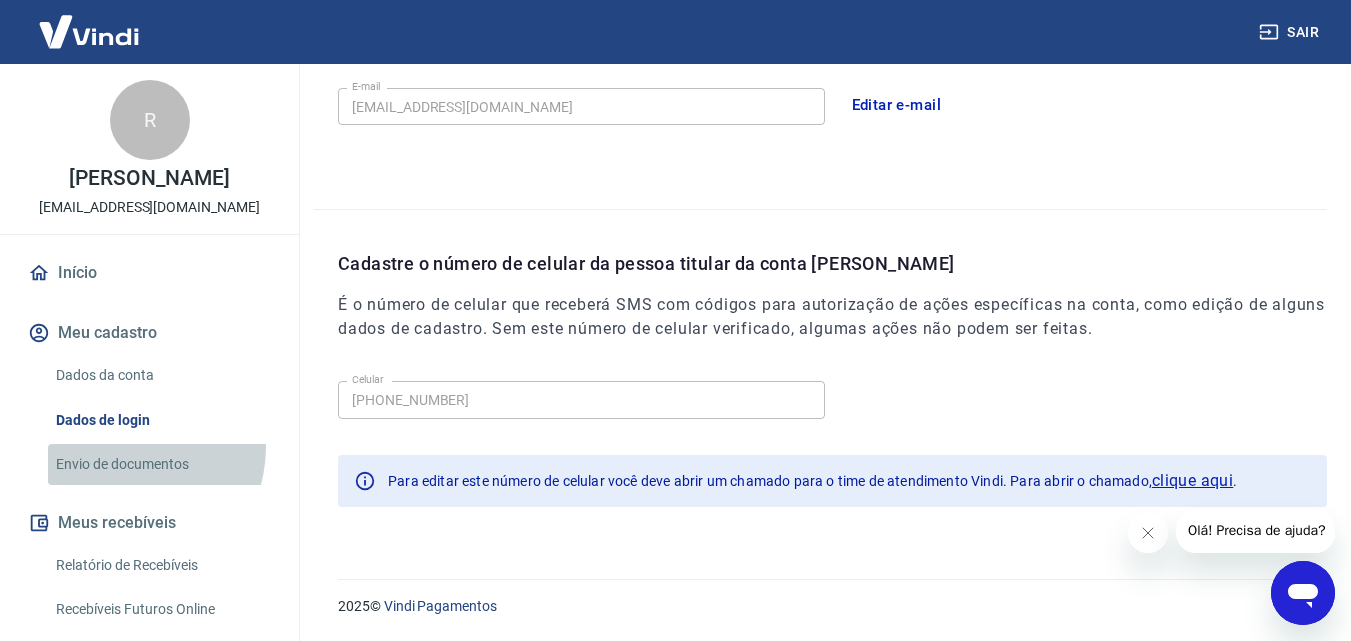click on "Envio de documentos" at bounding box center (161, 464) 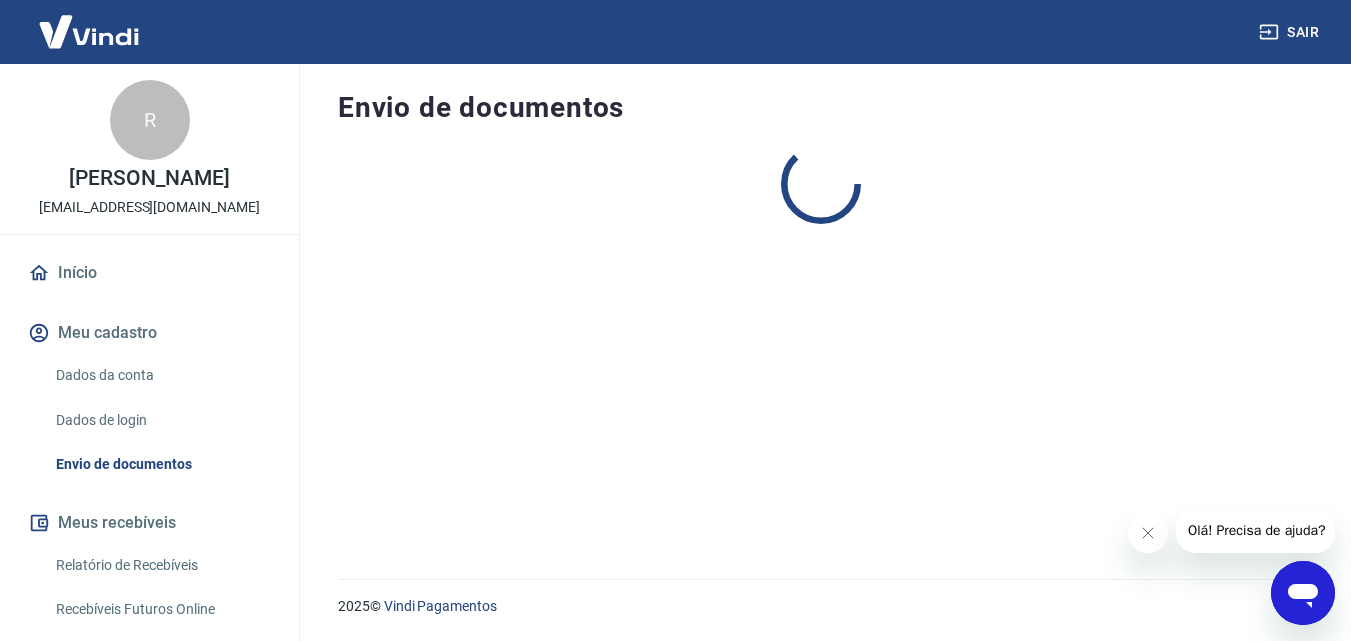 scroll, scrollTop: 0, scrollLeft: 0, axis: both 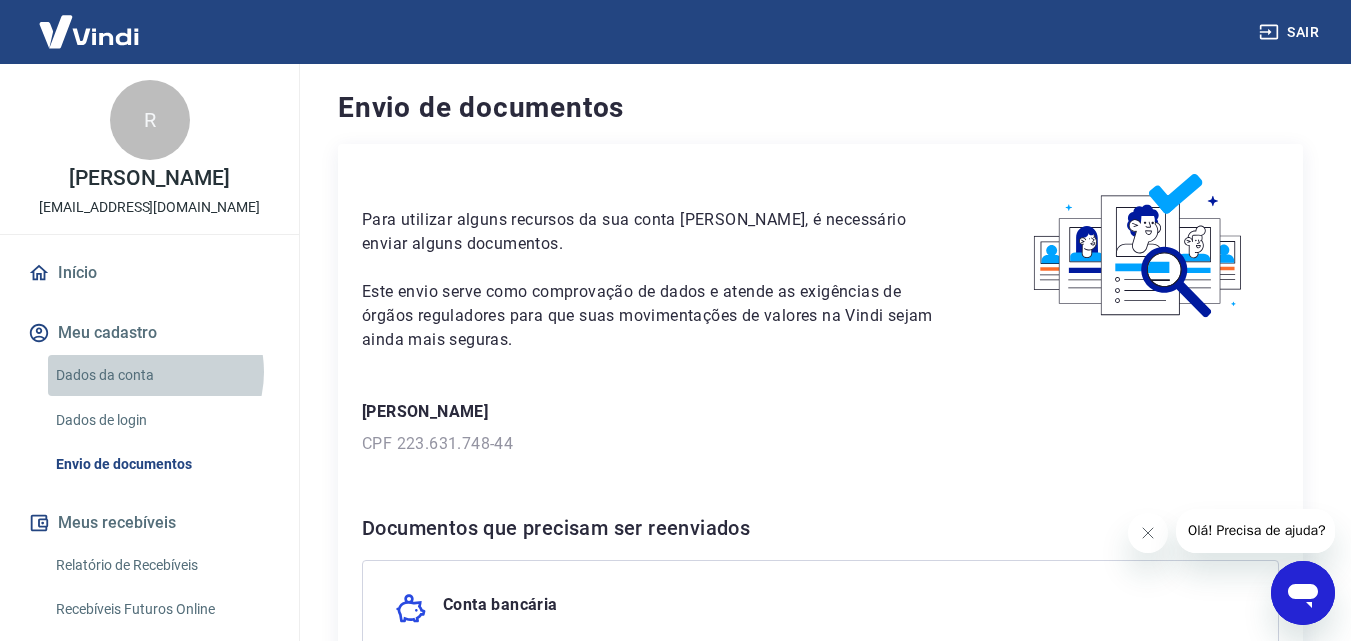 click on "Dados da conta" at bounding box center (161, 375) 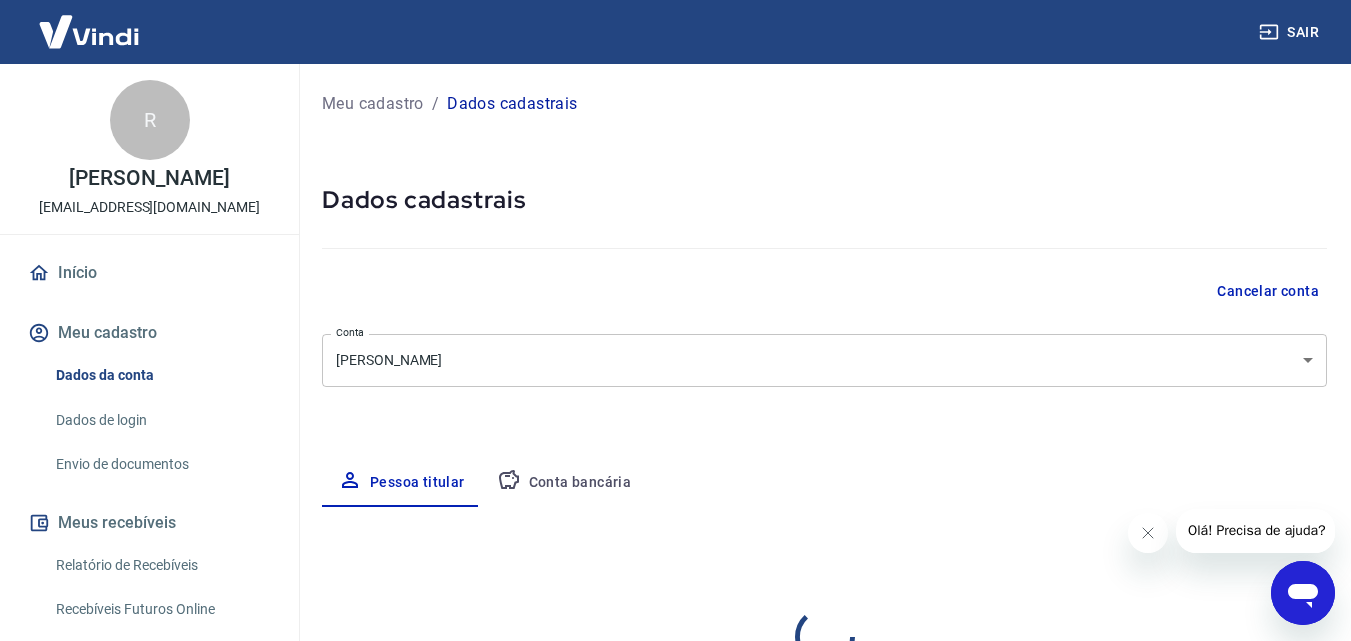 select on "SP" 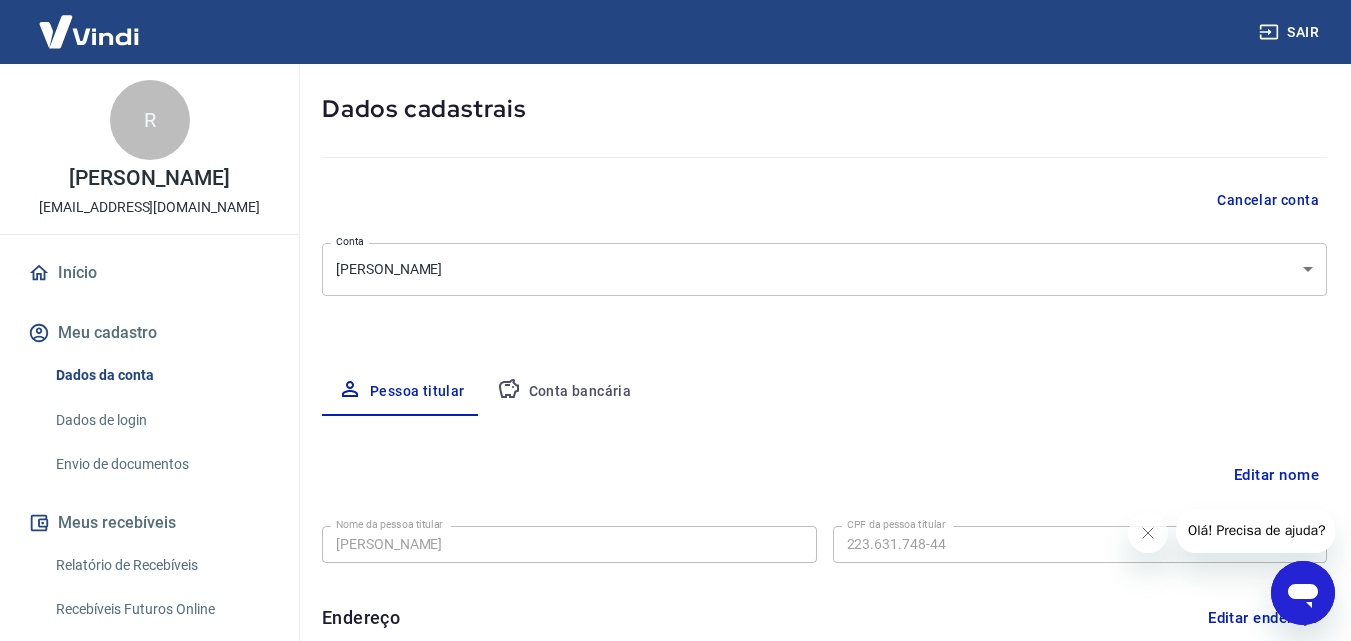 scroll, scrollTop: 100, scrollLeft: 0, axis: vertical 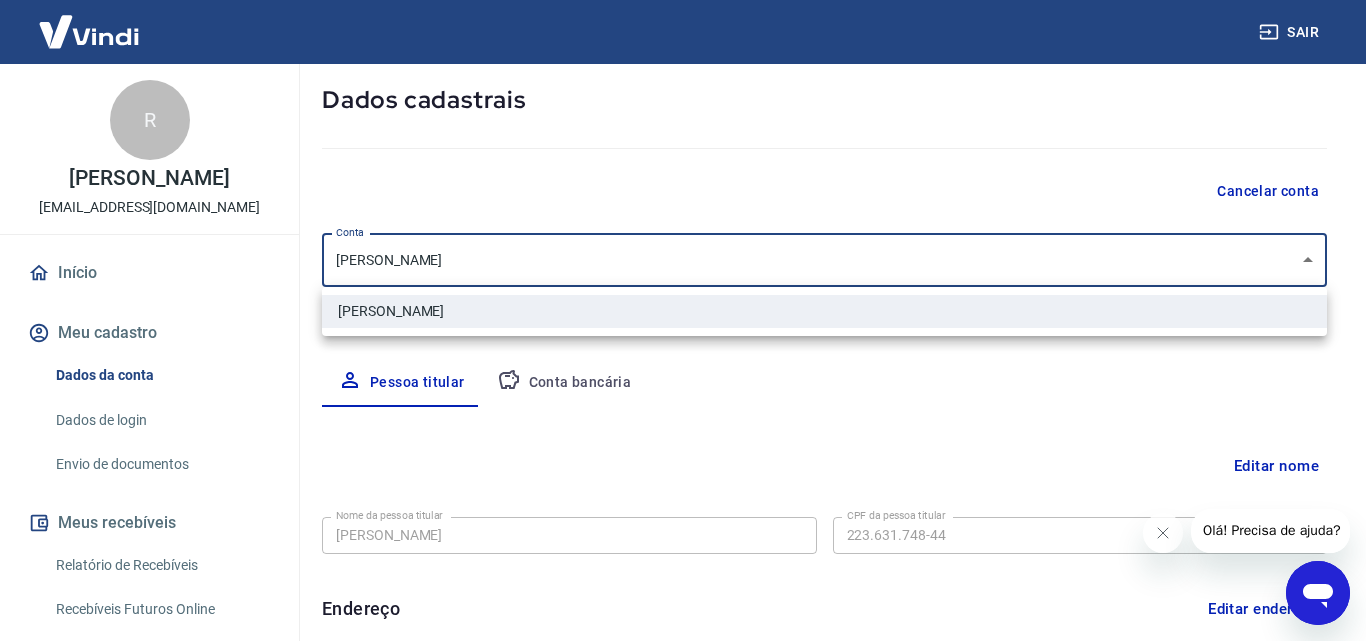 click on "Sair R Rodrigo Moreira Serto loja@grupocannal.com Início Meu cadastro Dados da conta Dados de login Envio de documentos Meus recebíveis Relatório de Recebíveis Recebíveis Futuros Online Contratos com credores Disponibilização de agenda Segurança Fale conosco Meu cadastro / Dados cadastrais Dados cadastrais Cancelar conta Conta Rodrigo Moreira Serto [object Object] Conta Pessoa titular Conta bancária Editar nome Nome da pessoa titular Rodrigo Moreira Serto Nome da pessoa titular CPF da pessoa titular 223.631.748-44 CPF da pessoa titular Atenção! Seus recebimentos podem ficar temporariamente bloqueados se o nome da pessoa titular for editado. Salvar Cancelar Endereço Editar endereço CEP 18190-000 CEP Rua Av Luiz Celestino Bertanha Rua Número 708 Número Complemento Complemento Bairro Jardim Salete Bairro Cidade Araçoiaba da Serra Cidade Estado Acre Alagoas Amapá Amazonas Bahia Ceará Distrito Federal Espírito Santo Goiás Maranhão Mato Grosso Mato Grosso do Sul Minas Gerais Pará Paraíba 2025" at bounding box center (683, 220) 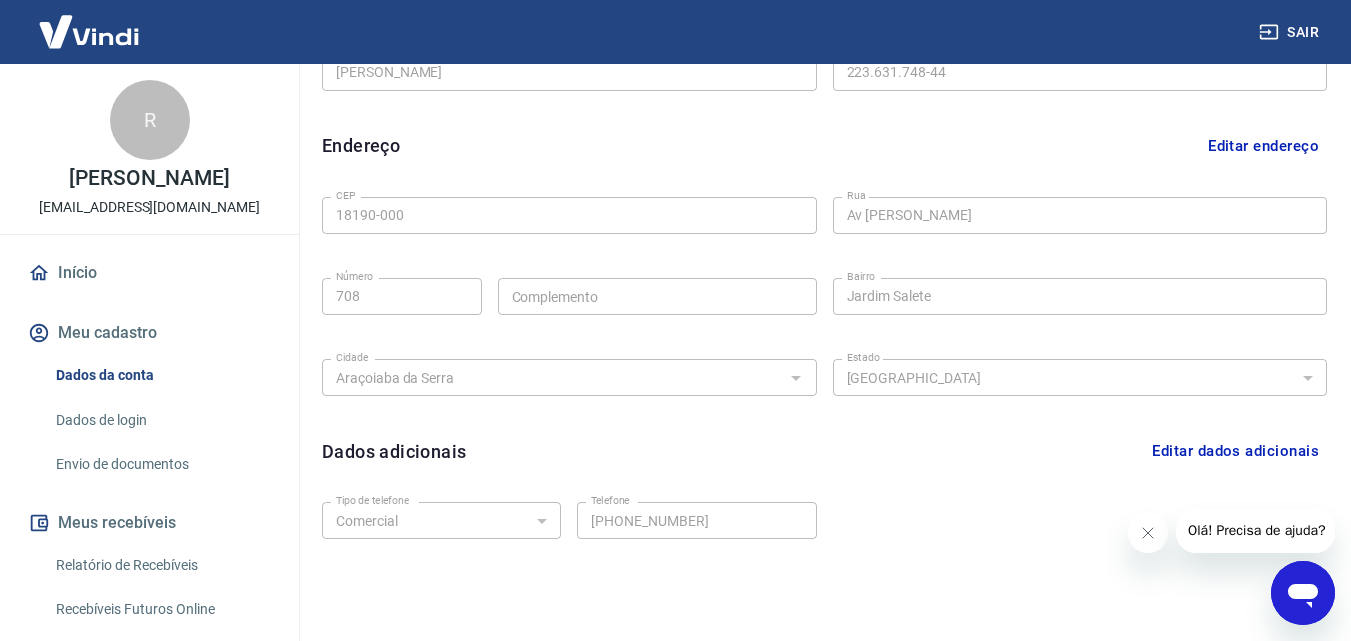 scroll, scrollTop: 539, scrollLeft: 0, axis: vertical 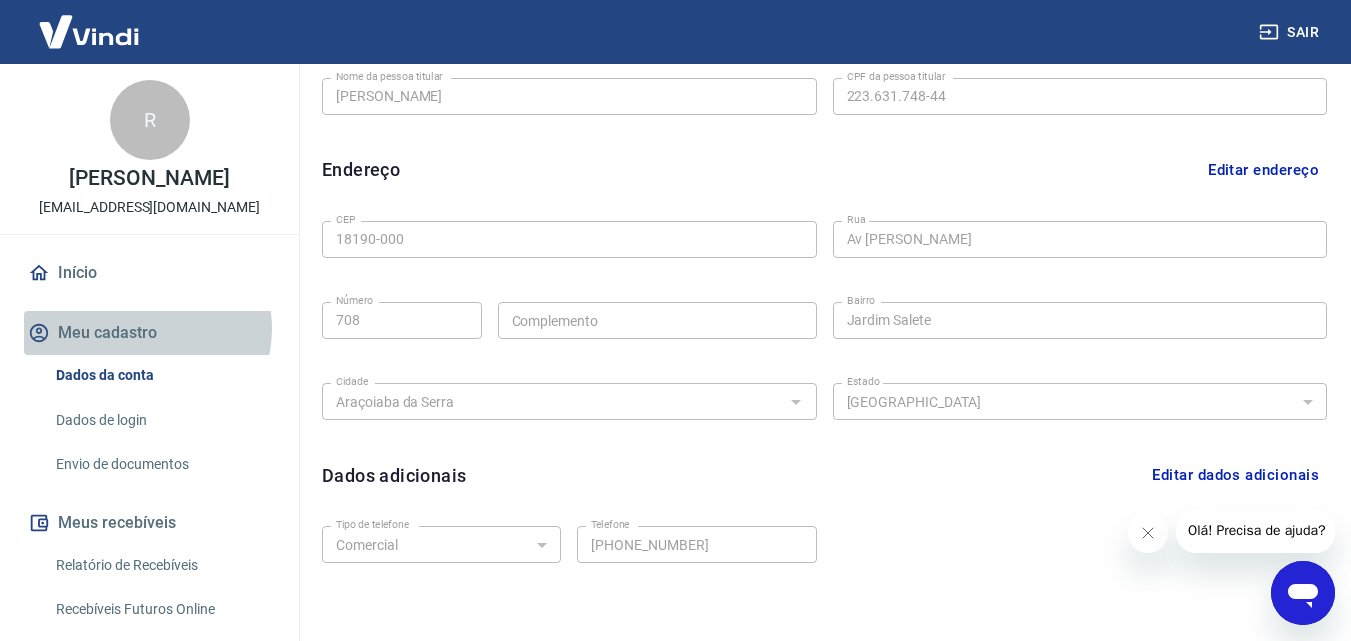 click on "Meu cadastro" at bounding box center (149, 333) 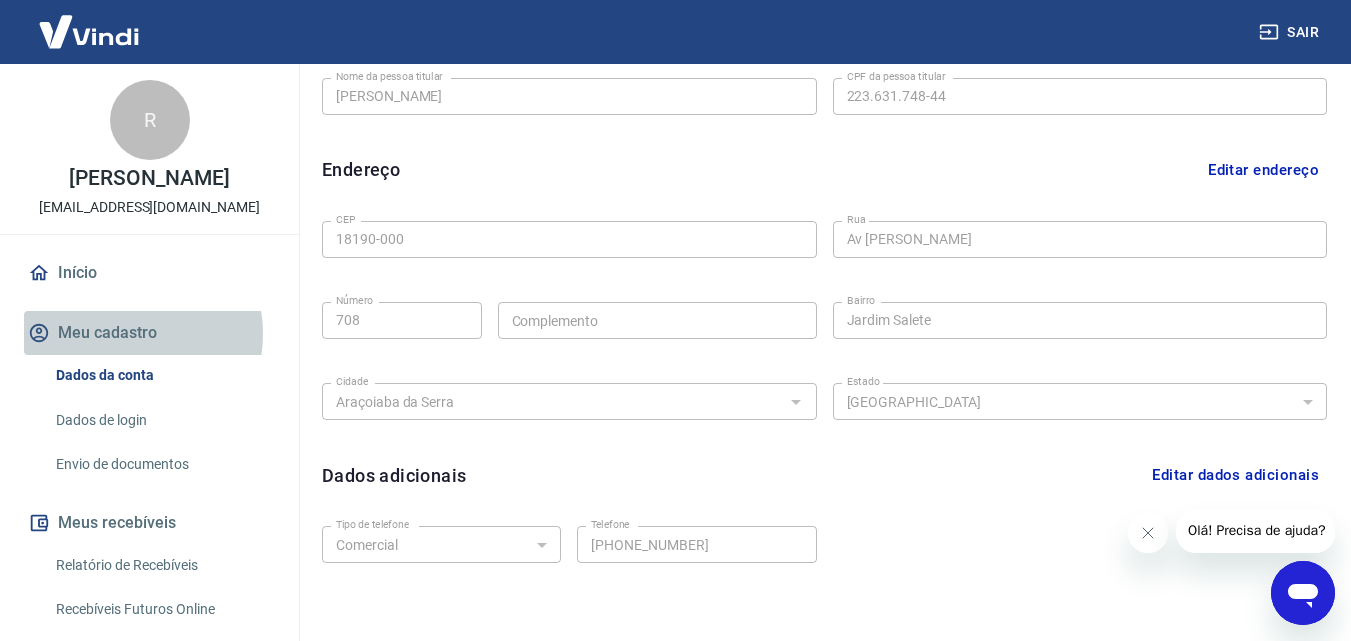 click on "Meu cadastro" at bounding box center (149, 333) 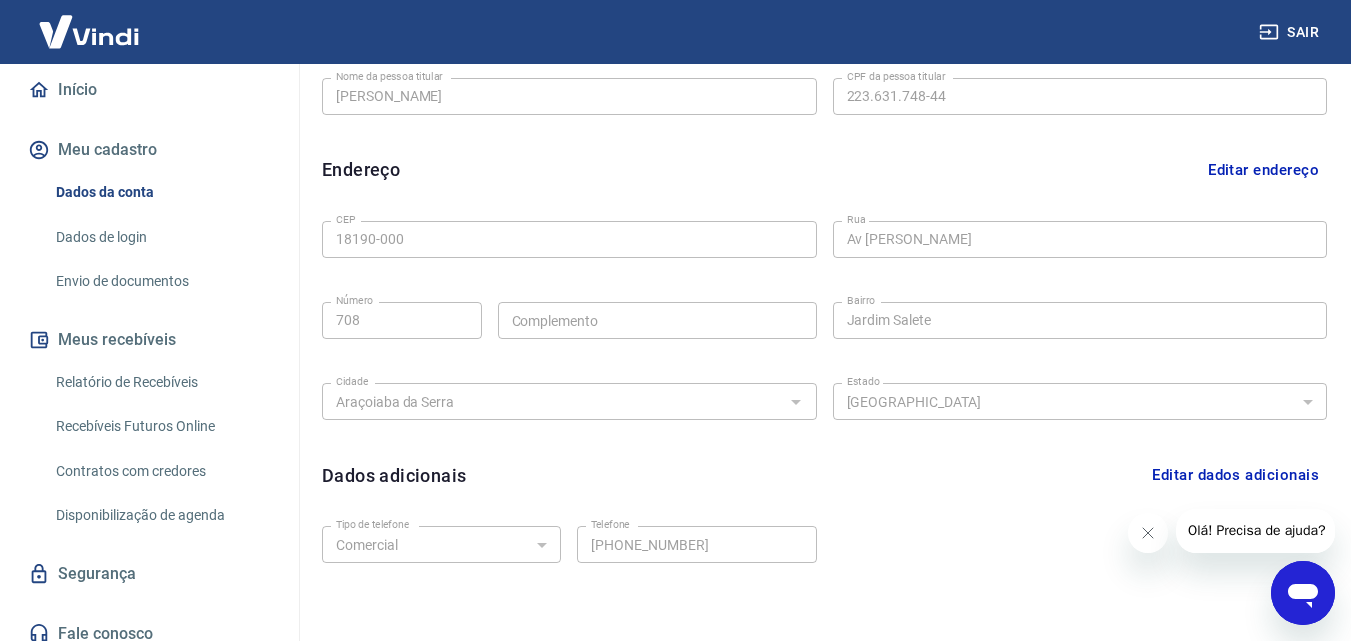 scroll, scrollTop: 198, scrollLeft: 0, axis: vertical 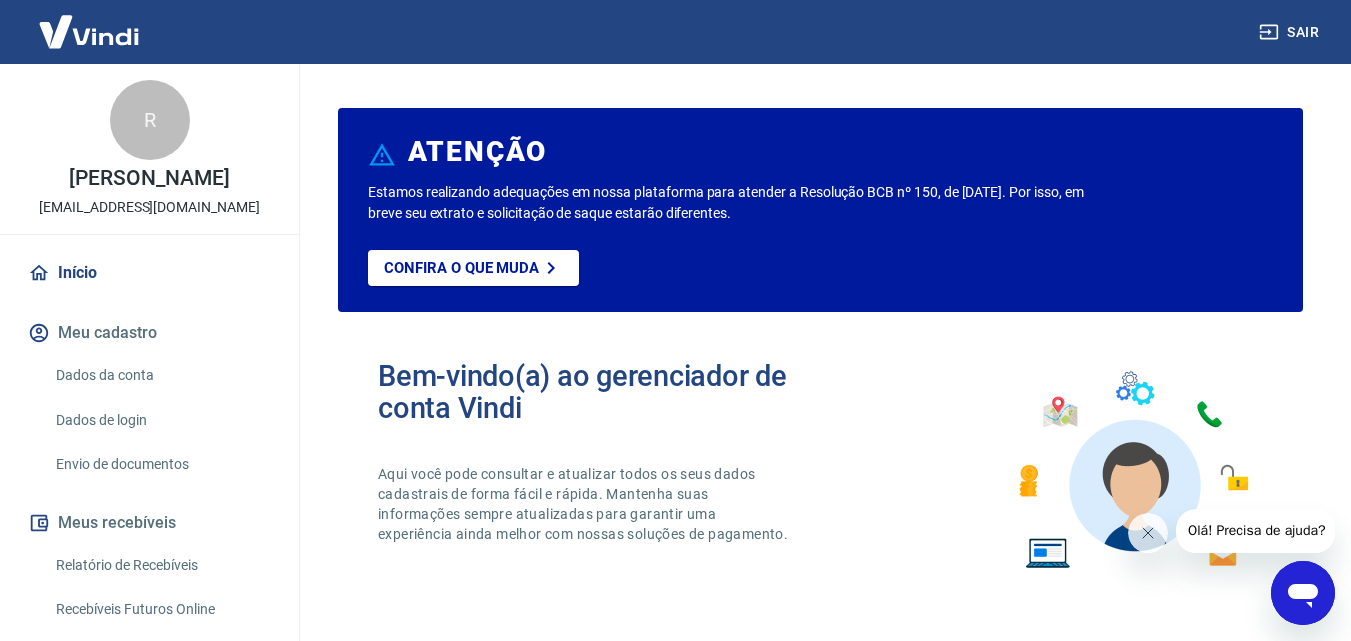 click on "Meu cadastro" at bounding box center [149, 333] 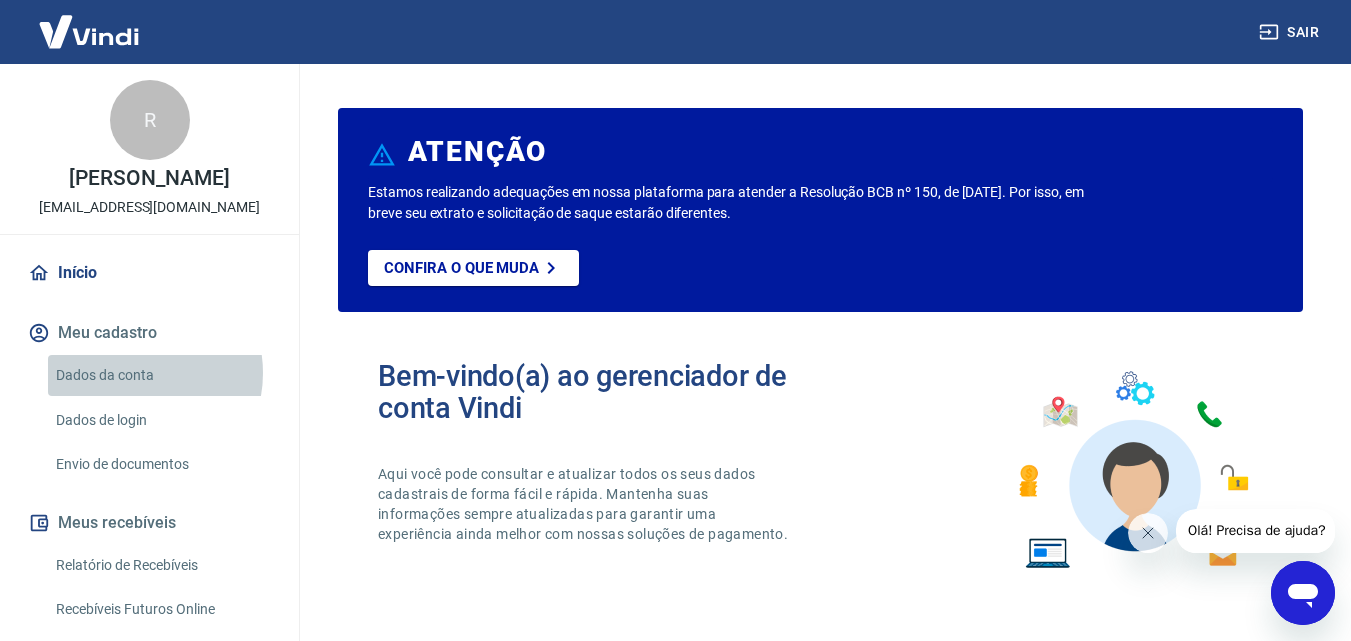 click on "Dados da conta" at bounding box center [161, 375] 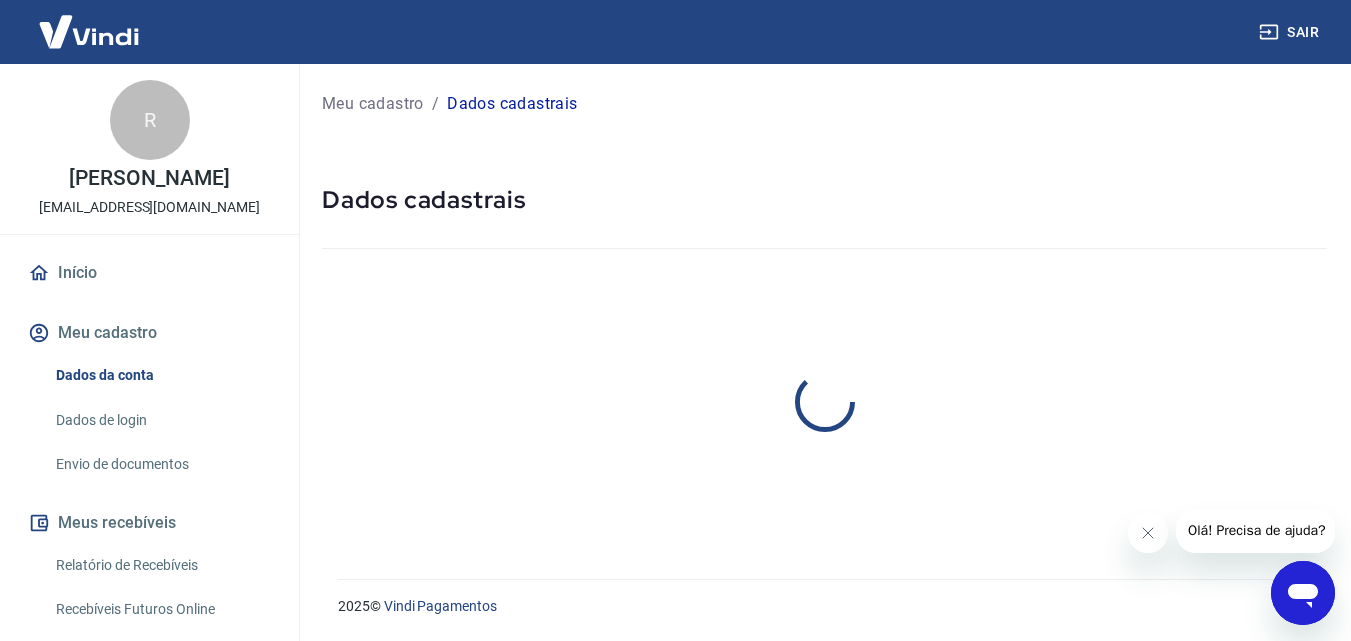 select on "SP" 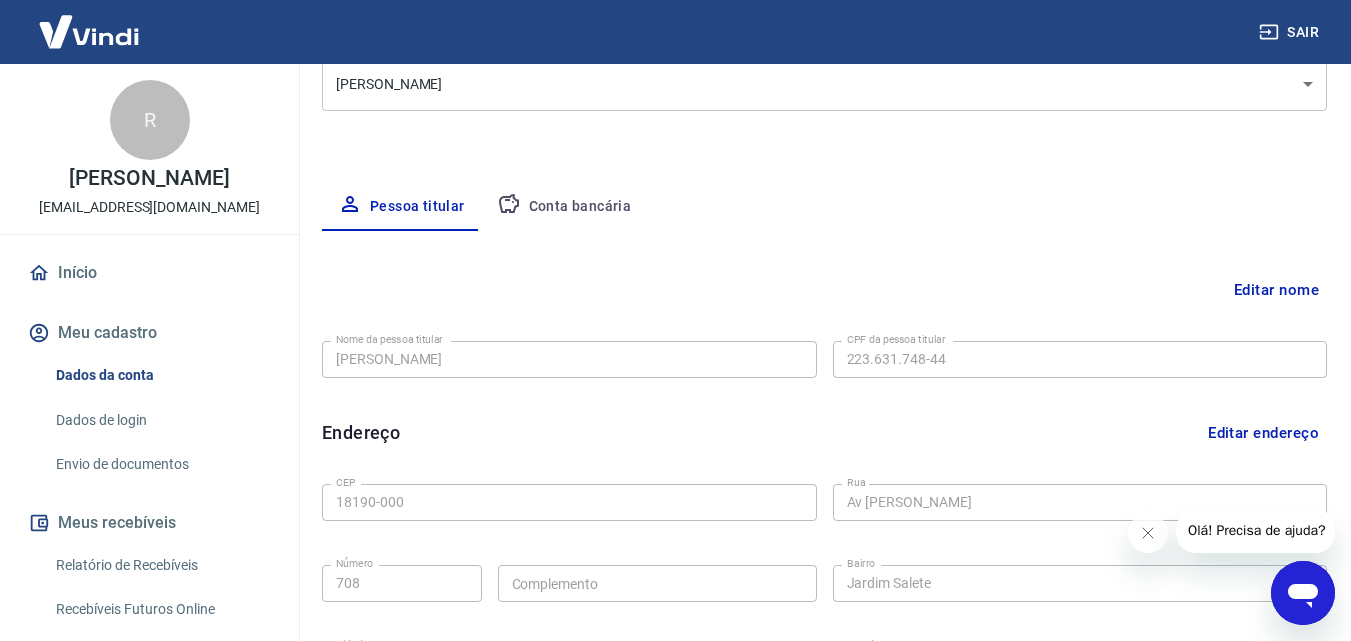 scroll, scrollTop: 300, scrollLeft: 0, axis: vertical 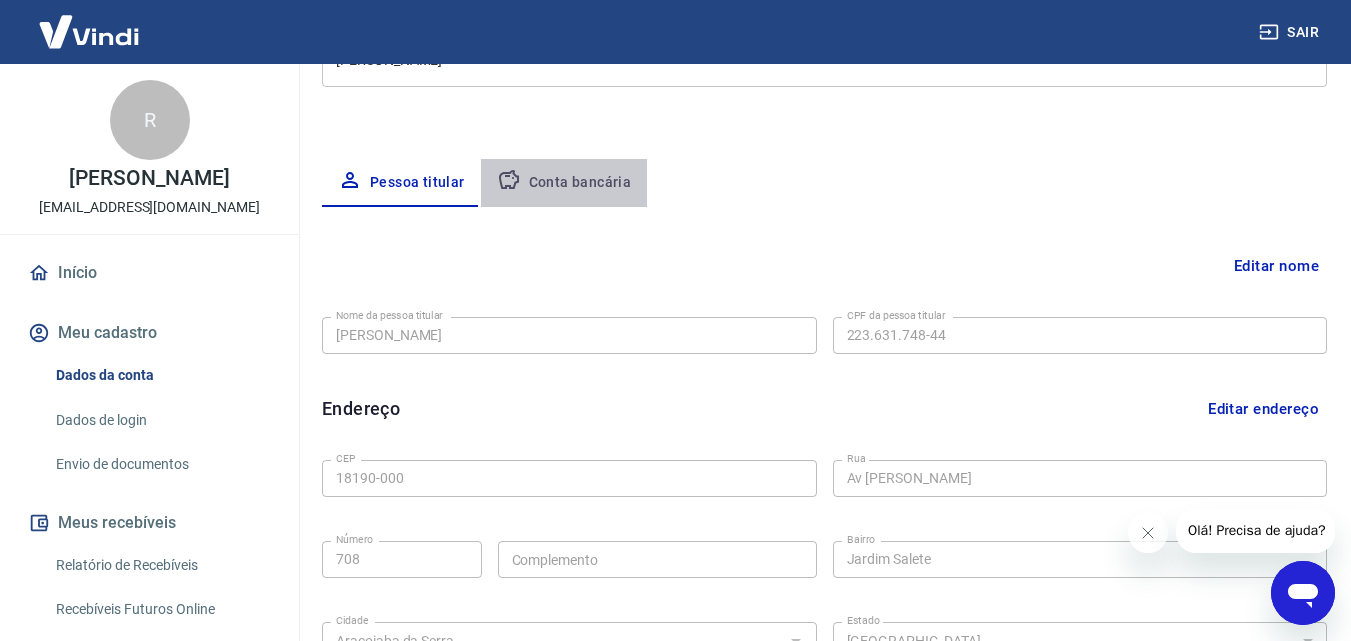 click on "Conta bancária" at bounding box center (564, 183) 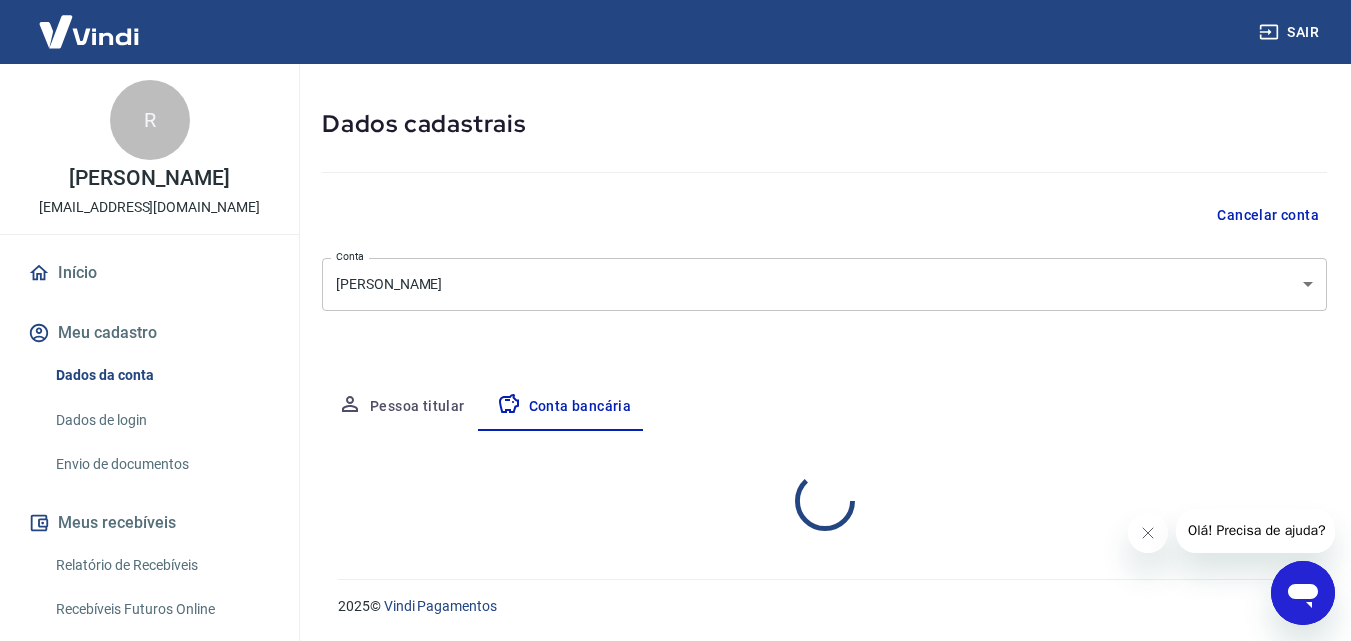 scroll, scrollTop: 270, scrollLeft: 0, axis: vertical 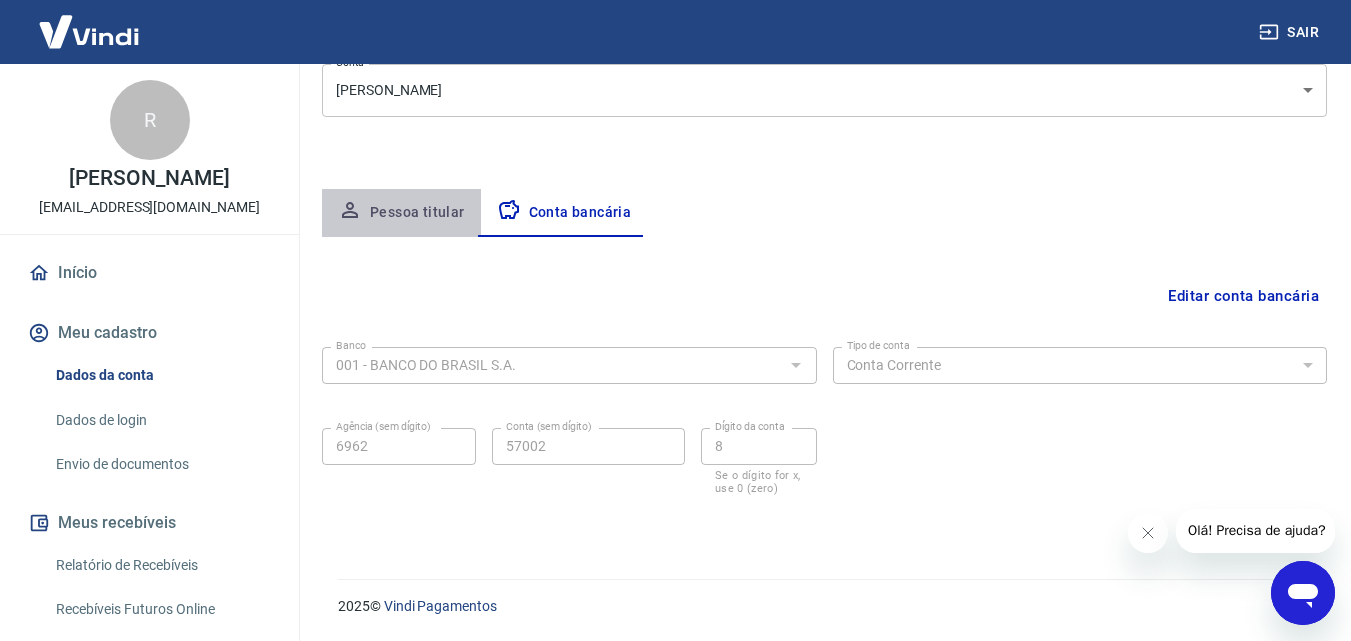 click on "Pessoa titular" at bounding box center [401, 213] 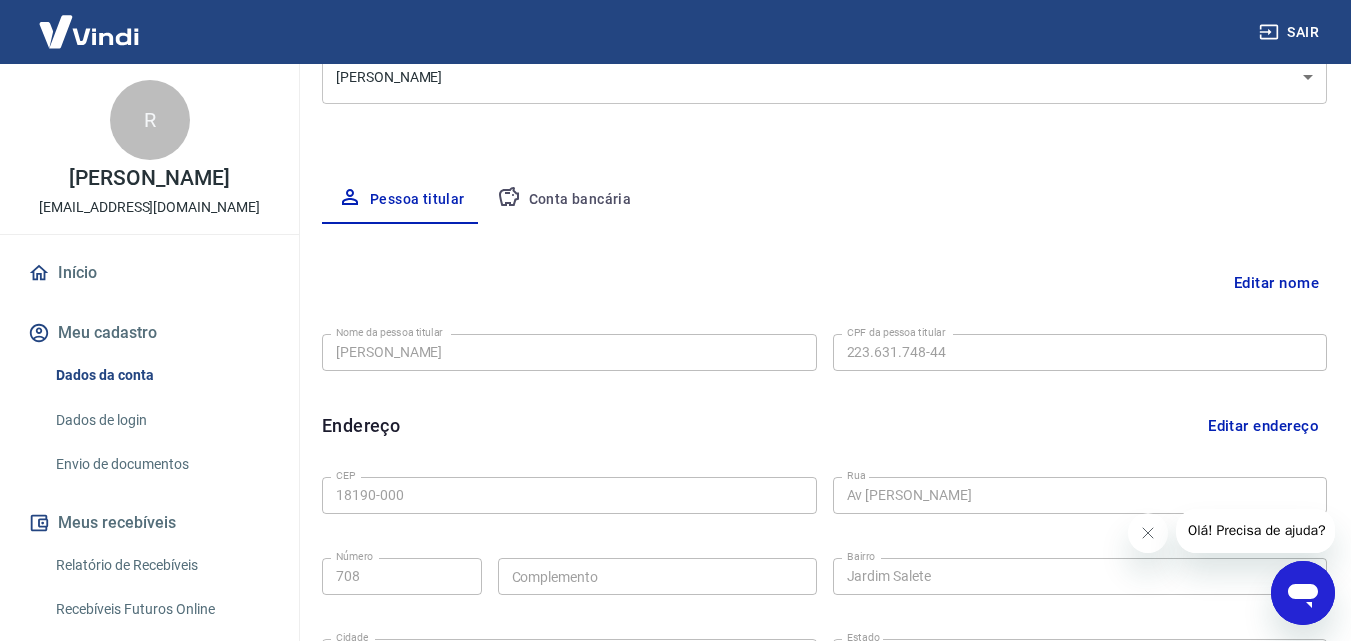 scroll, scrollTop: 239, scrollLeft: 0, axis: vertical 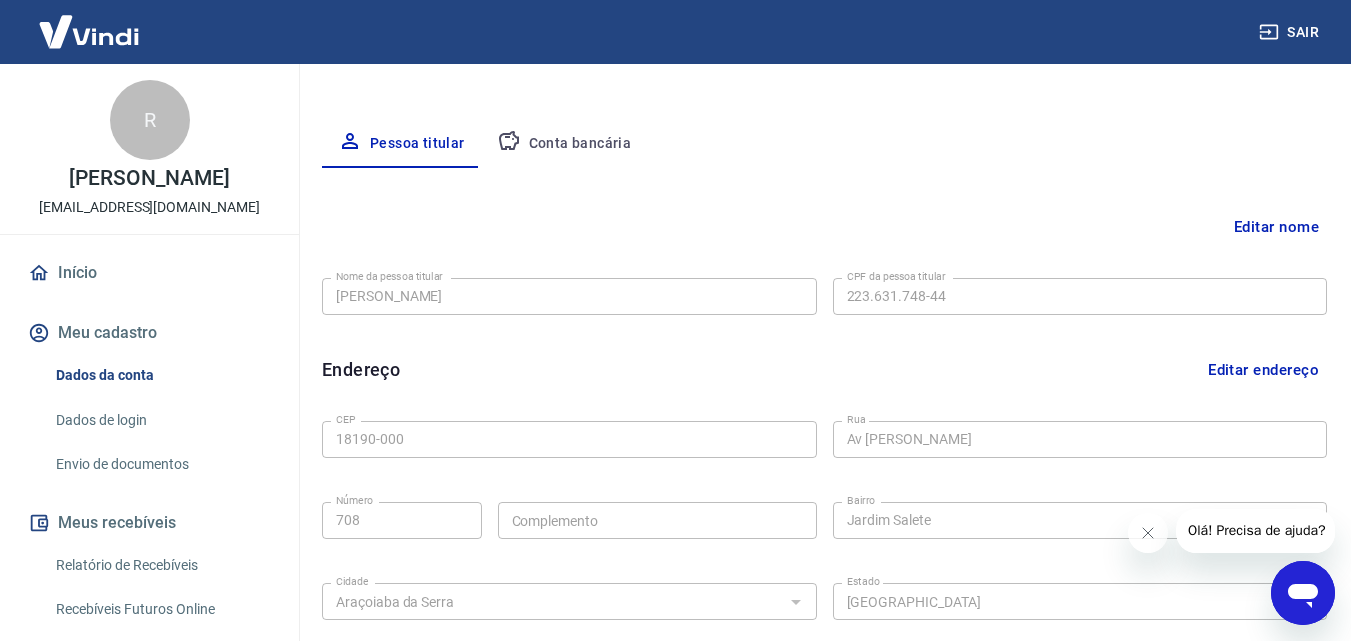 type 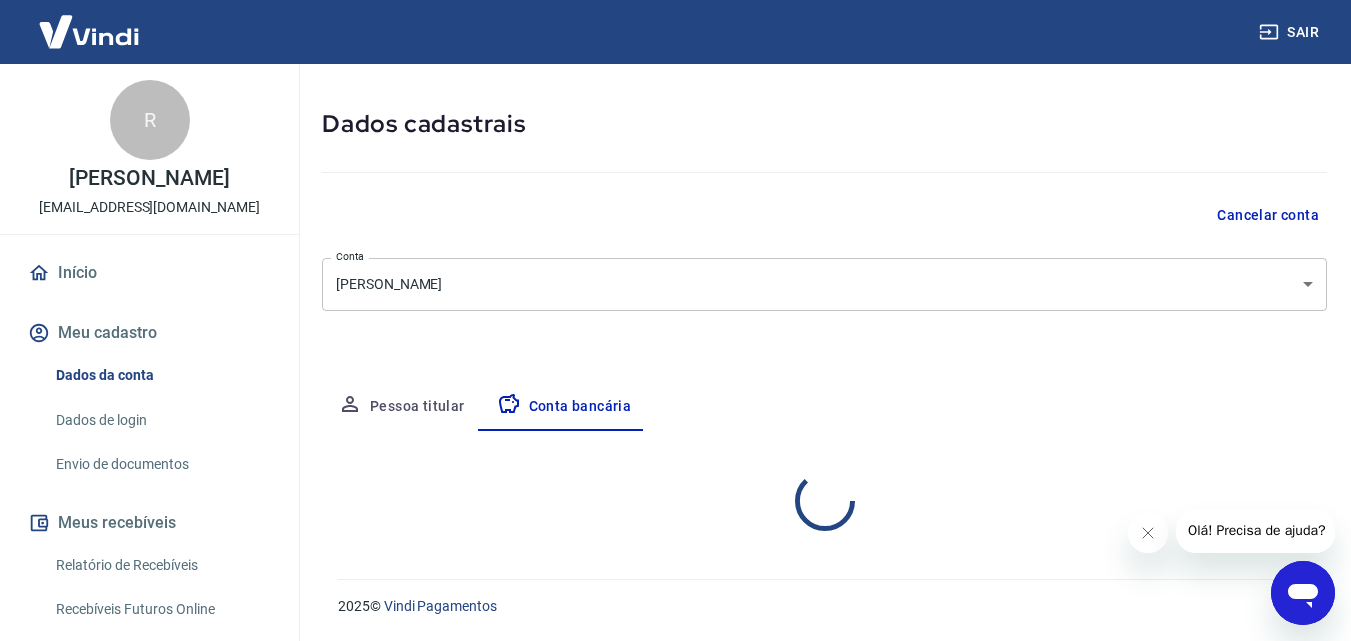 scroll, scrollTop: 270, scrollLeft: 0, axis: vertical 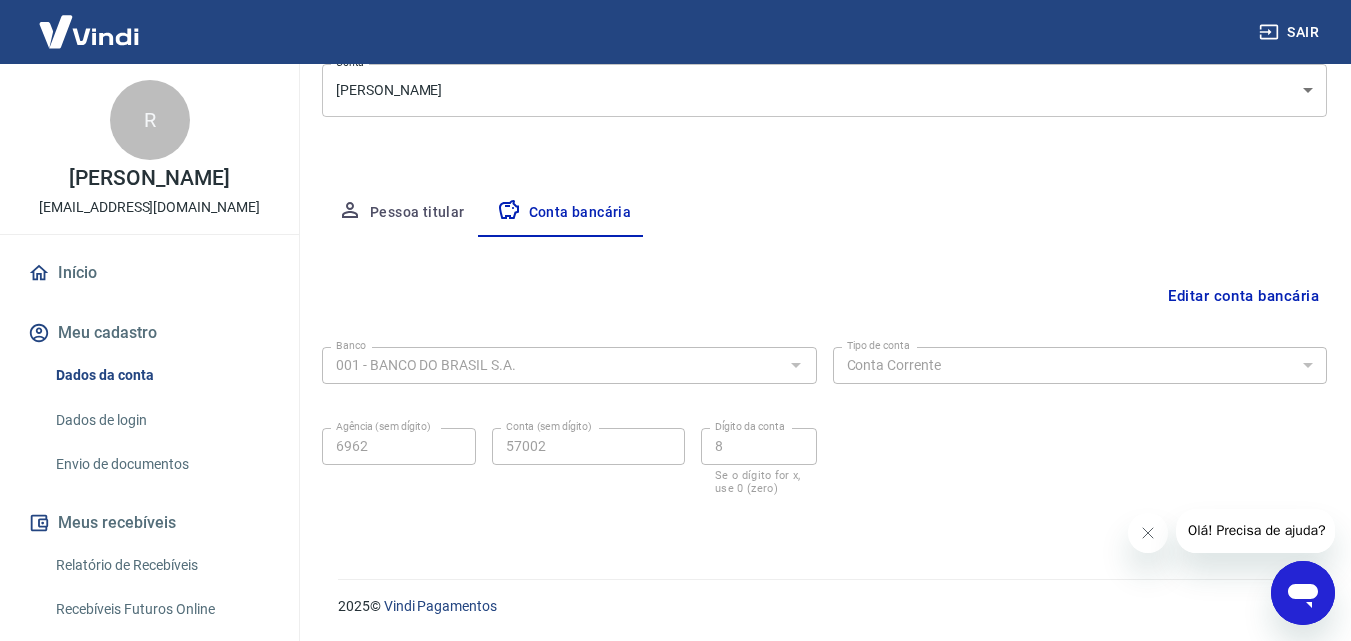 click on "Pessoa titular" at bounding box center [401, 213] 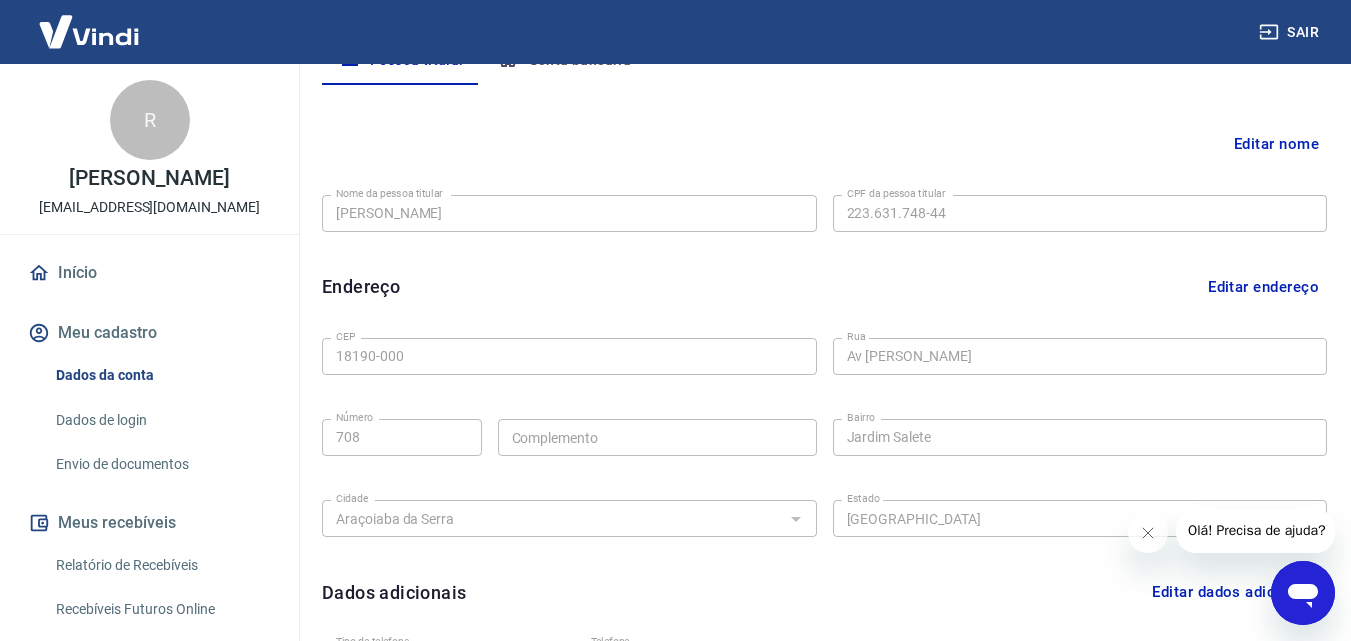 scroll, scrollTop: 470, scrollLeft: 0, axis: vertical 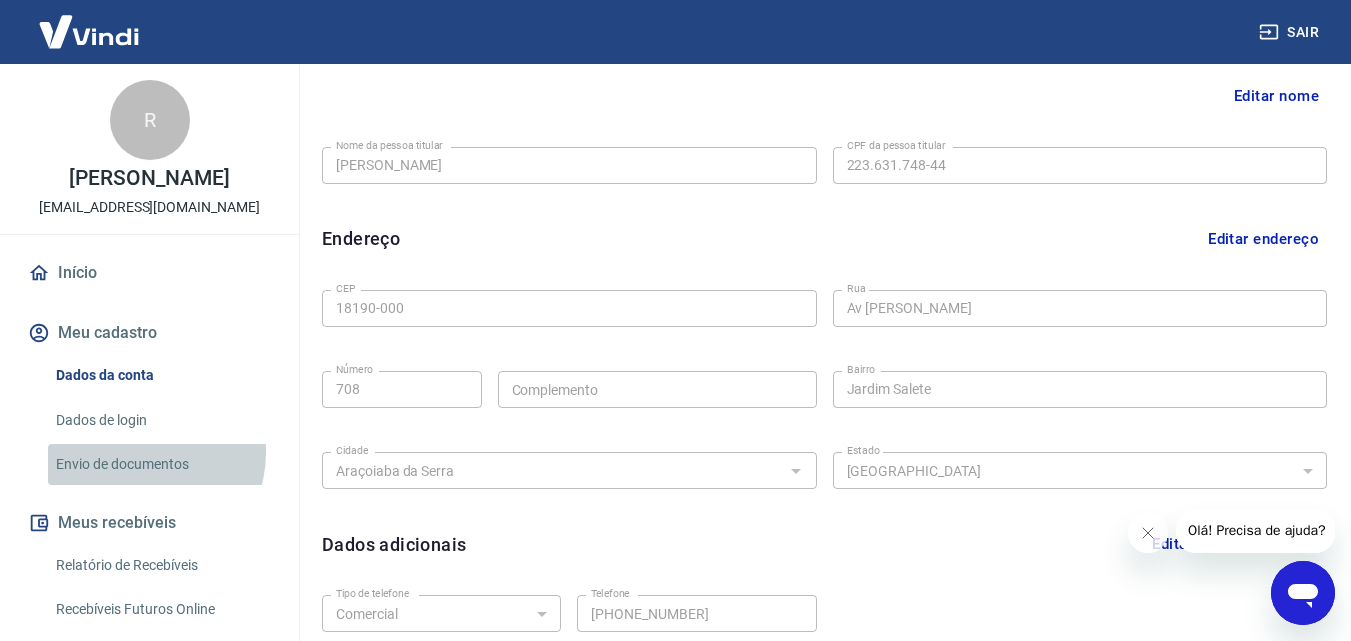 click on "Envio de documentos" at bounding box center (161, 464) 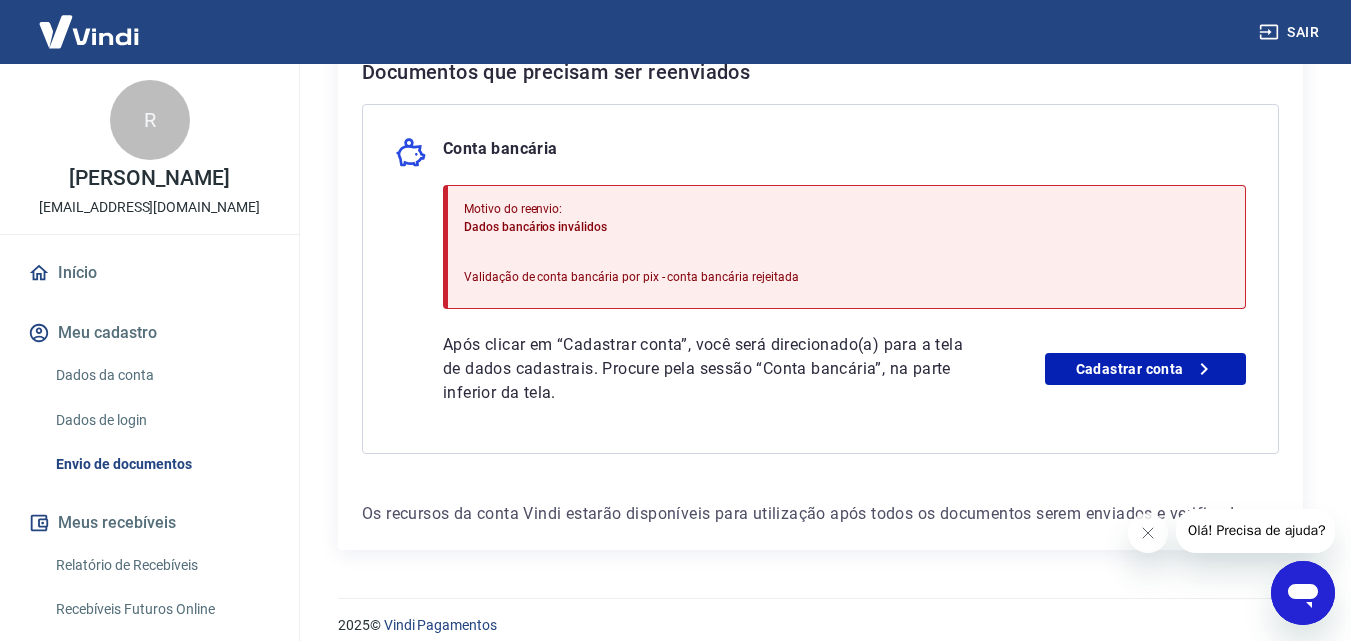 scroll, scrollTop: 475, scrollLeft: 0, axis: vertical 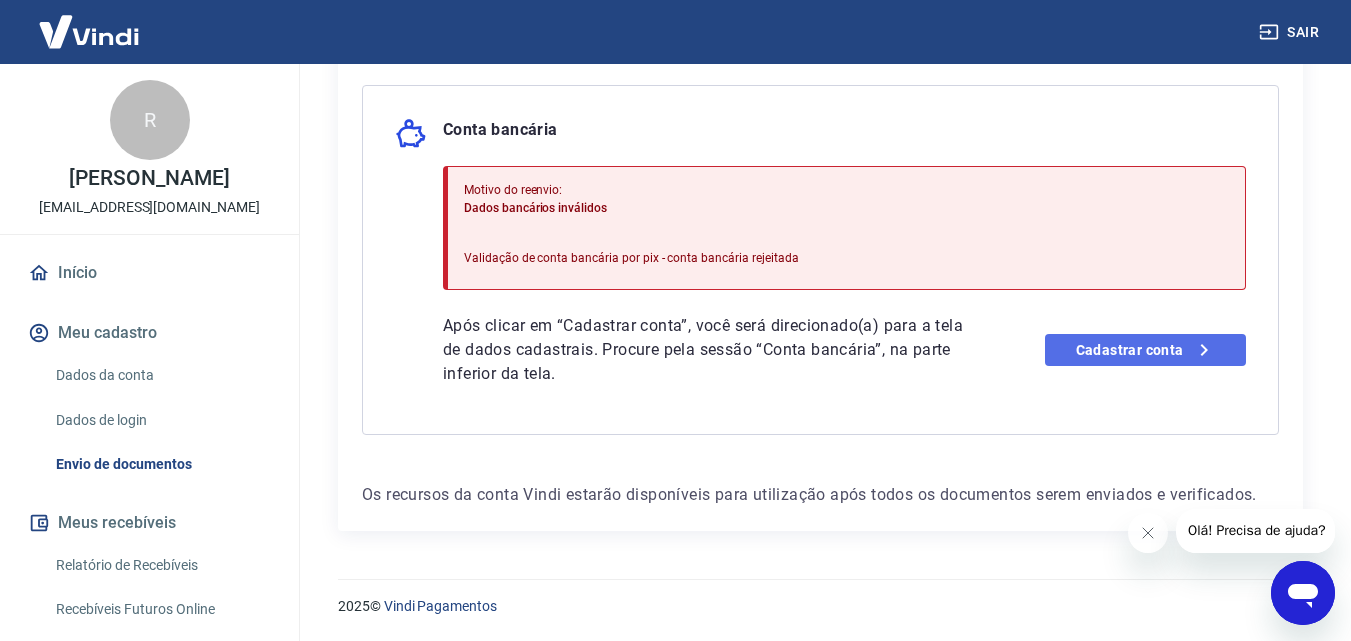 click on "Cadastrar conta" at bounding box center [1145, 350] 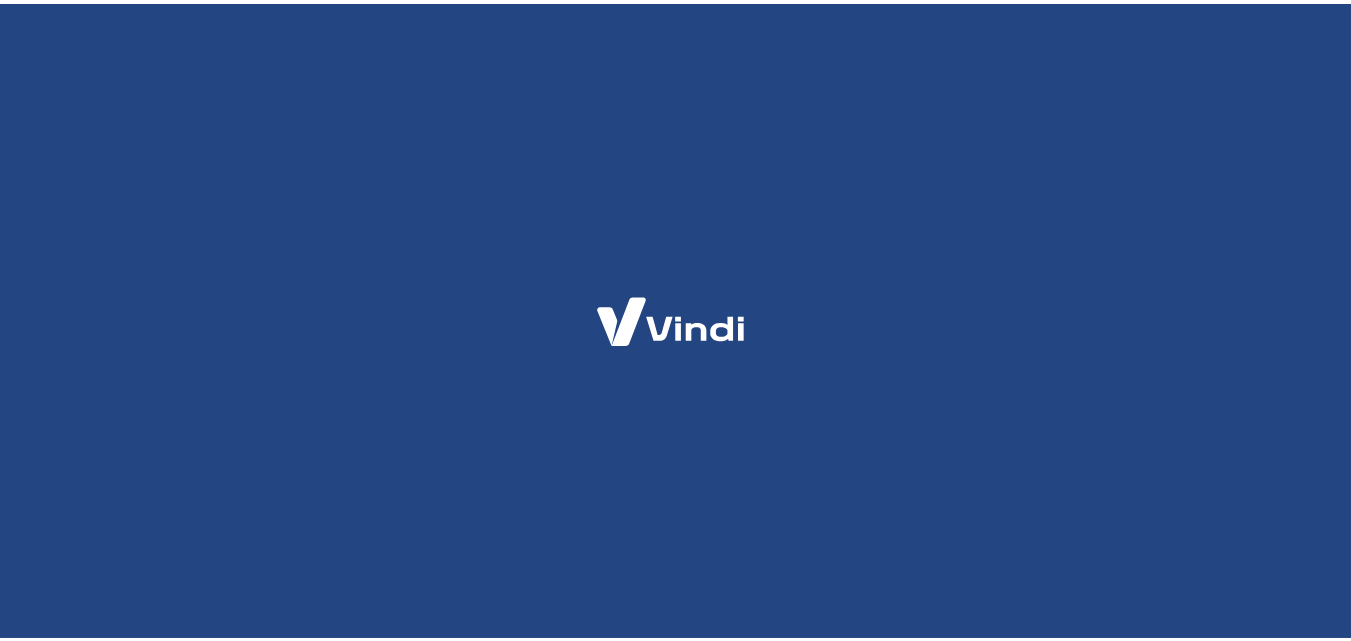 scroll, scrollTop: 0, scrollLeft: 0, axis: both 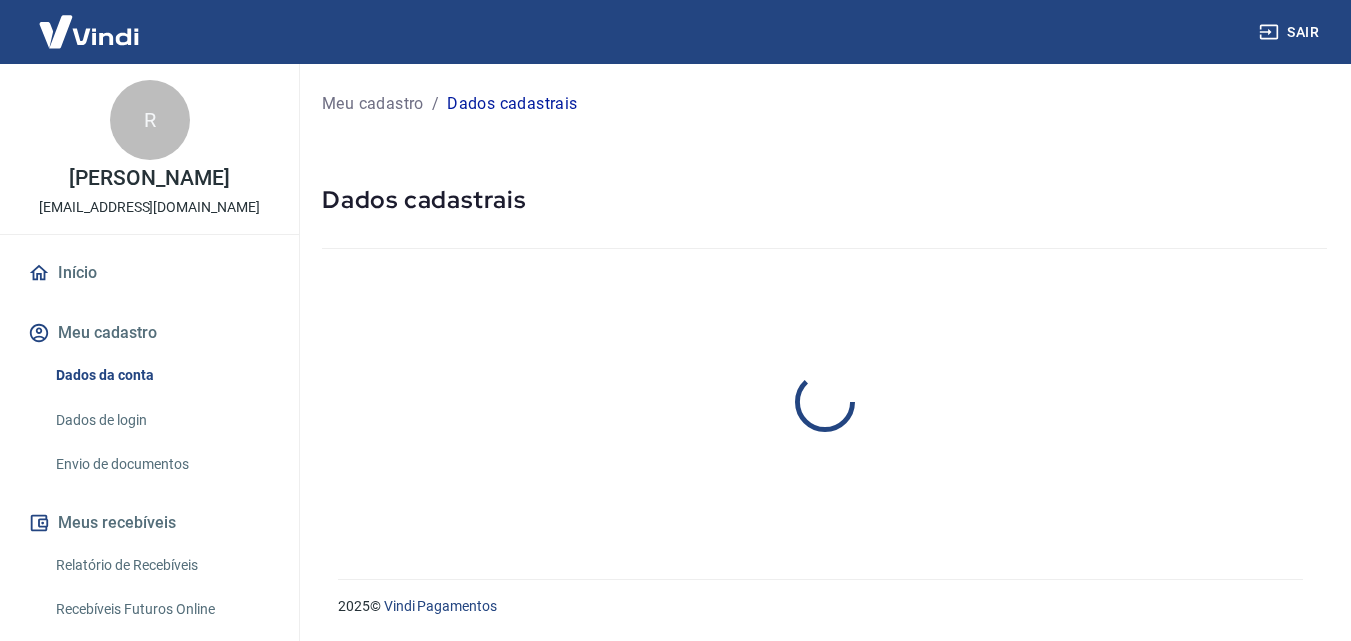 select on "SP" 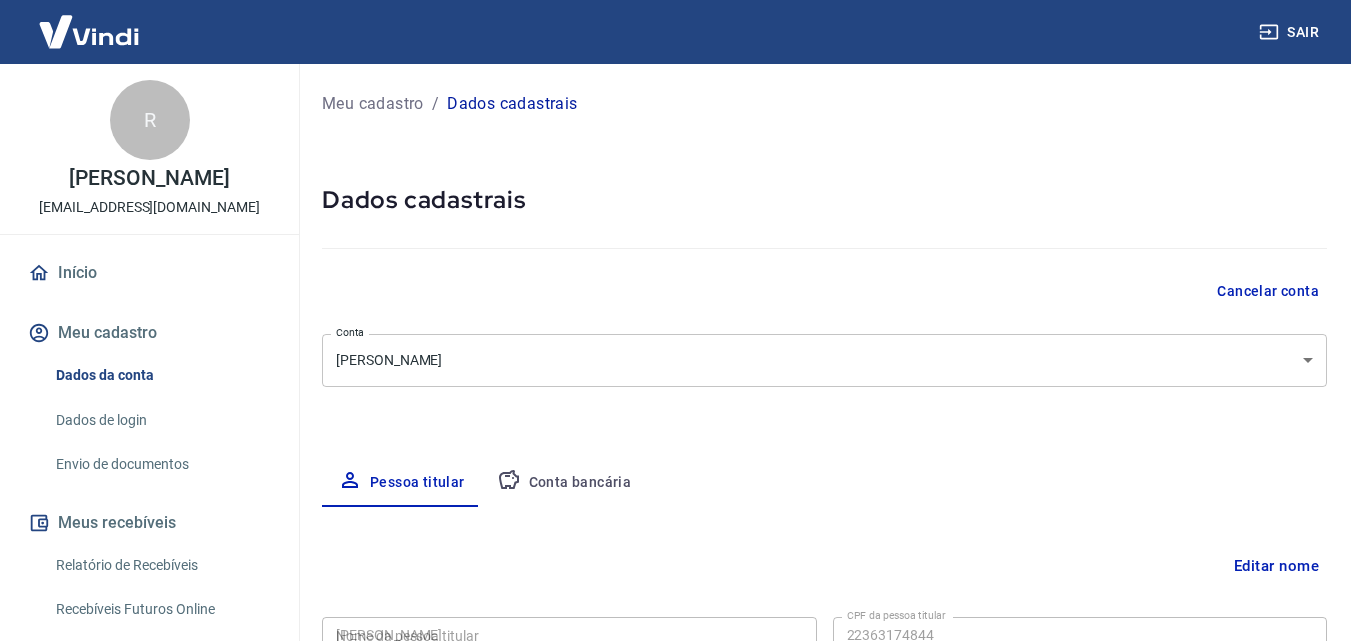 type on "223.631.748-44" 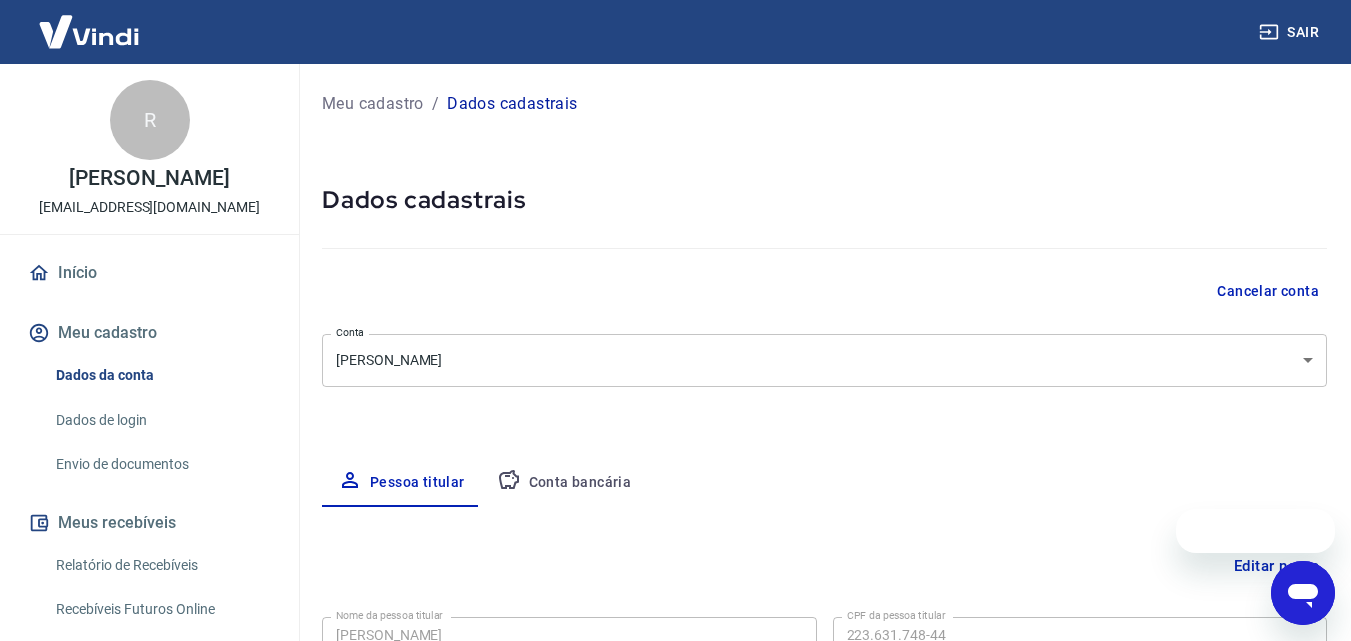 scroll, scrollTop: 0, scrollLeft: 0, axis: both 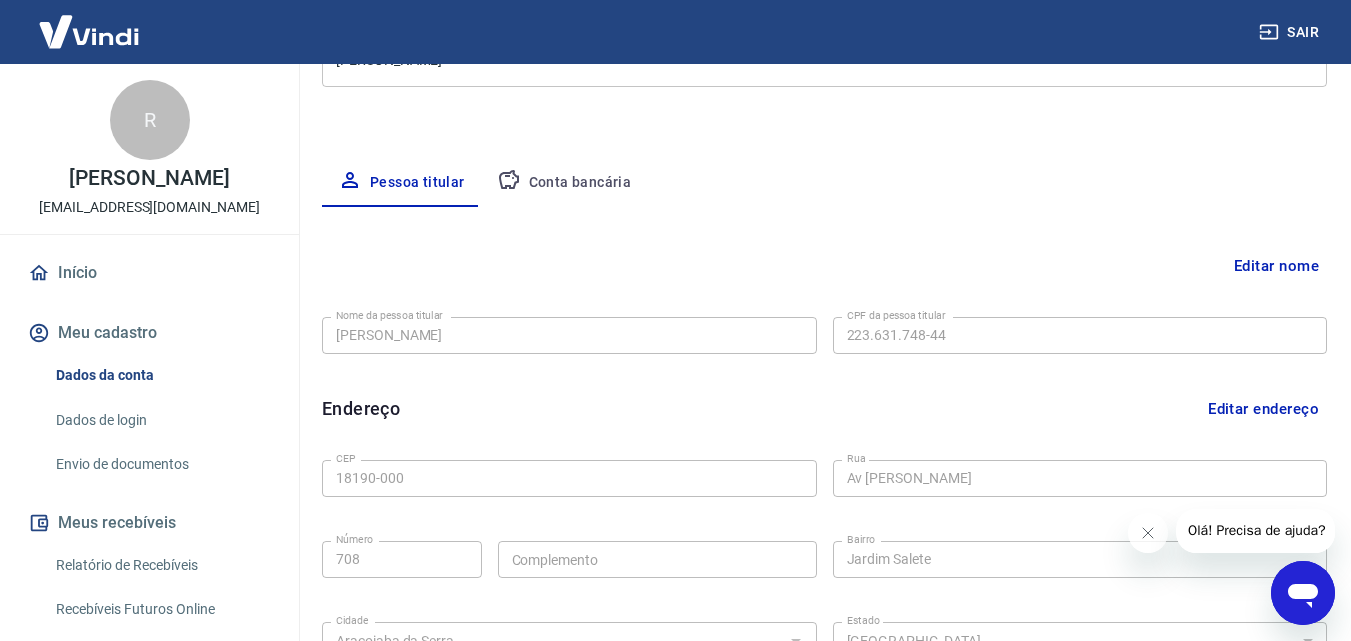 click on "Conta bancária" at bounding box center (564, 183) 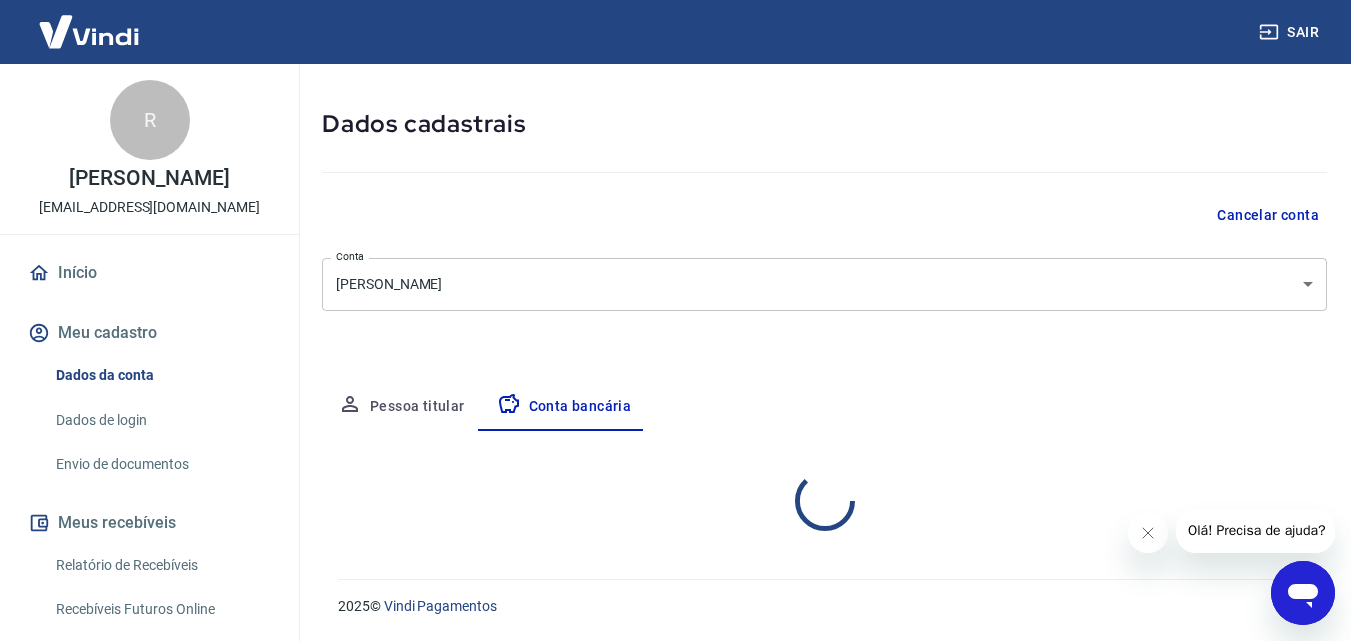 select on "1" 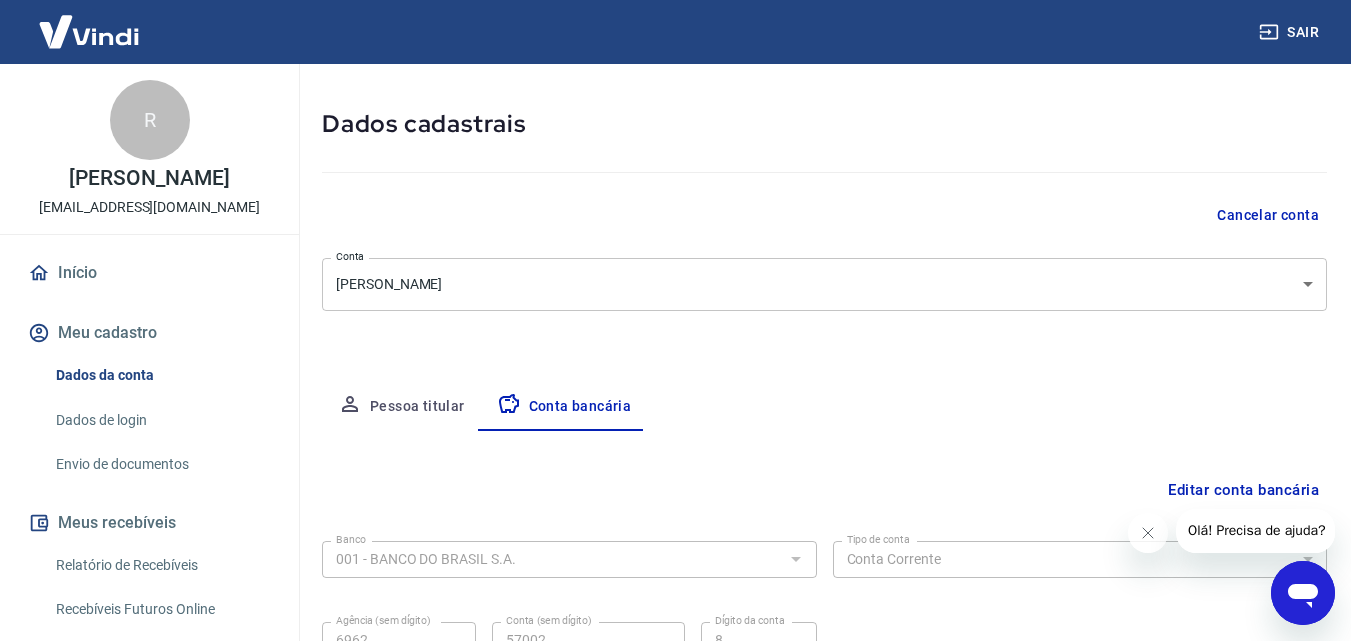 scroll, scrollTop: 270, scrollLeft: 0, axis: vertical 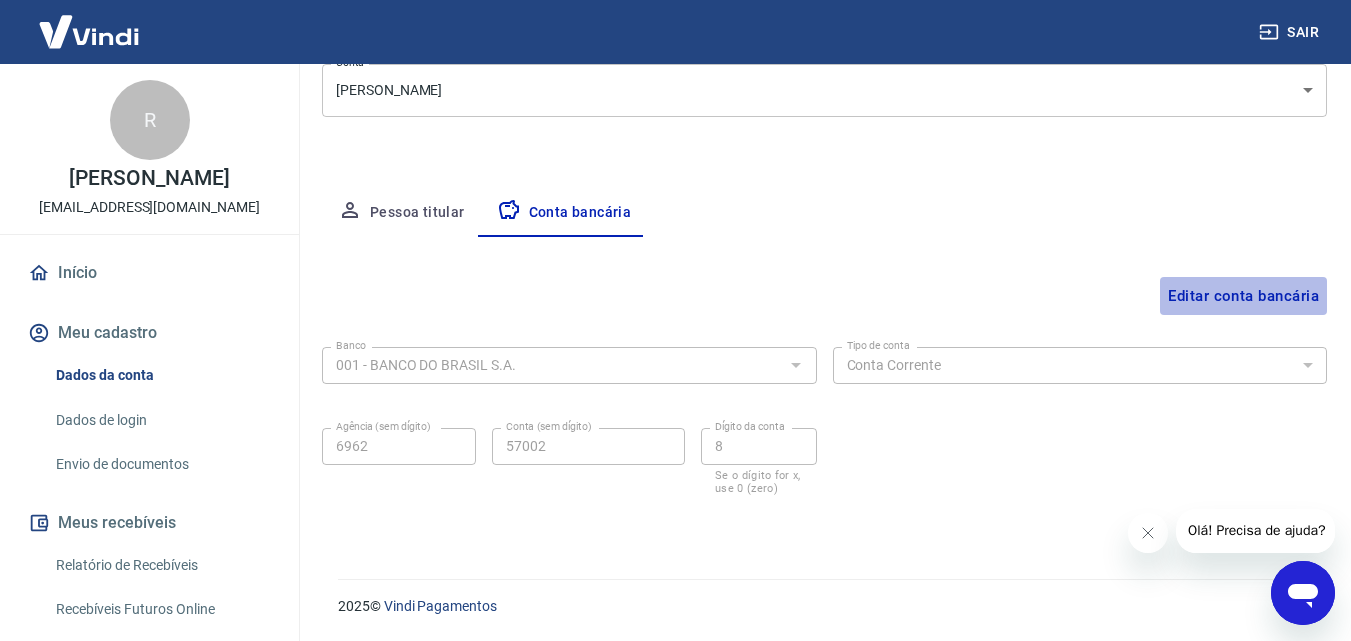 click on "Editar conta bancária" at bounding box center [1243, 296] 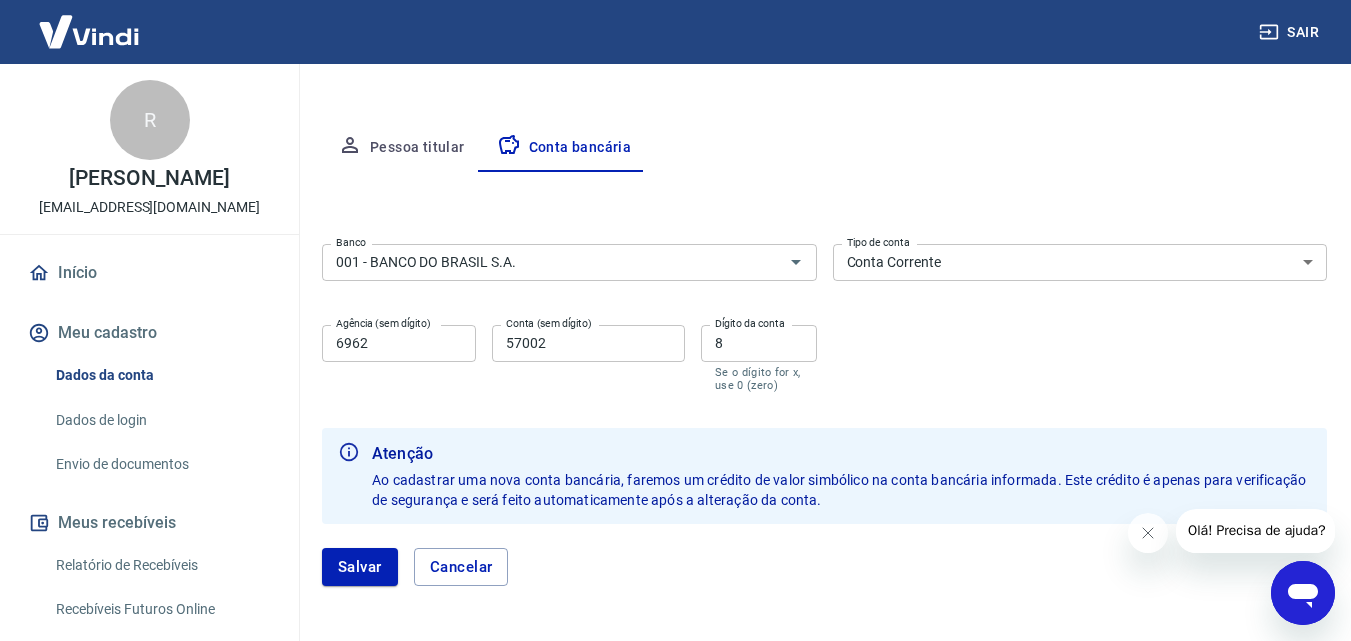scroll, scrollTop: 370, scrollLeft: 0, axis: vertical 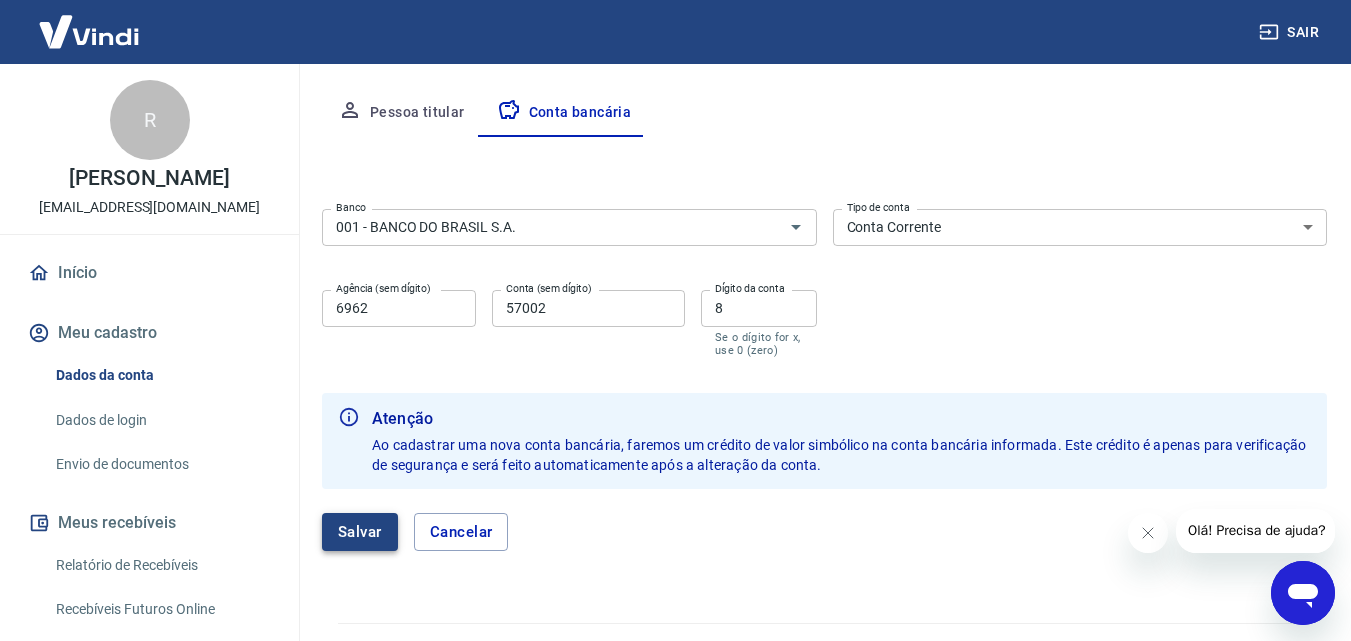 click on "Salvar" at bounding box center [360, 532] 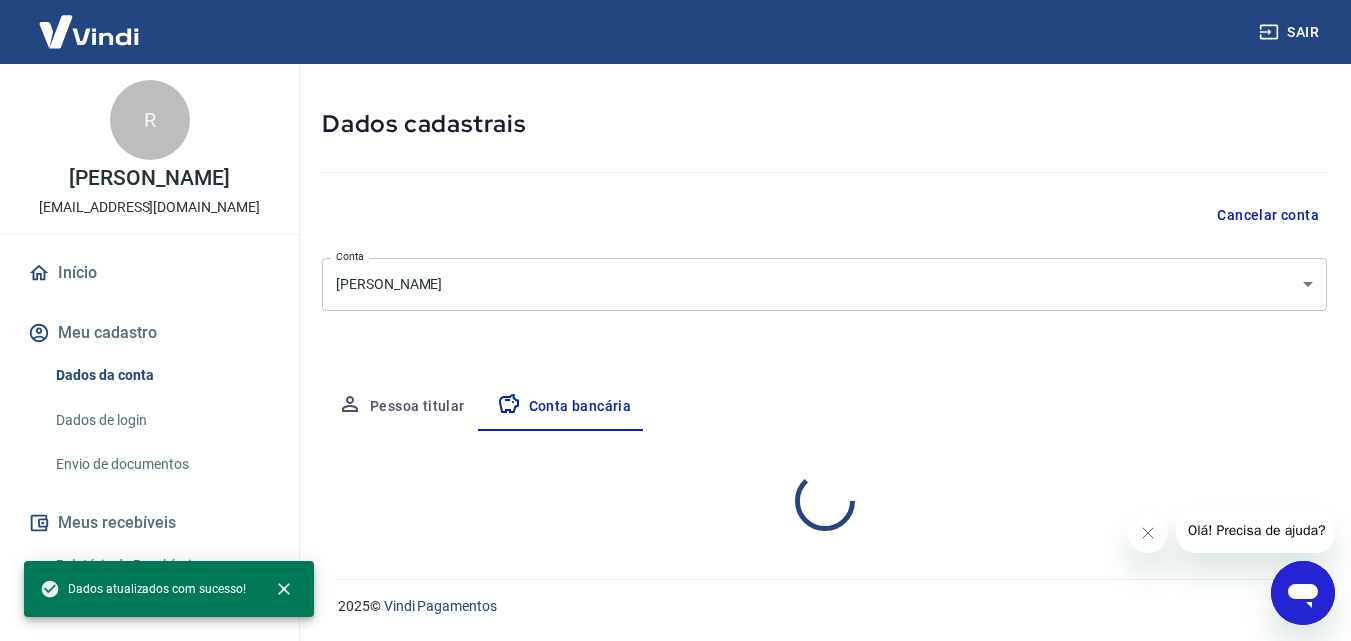 scroll, scrollTop: 270, scrollLeft: 0, axis: vertical 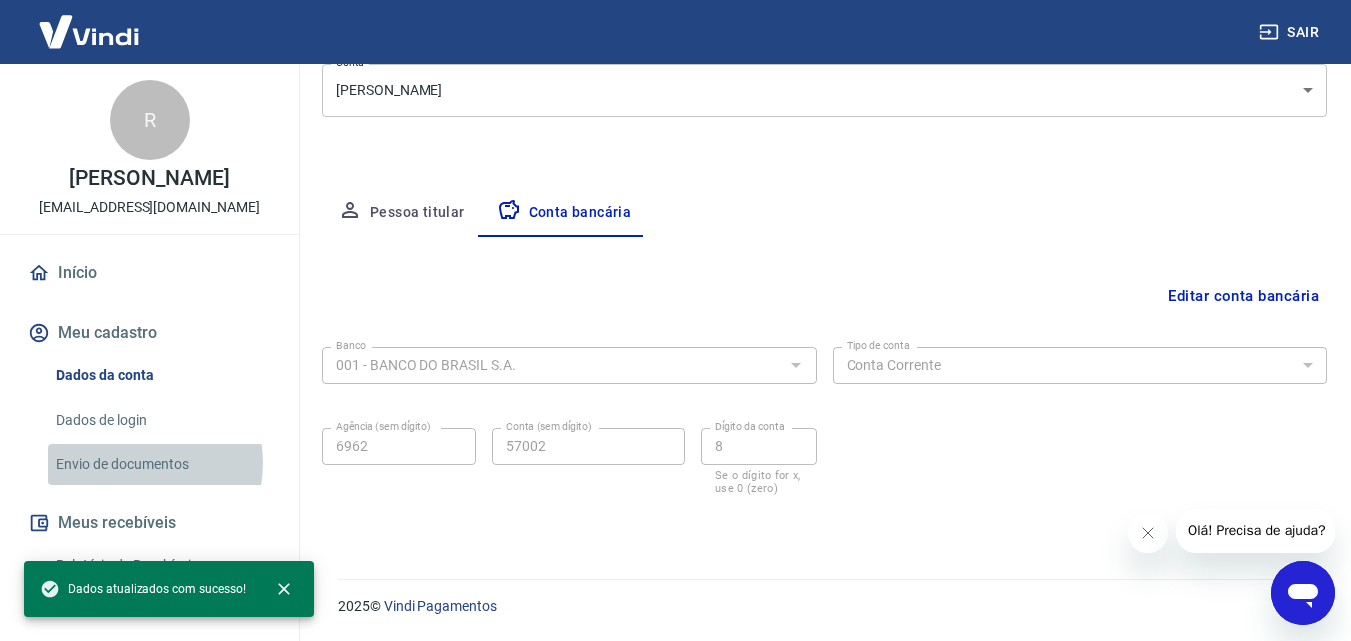 click on "Envio de documentos" at bounding box center (161, 464) 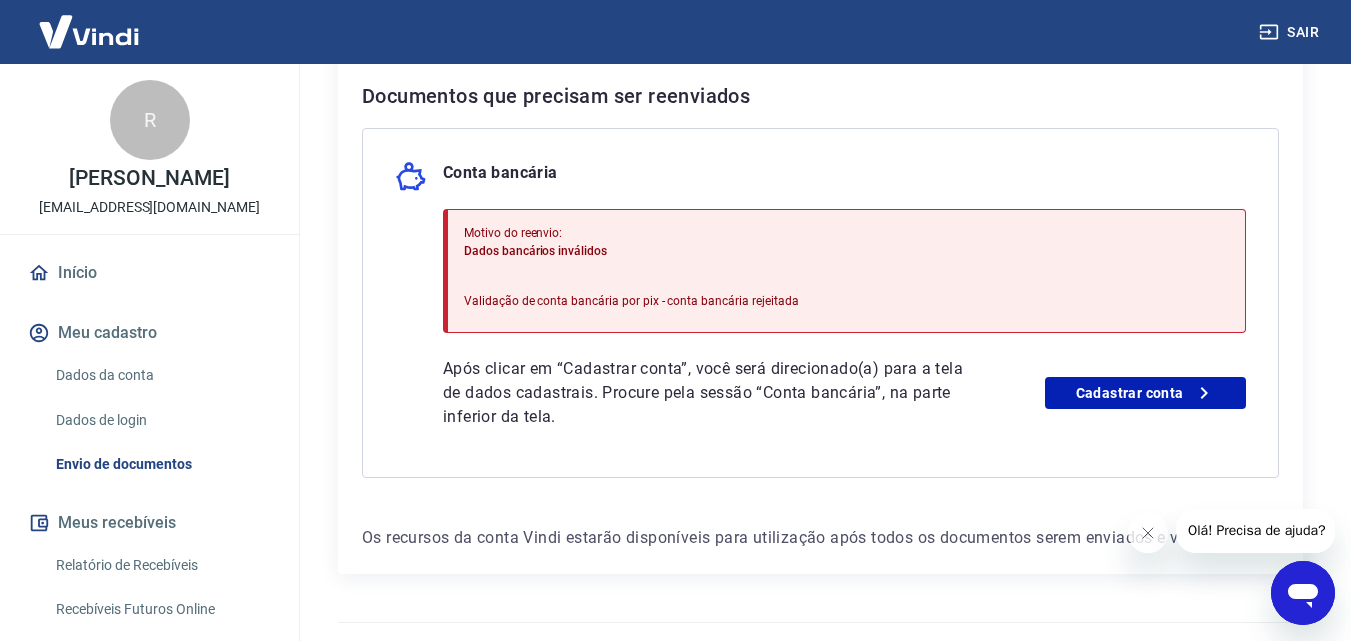 scroll, scrollTop: 475, scrollLeft: 0, axis: vertical 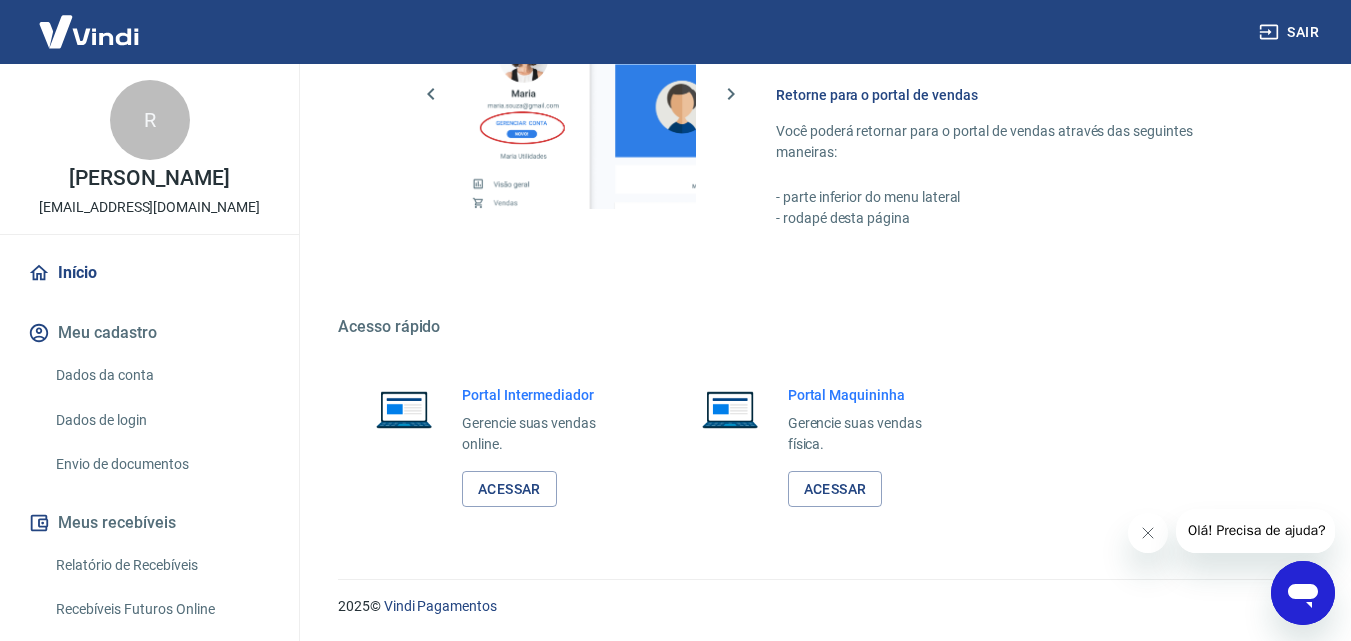click 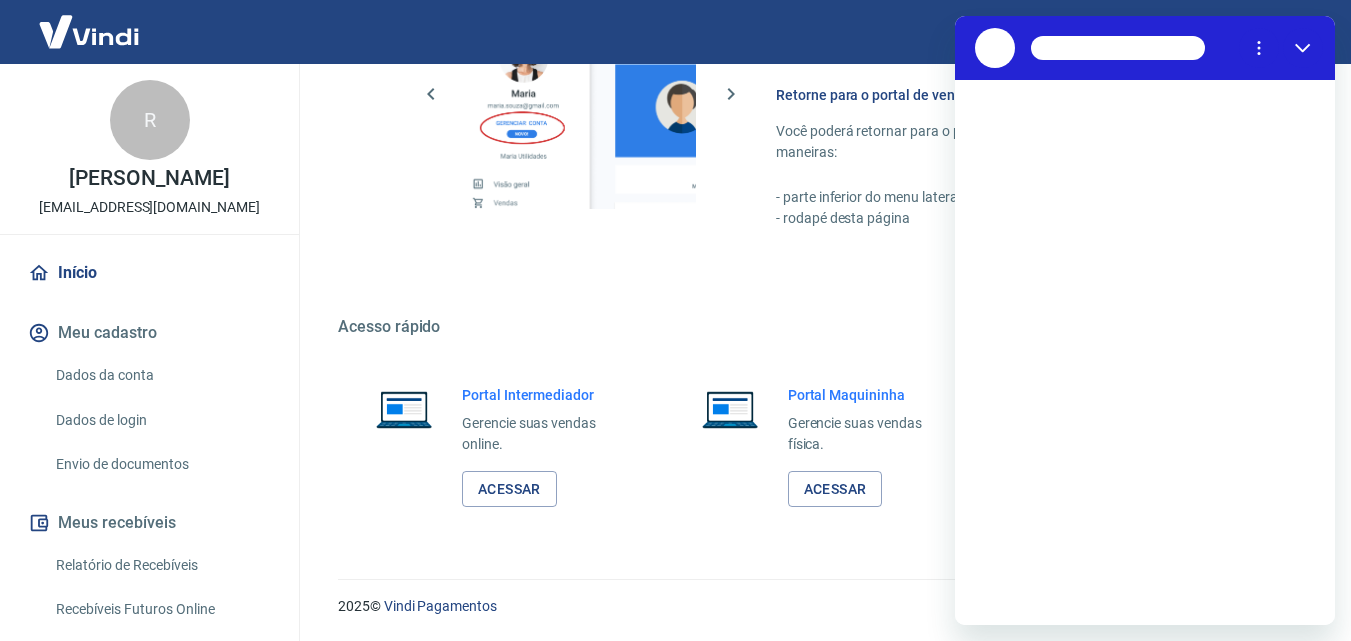scroll, scrollTop: 0, scrollLeft: 0, axis: both 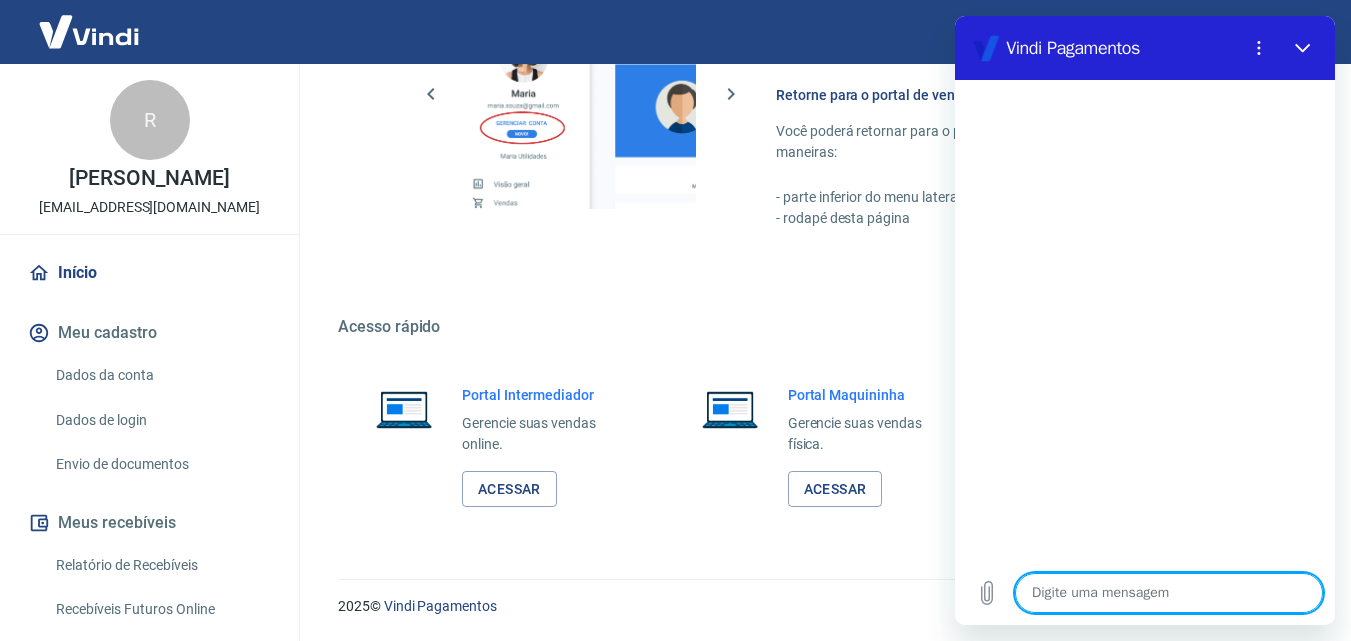 type on "p" 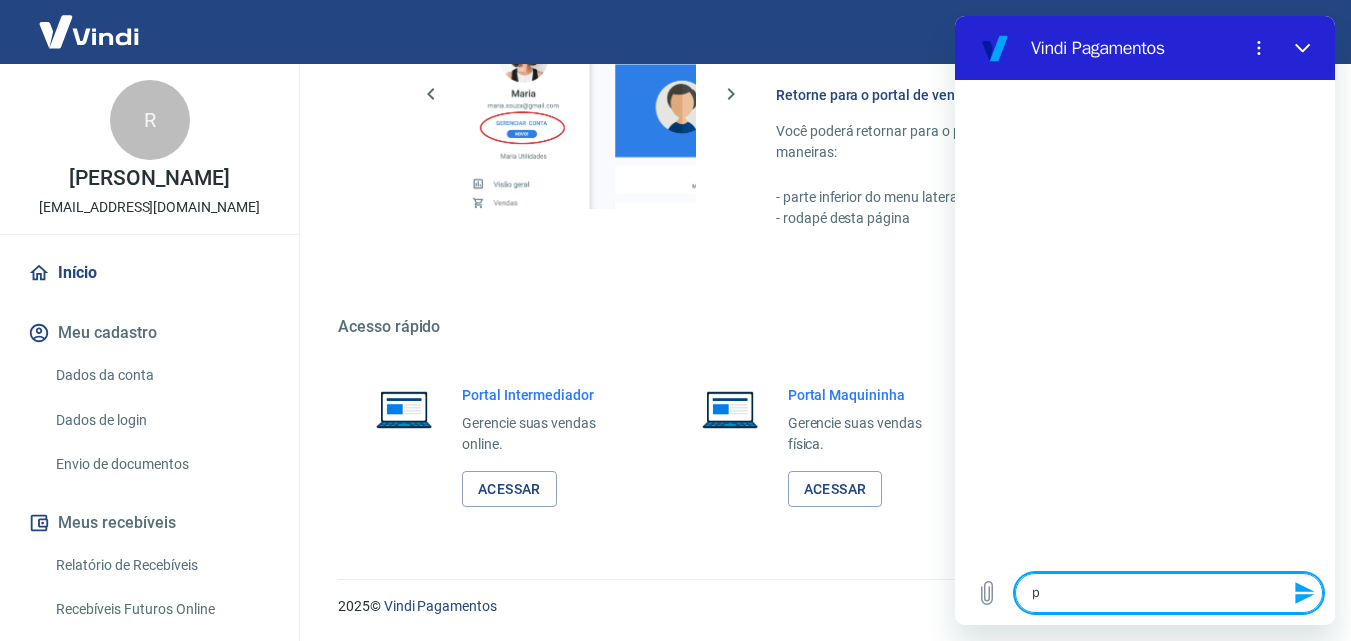 type on "pr" 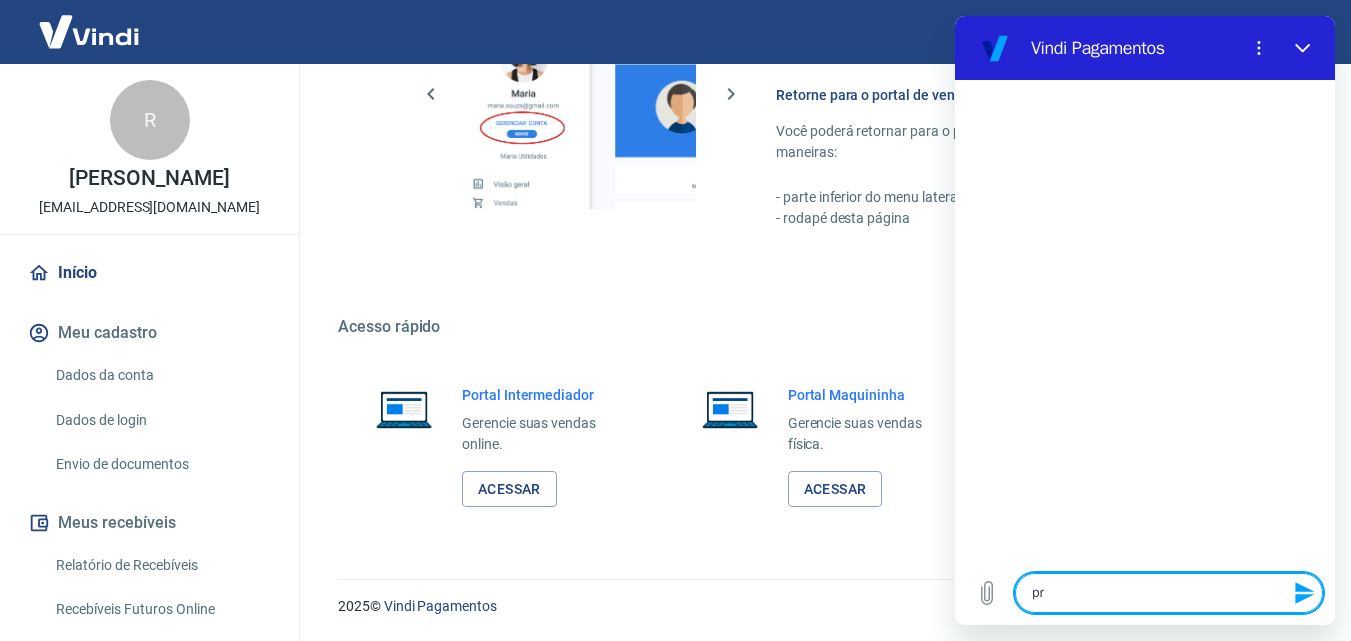 type on "pro" 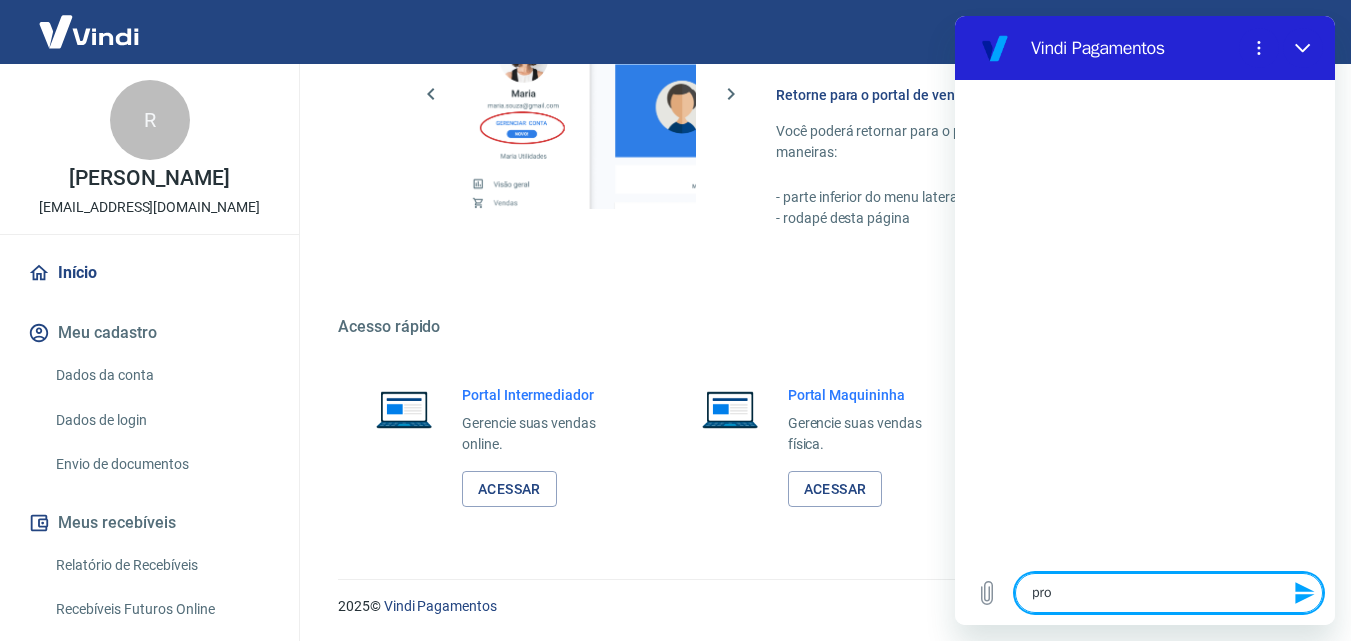 type on "prob" 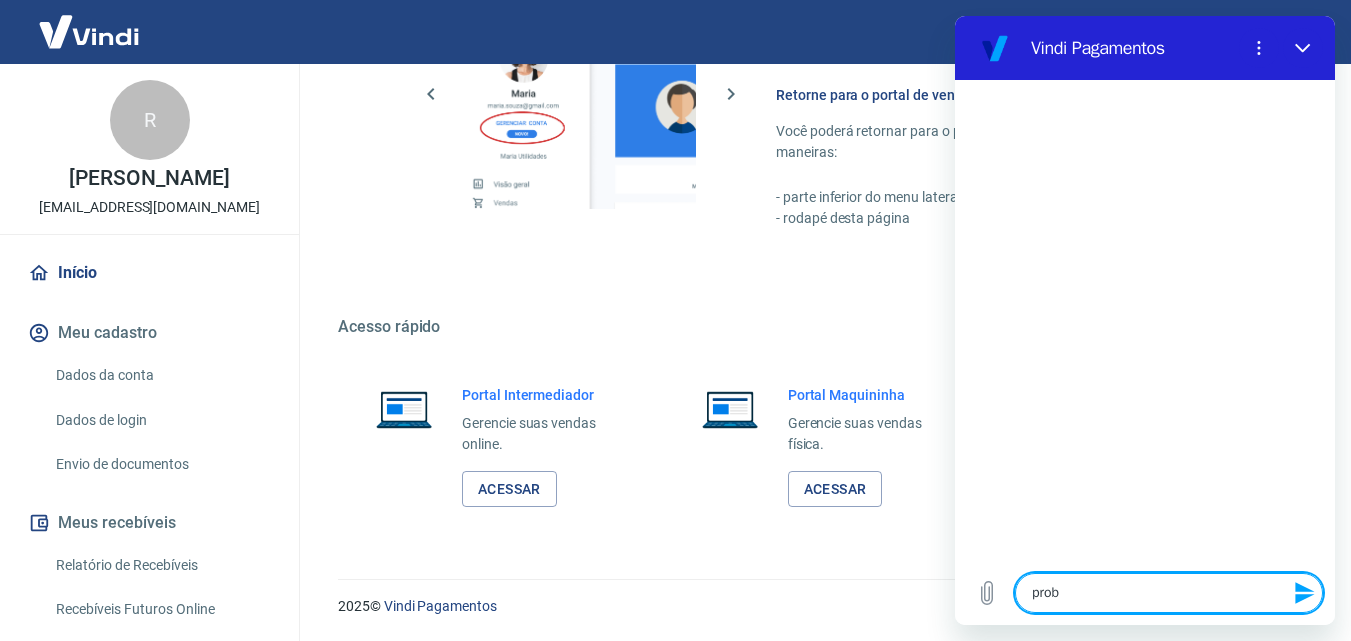 type on "probl" 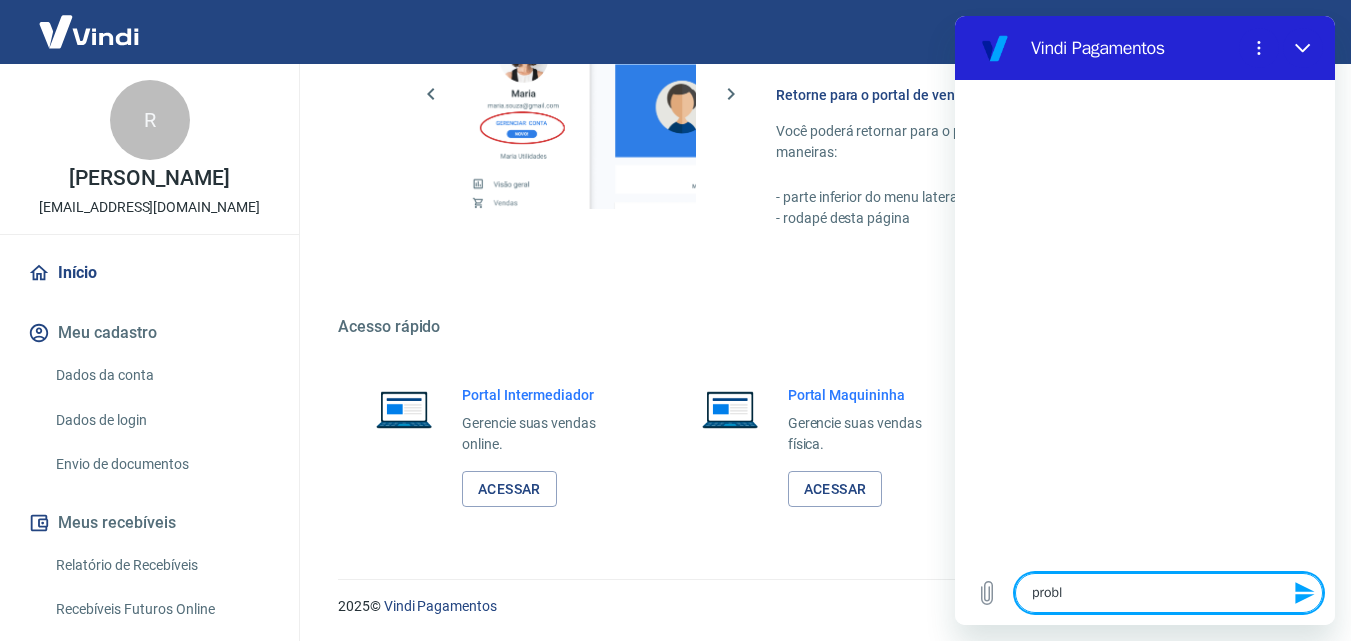 type on "proble" 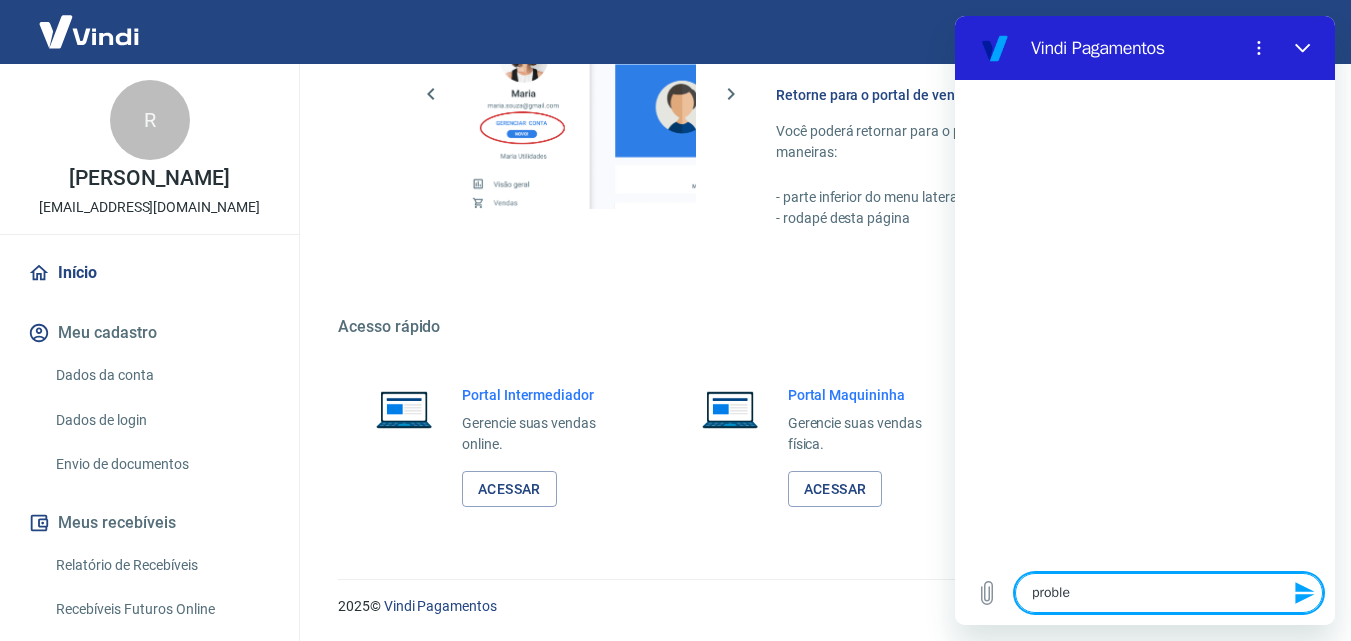 type on "problem" 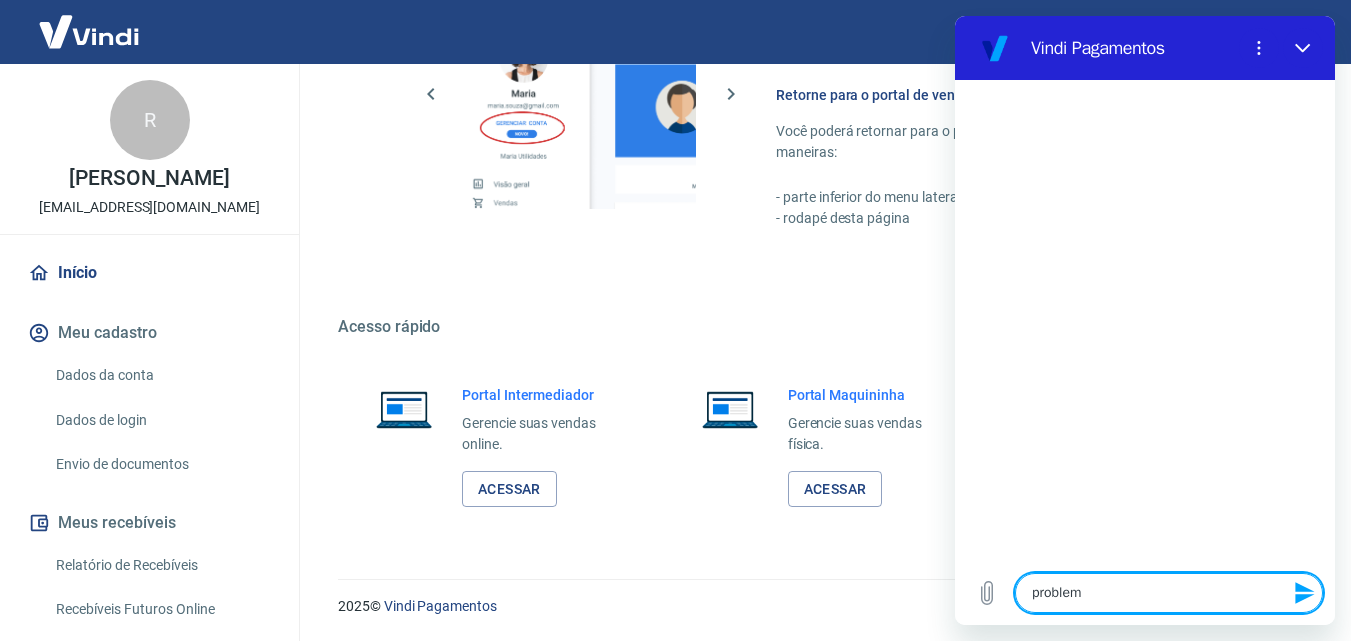 type on "problema" 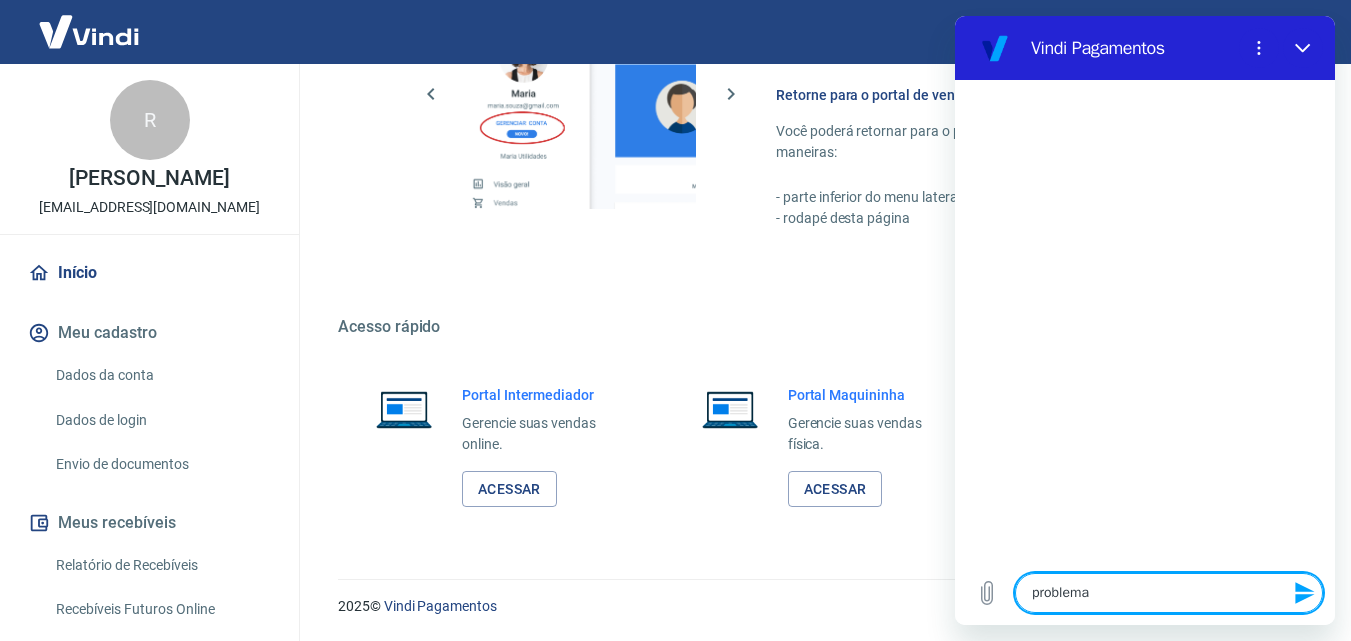 type on "problema" 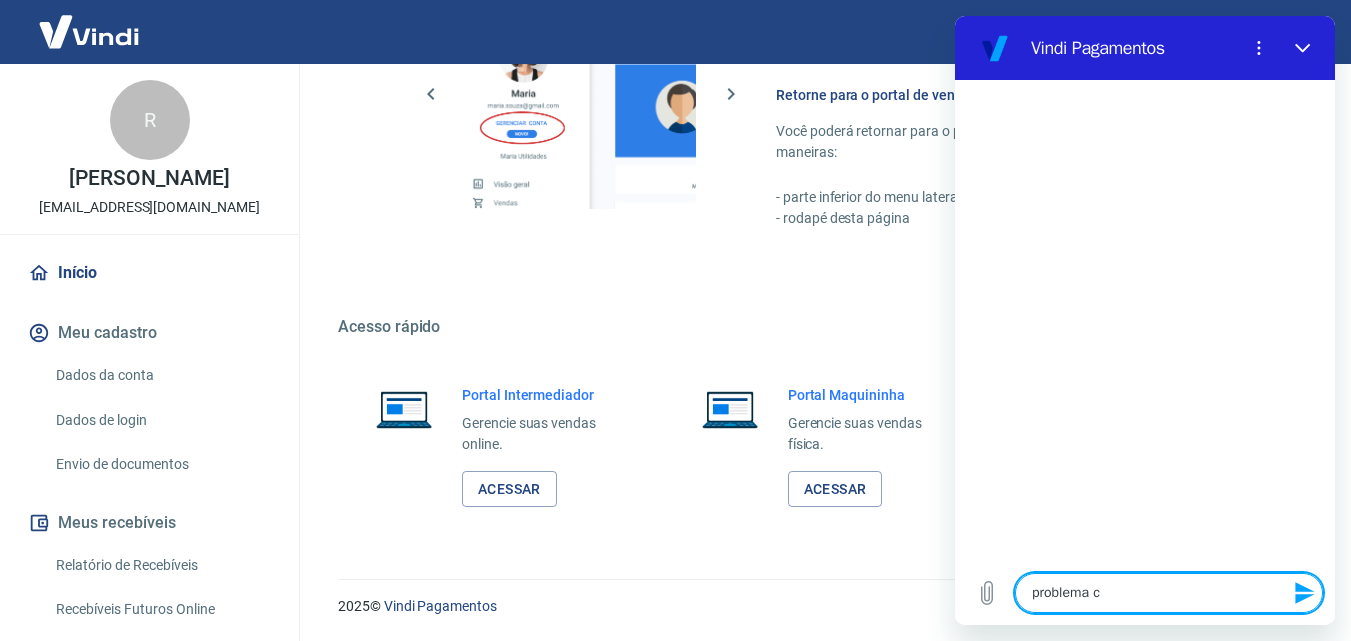 type on "problema co" 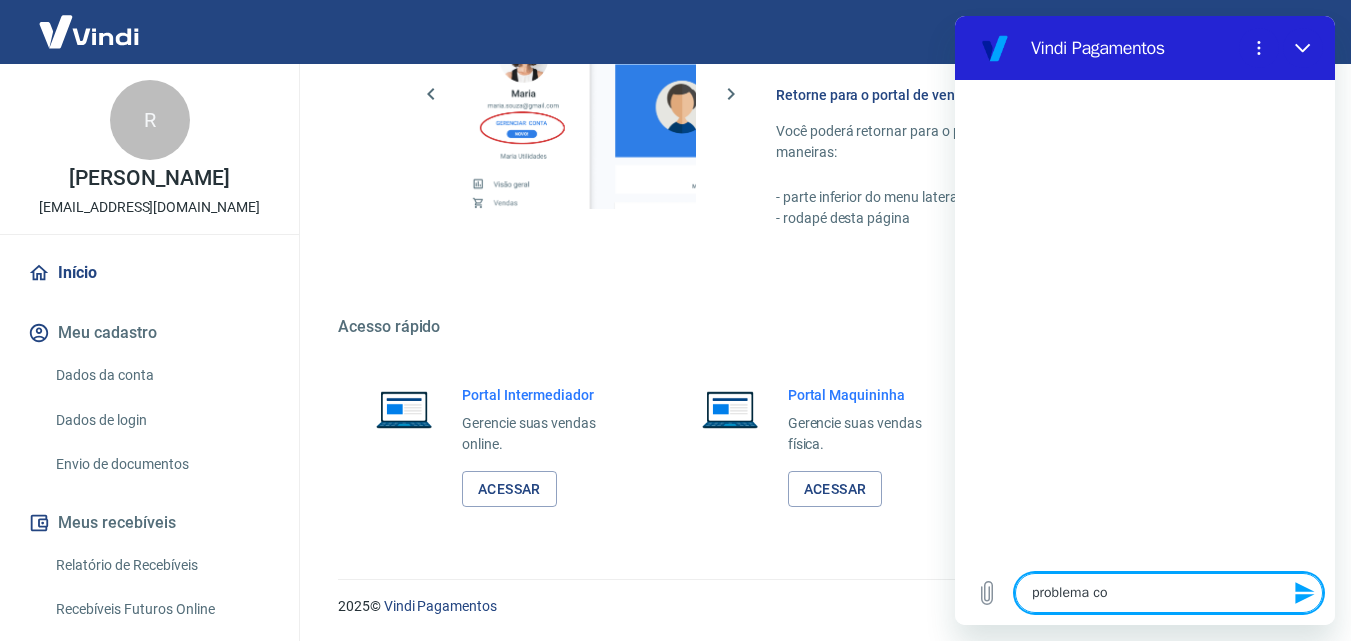 type on "problema com" 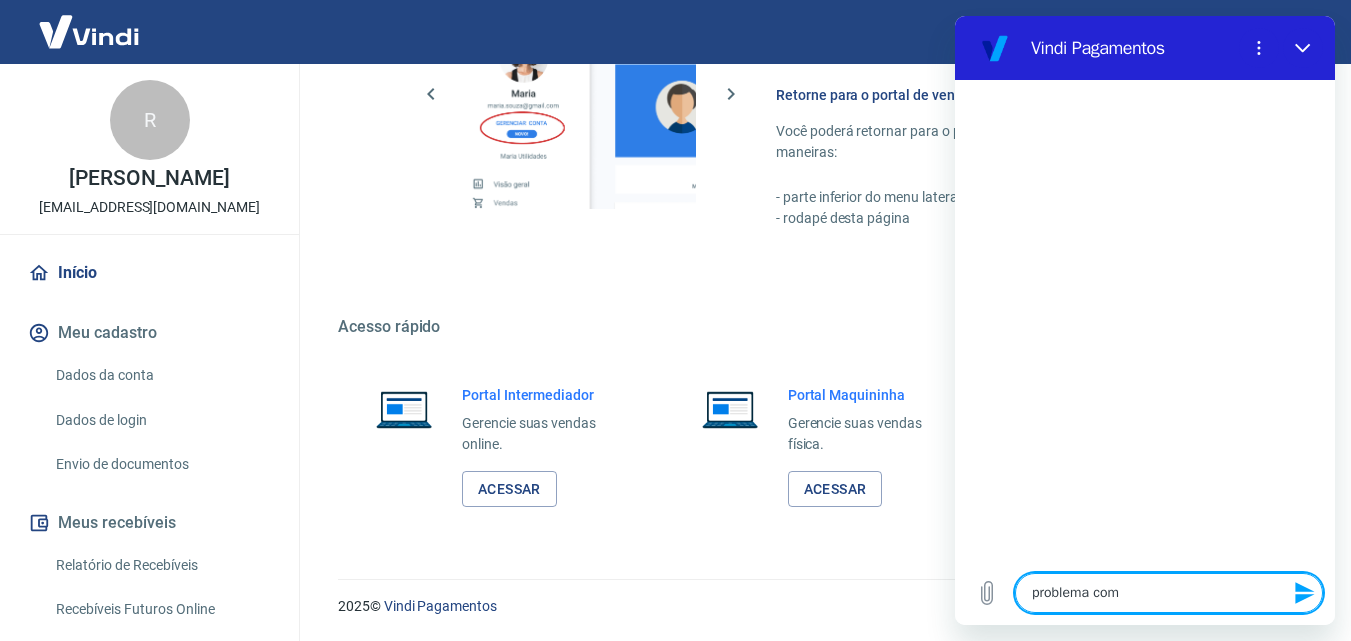 type on "problema com" 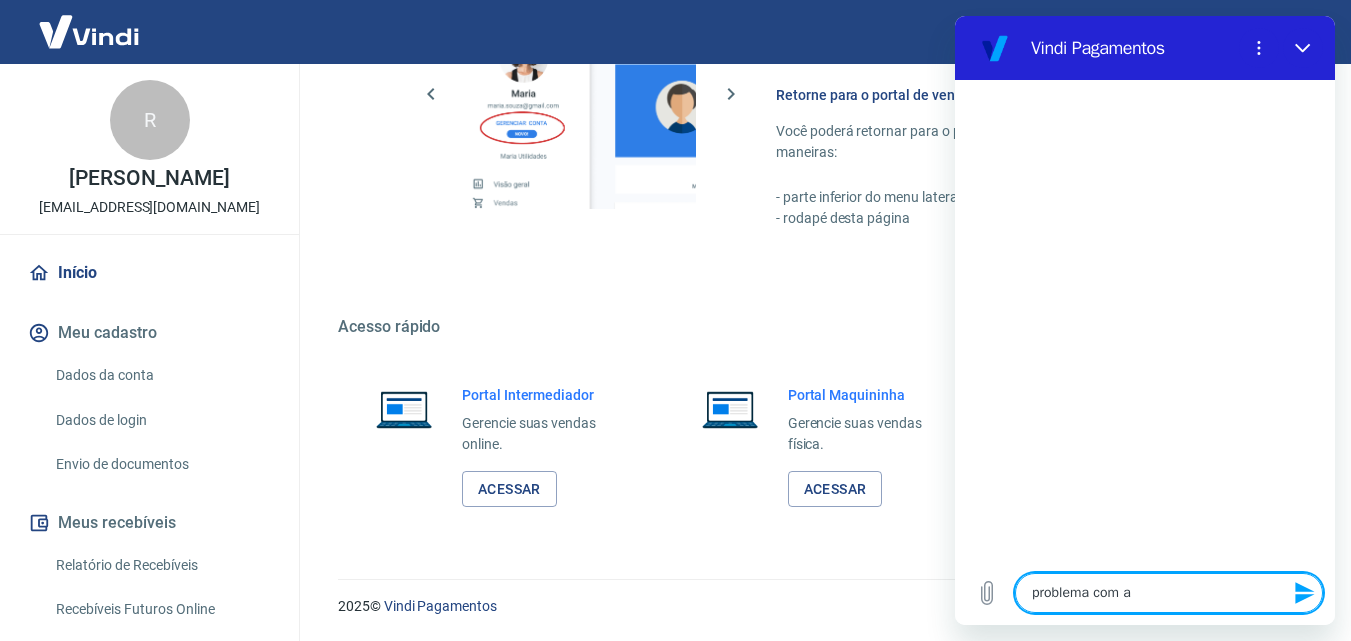 type on "problema com a" 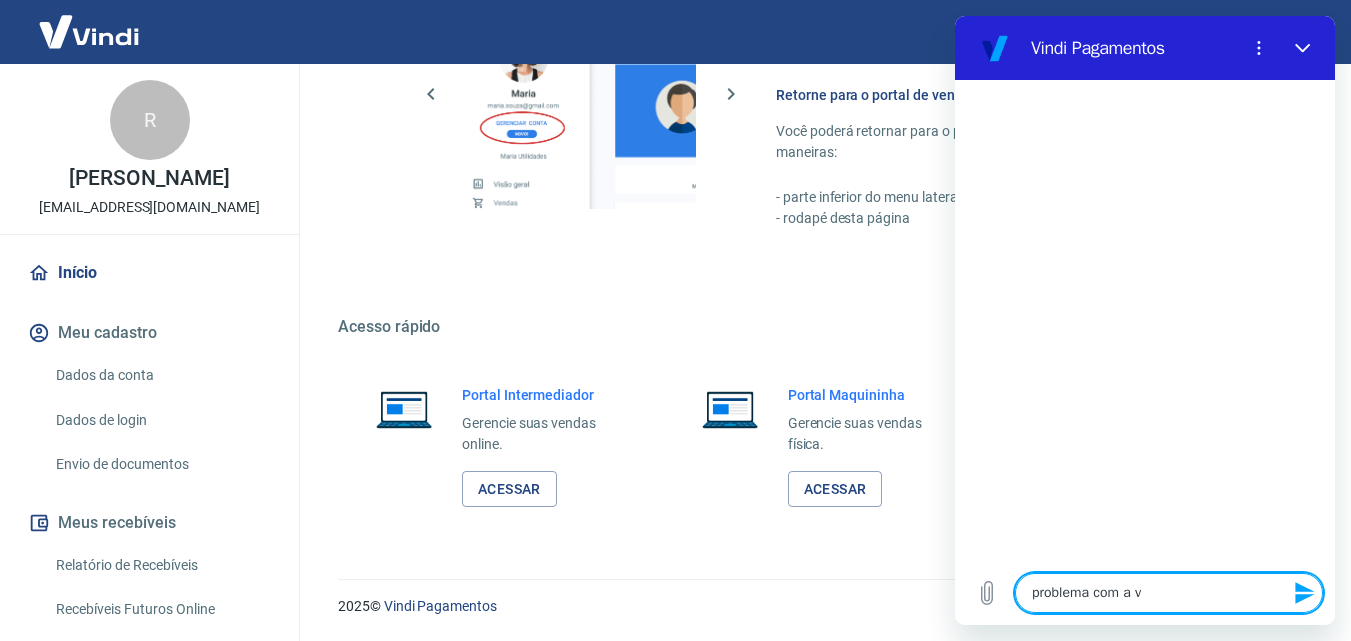 type on "problema com a va" 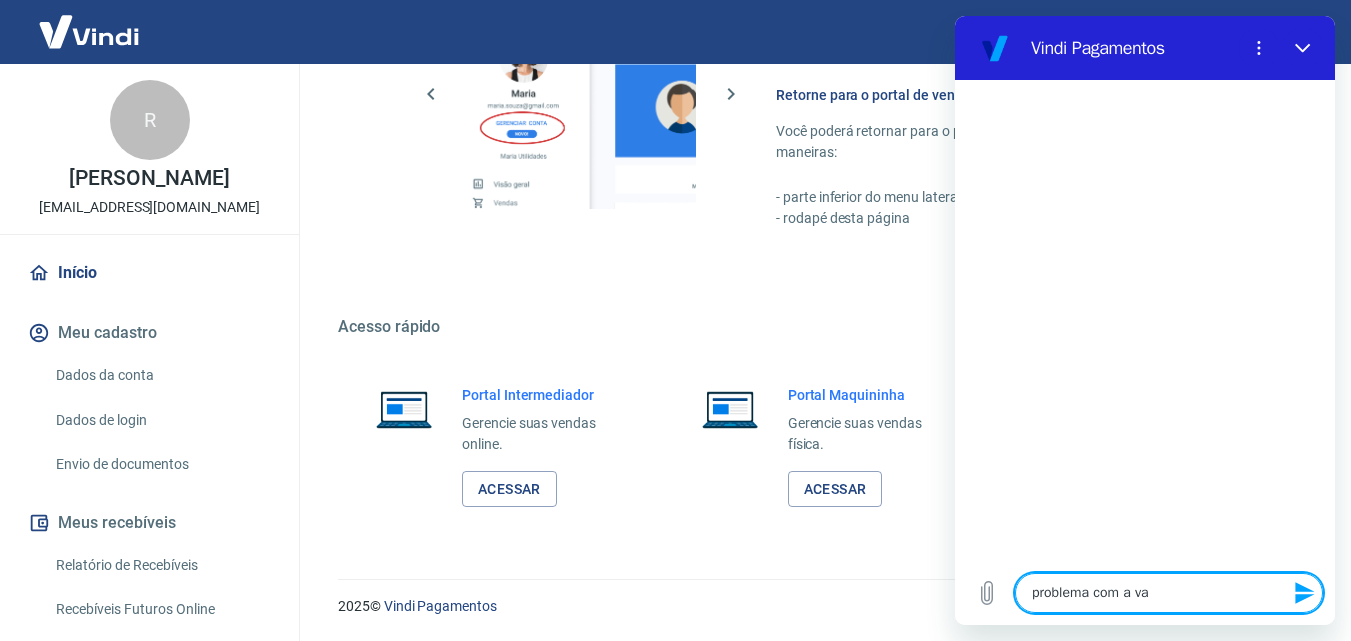 type on "problema com a val" 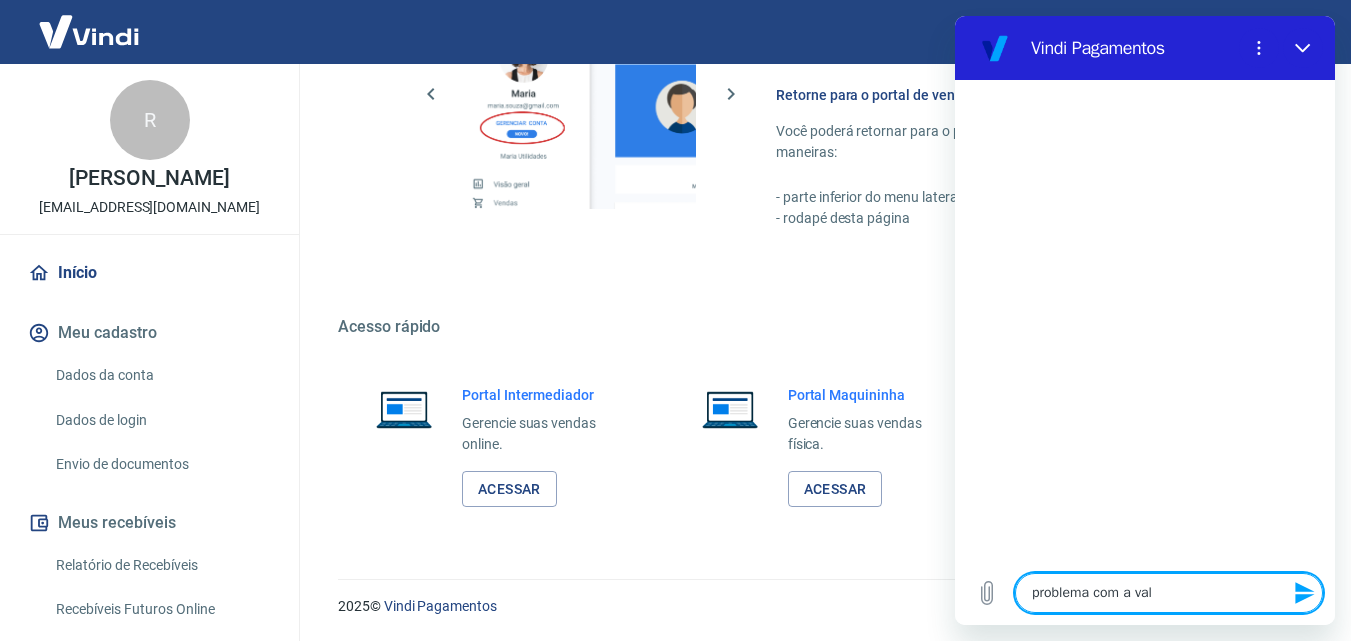 type on "problema com a vali" 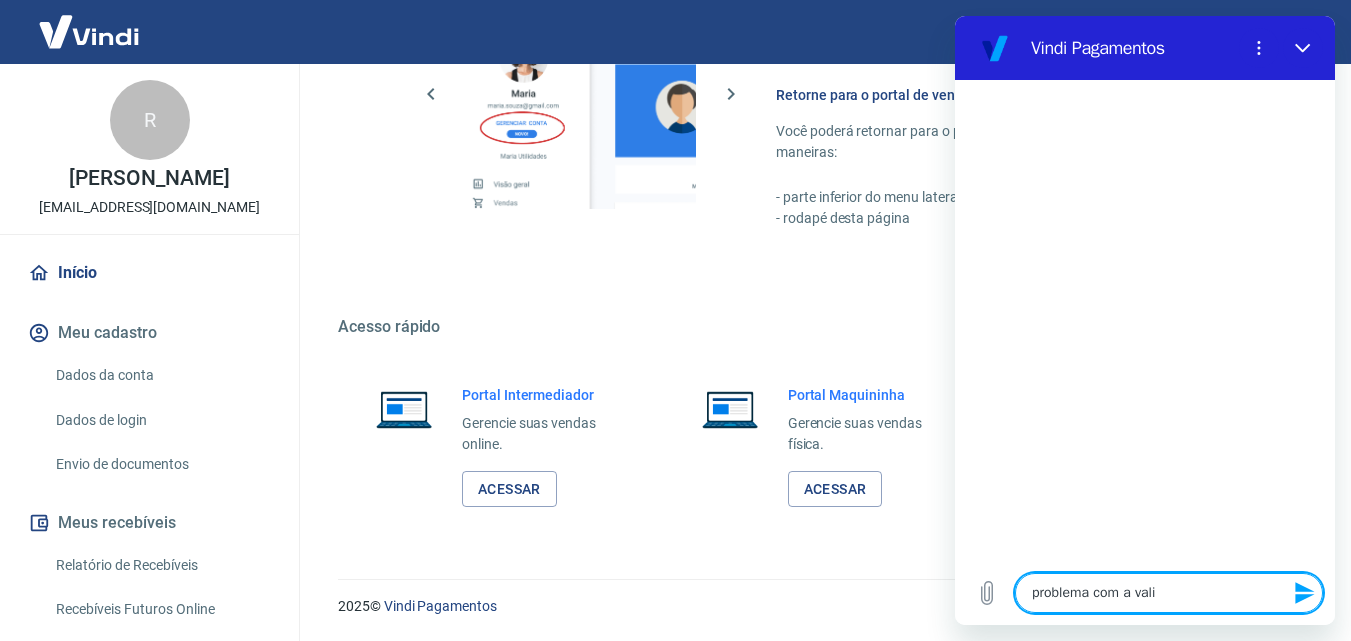 type on "problema com a valid" 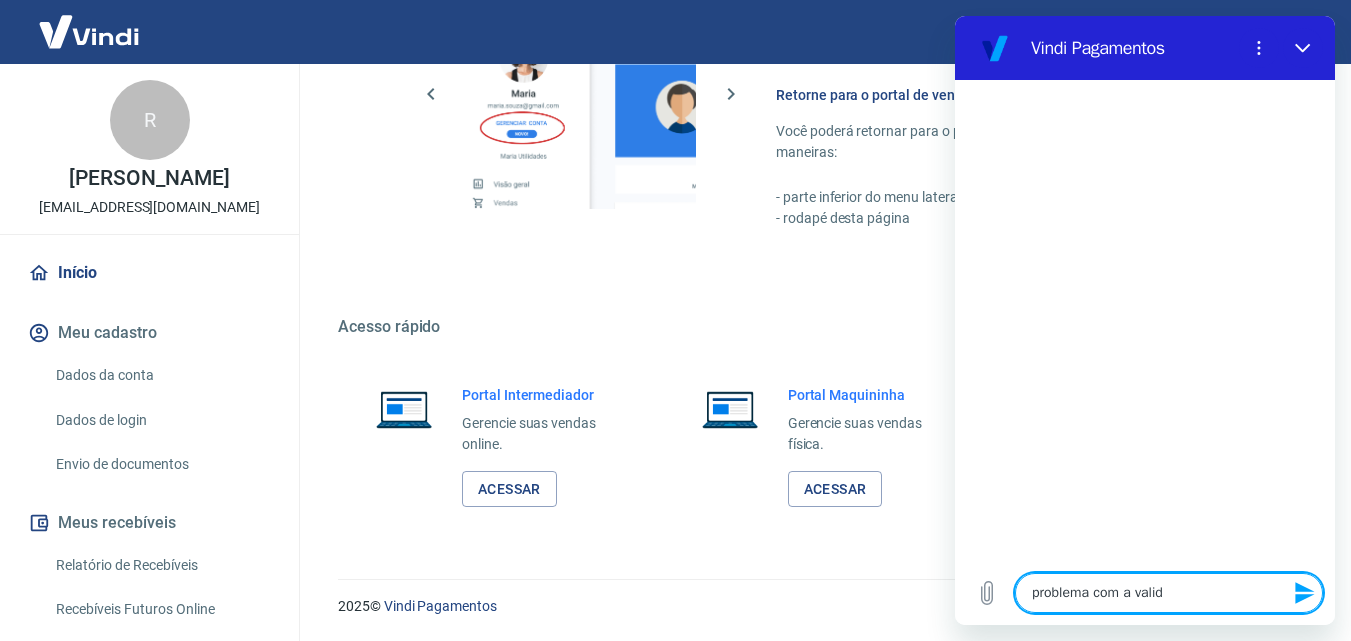 type on "problema com a valida" 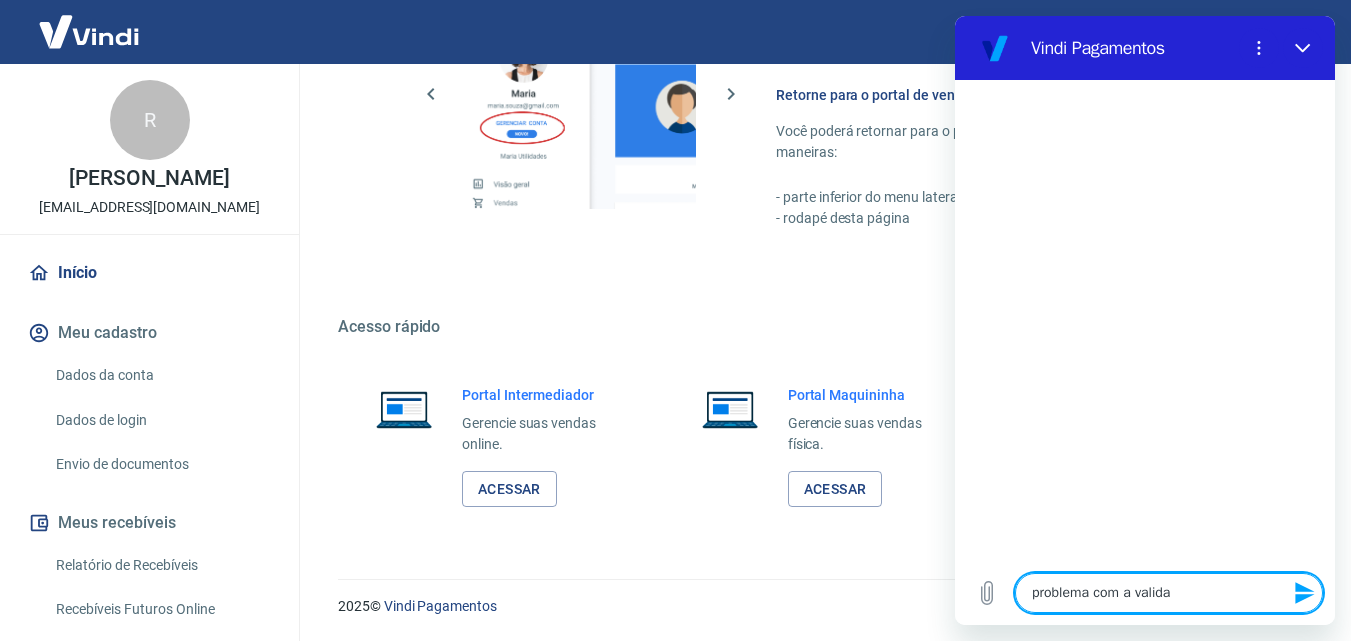 type on "problema com a validaç" 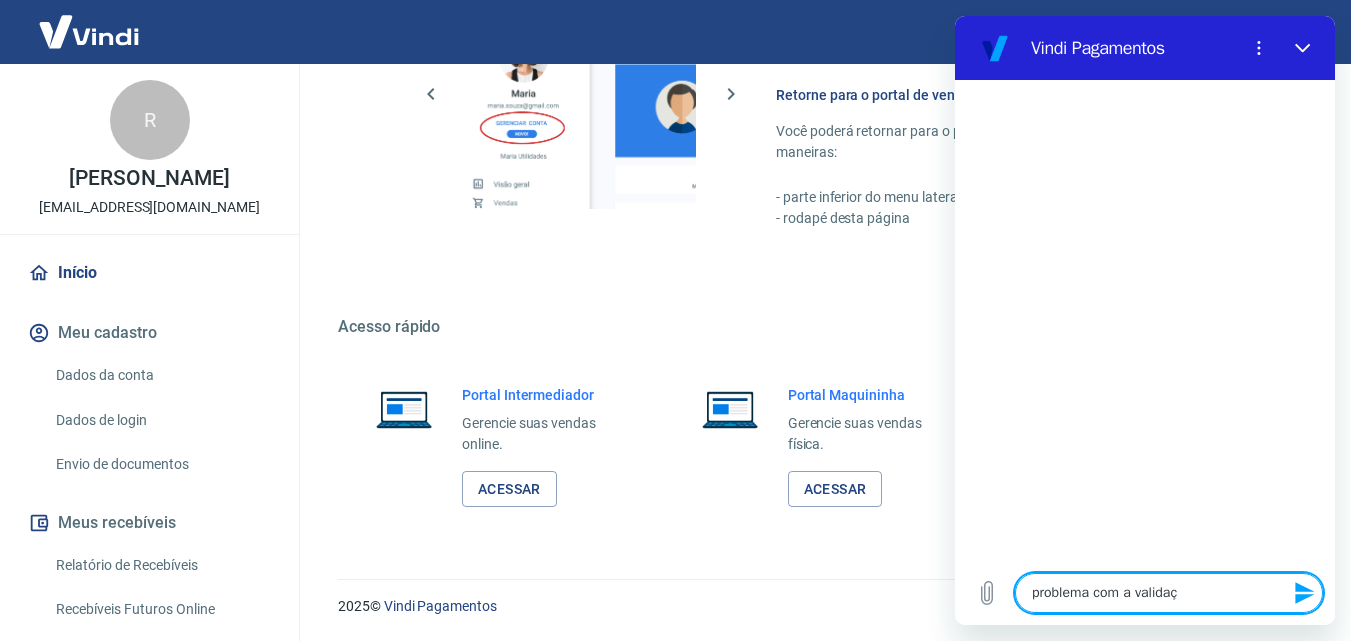 type on "problema com a validaçã" 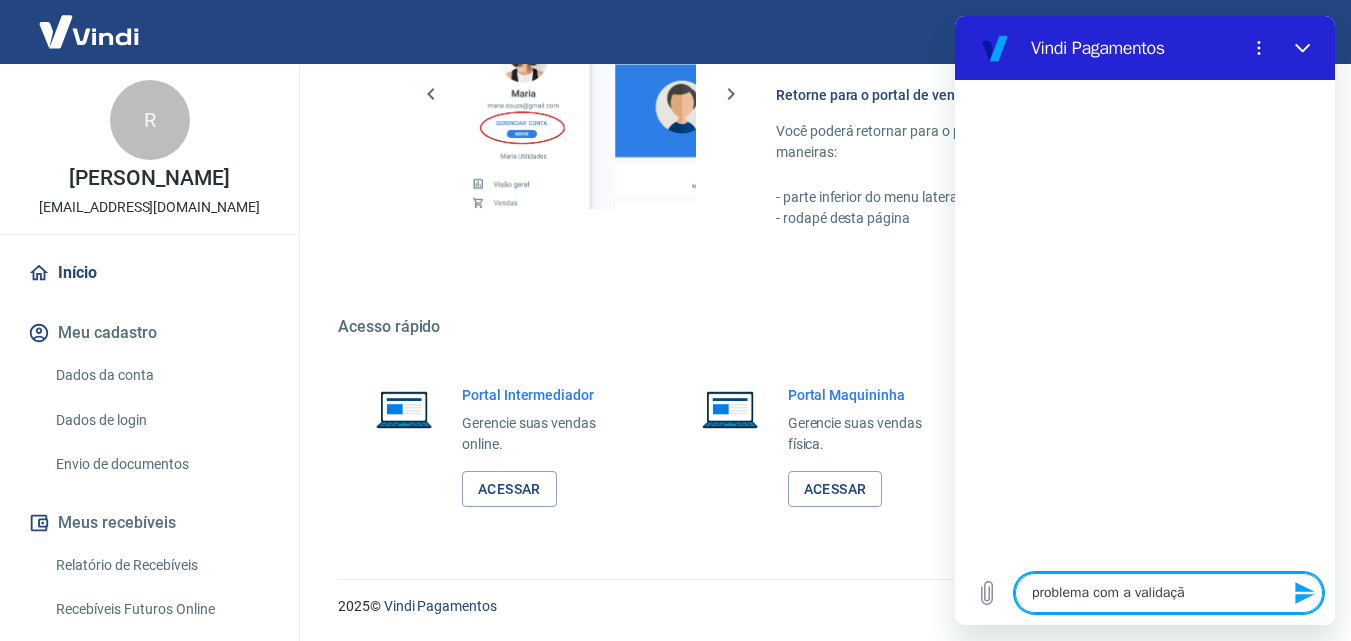 type on "problema com a validação" 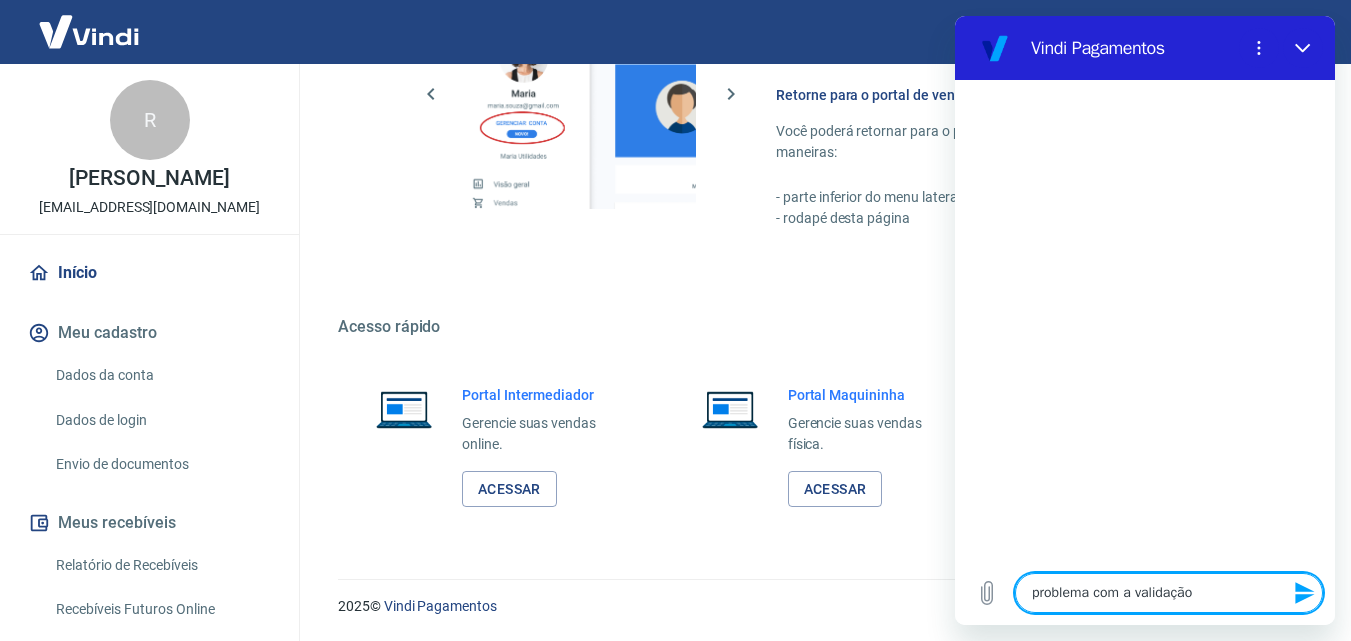 type on "problema com a validaçã" 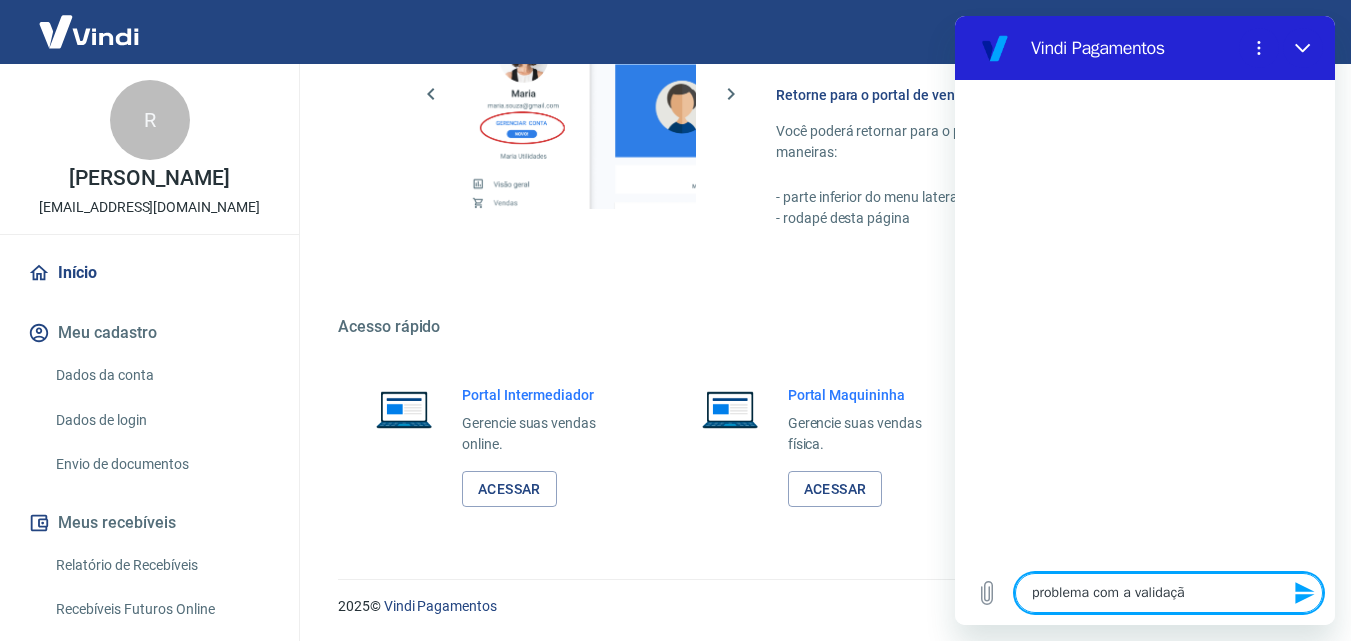 type on "problema com a validaç" 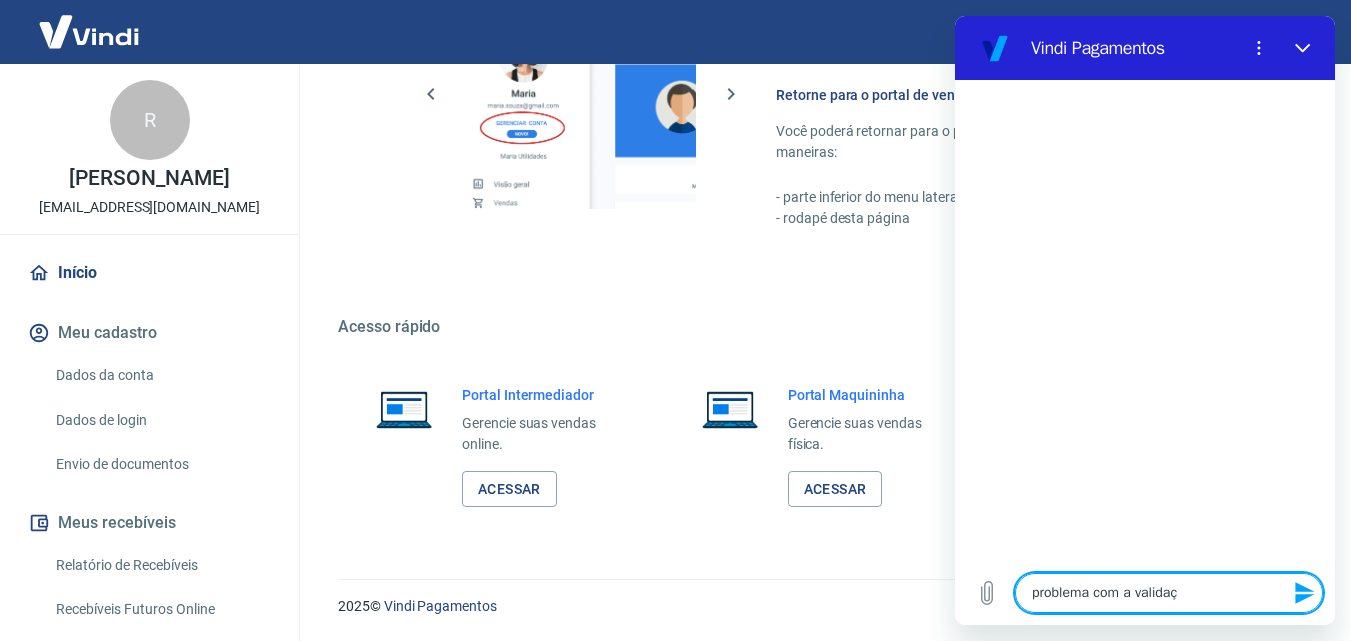 type on "problema com a valida" 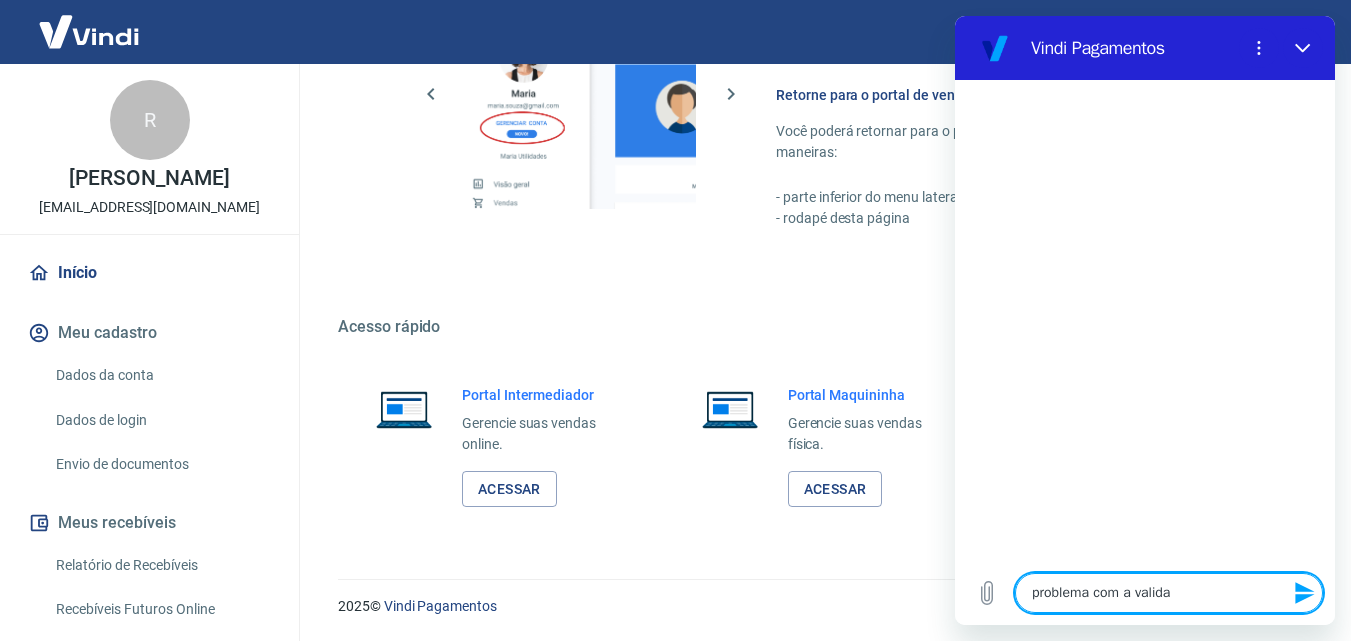 type on "problema com a valid" 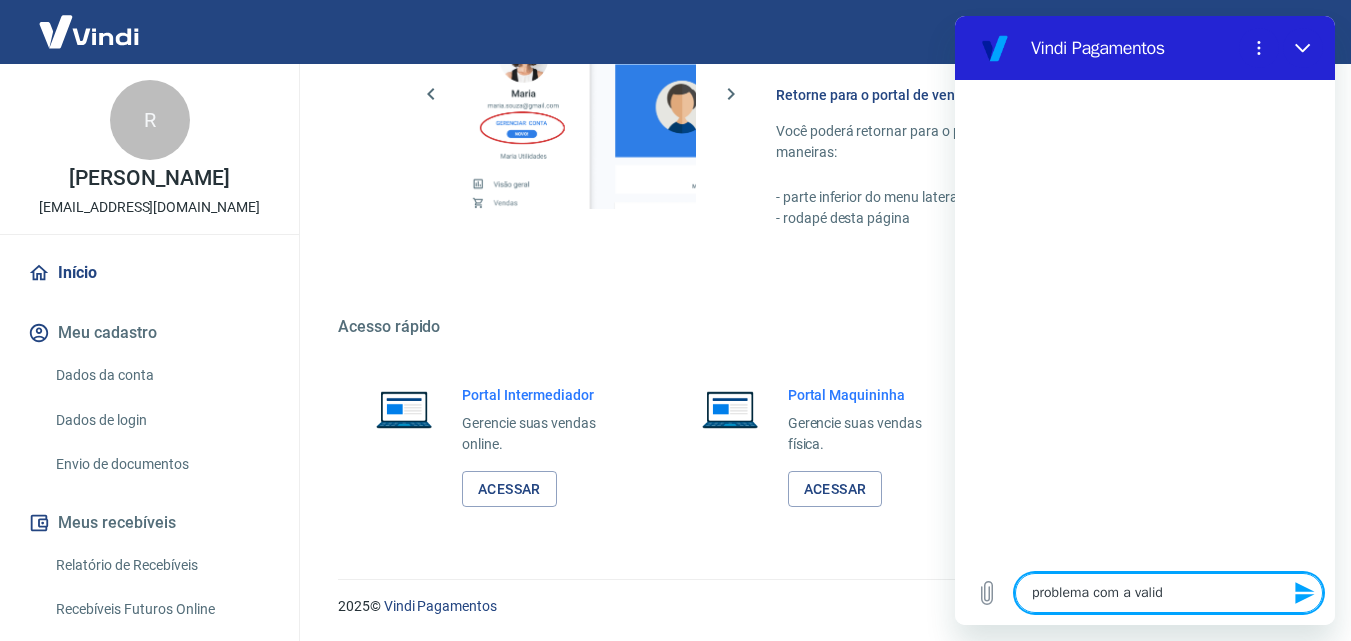 type on "problema com a vali" 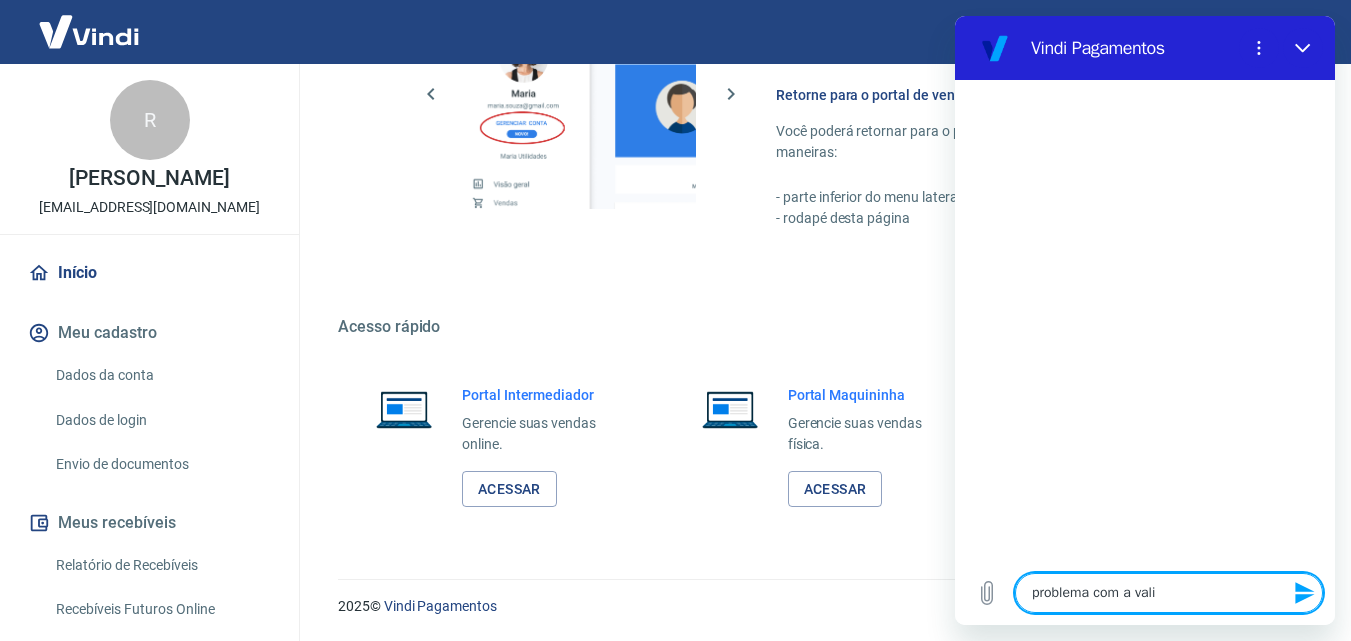 type on "problema com a val" 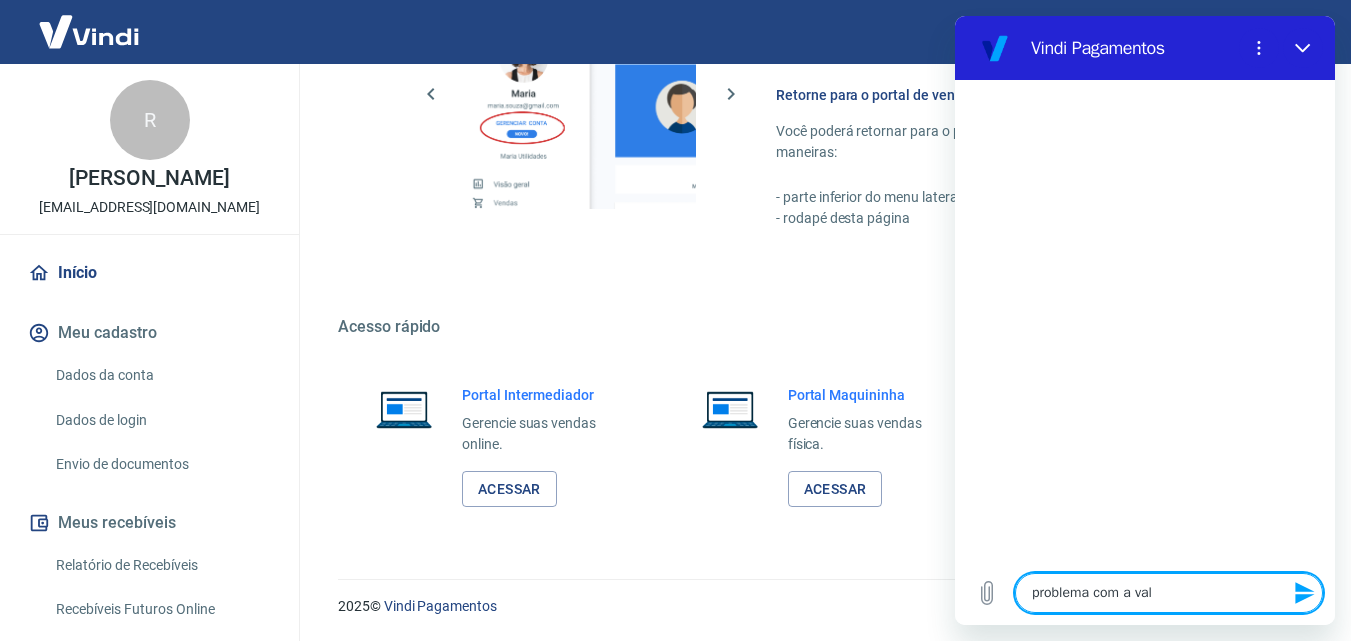 type on "problema com a va" 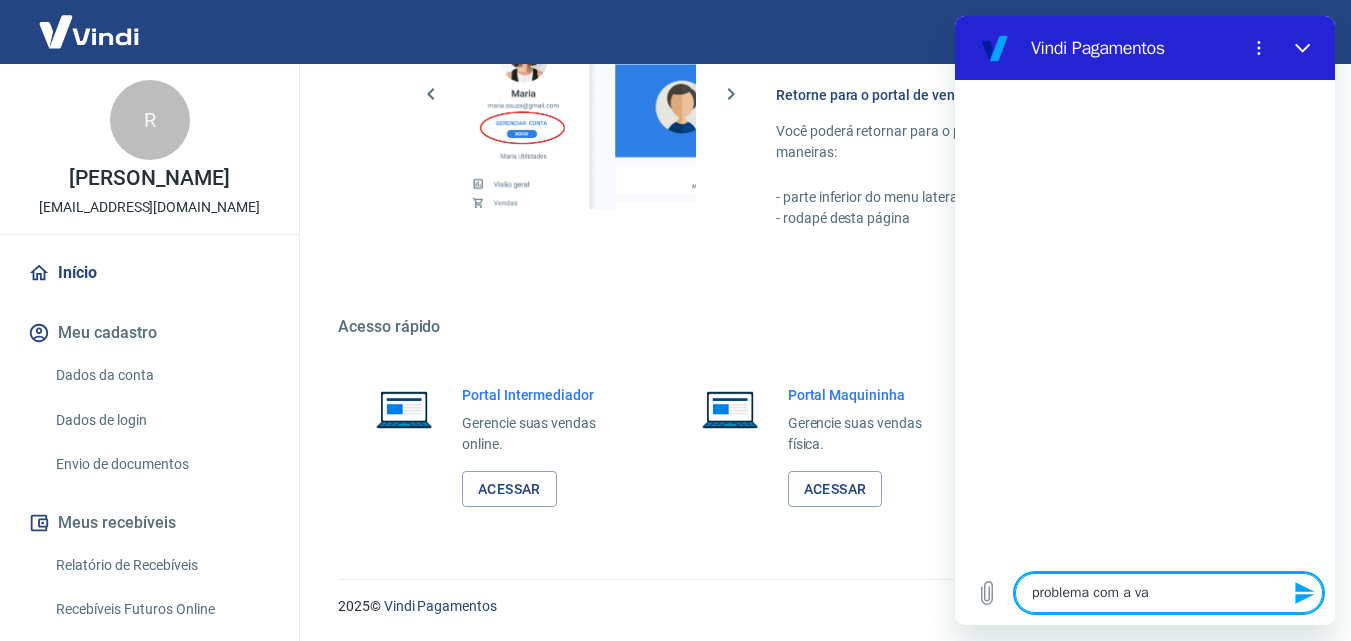 type on "x" 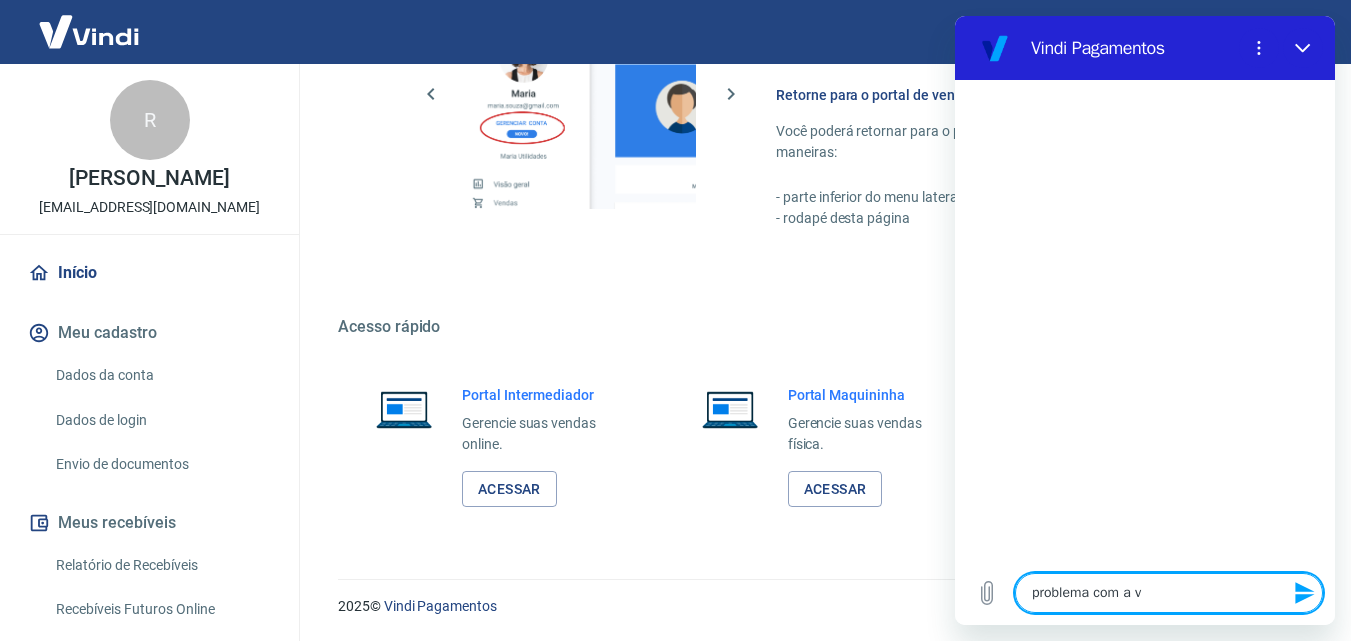 type on "problema com a ve" 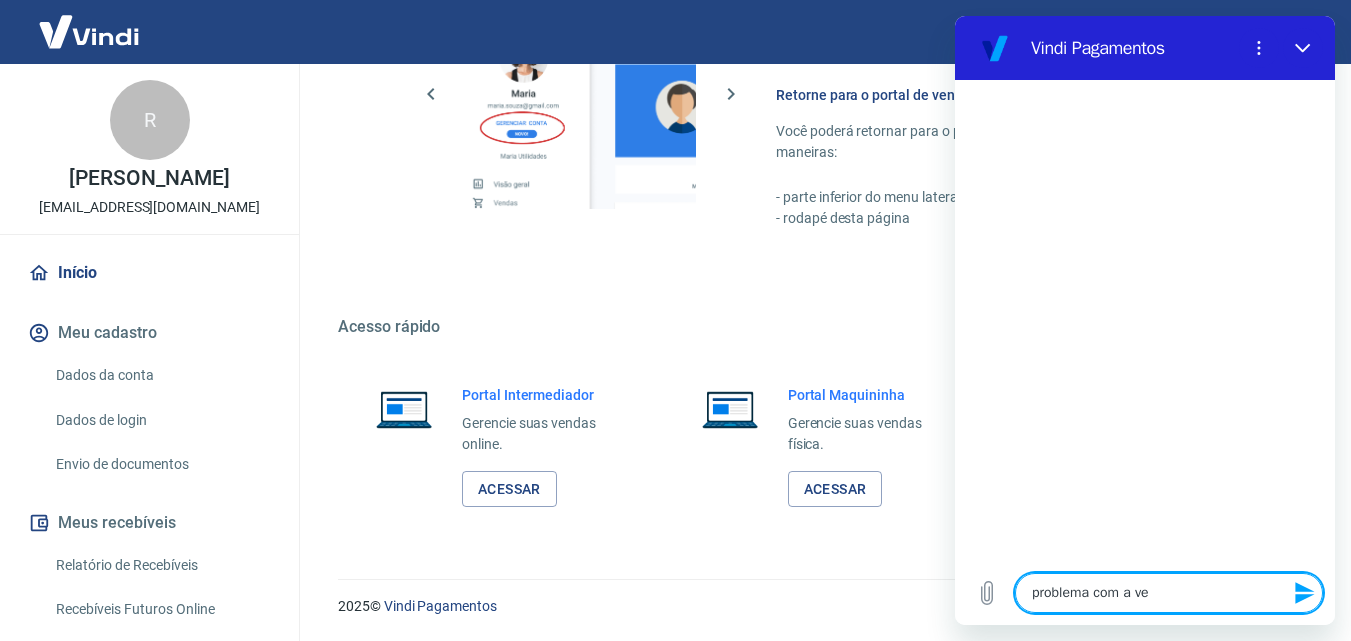 type on "problema com a ver" 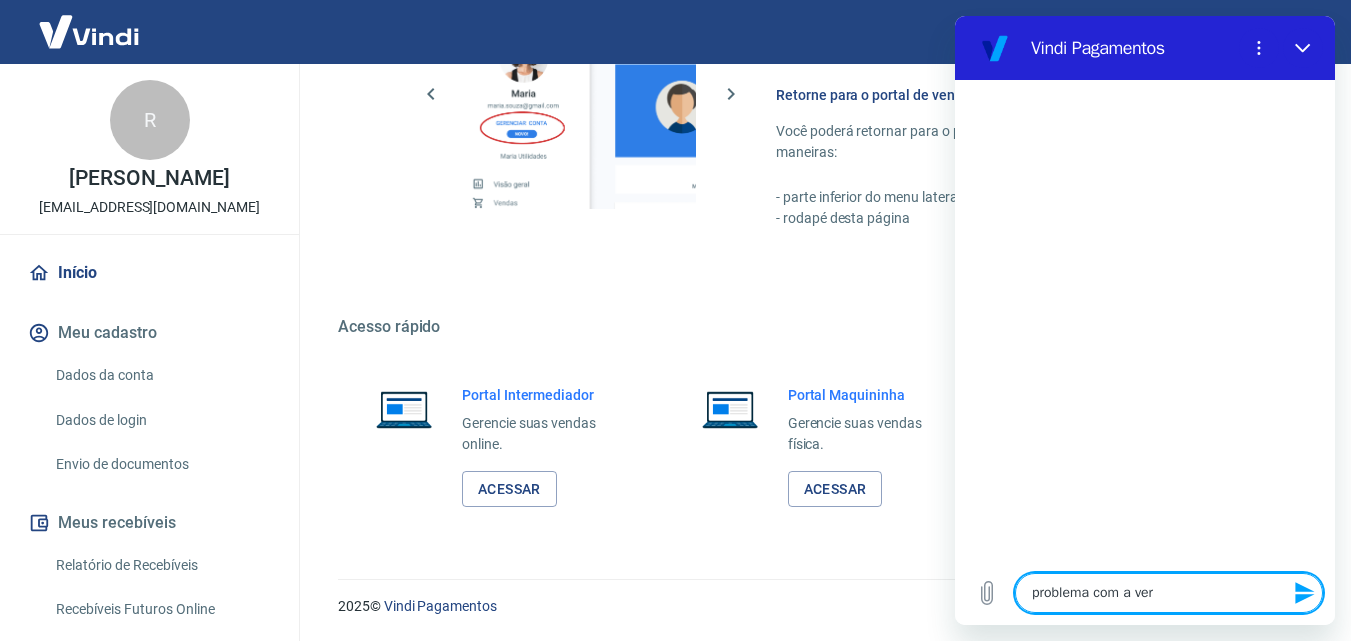 type on "problema com a veri" 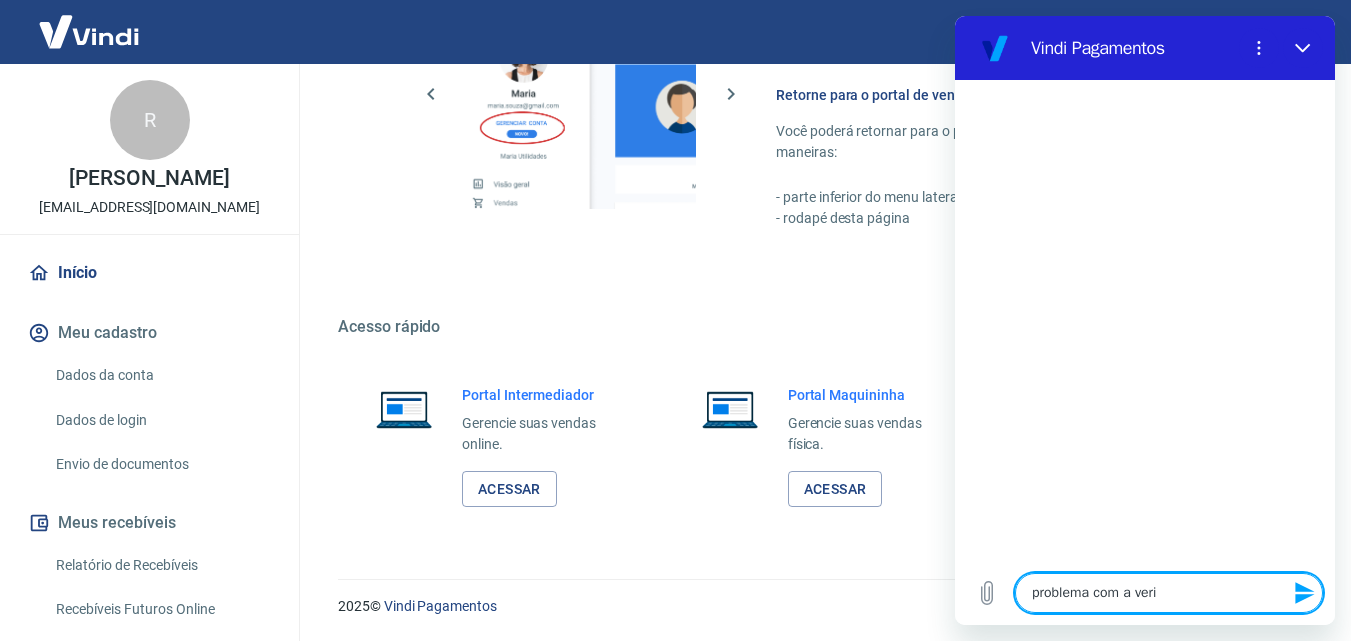 type on "problema com a verif" 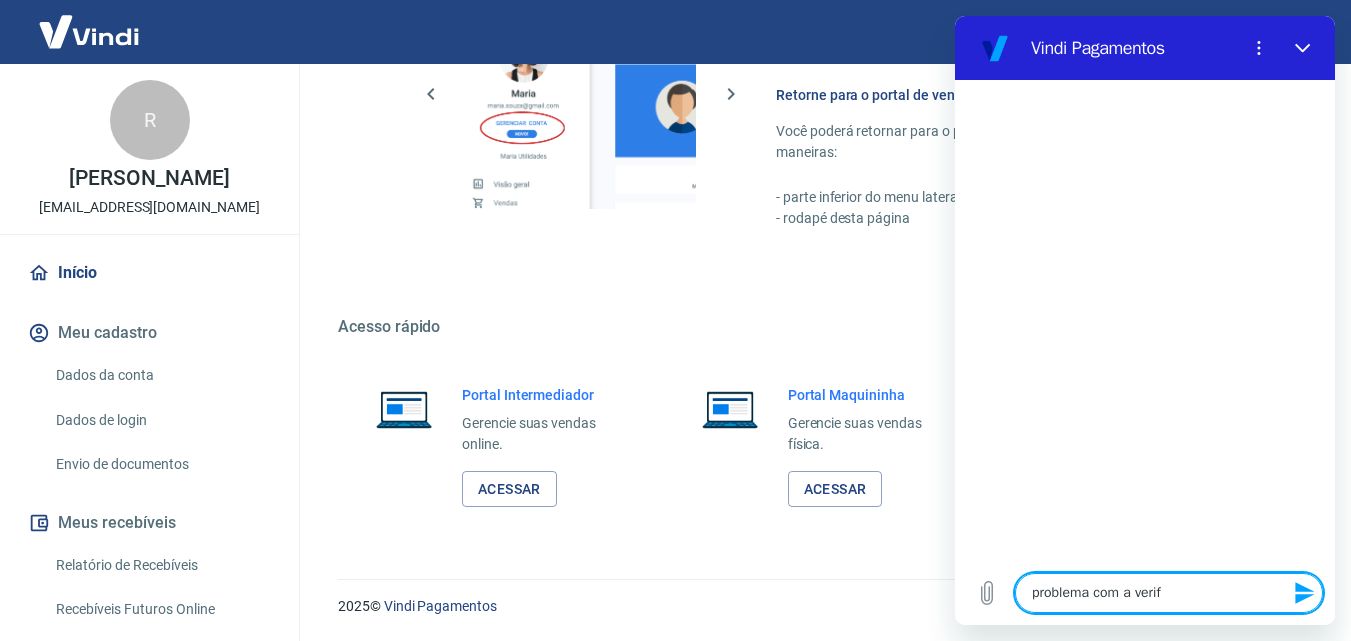 type on "problema com a verifi" 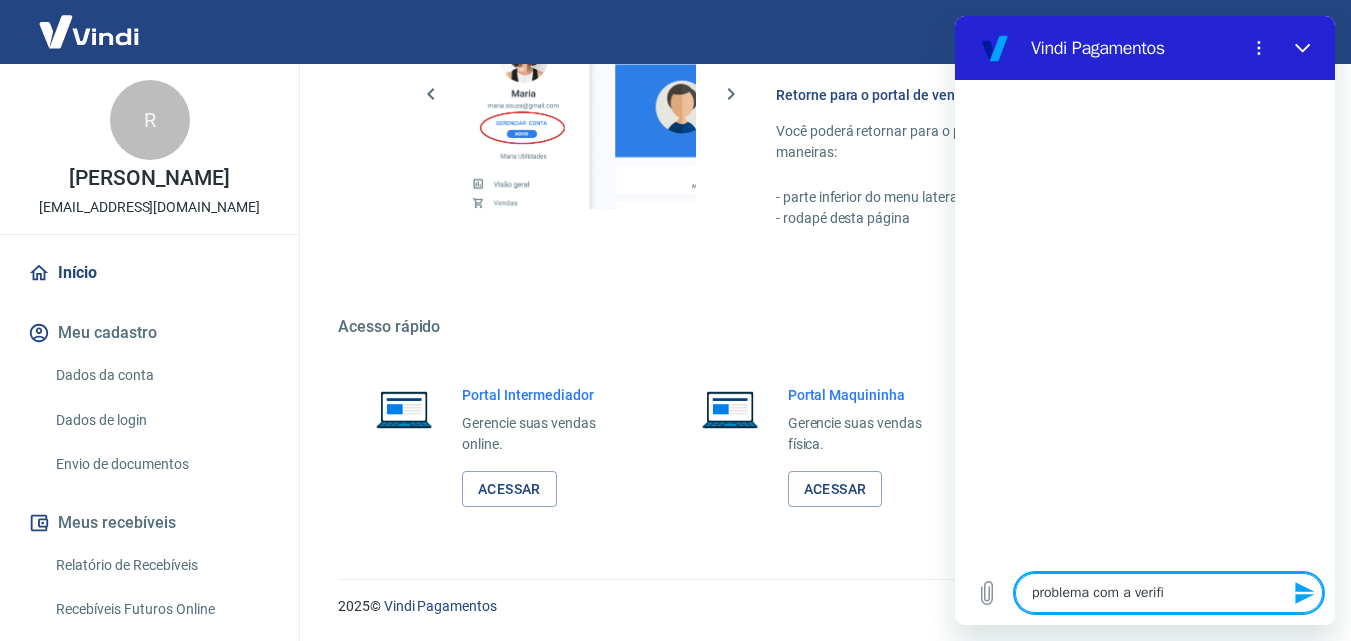 type on "problema com a verific" 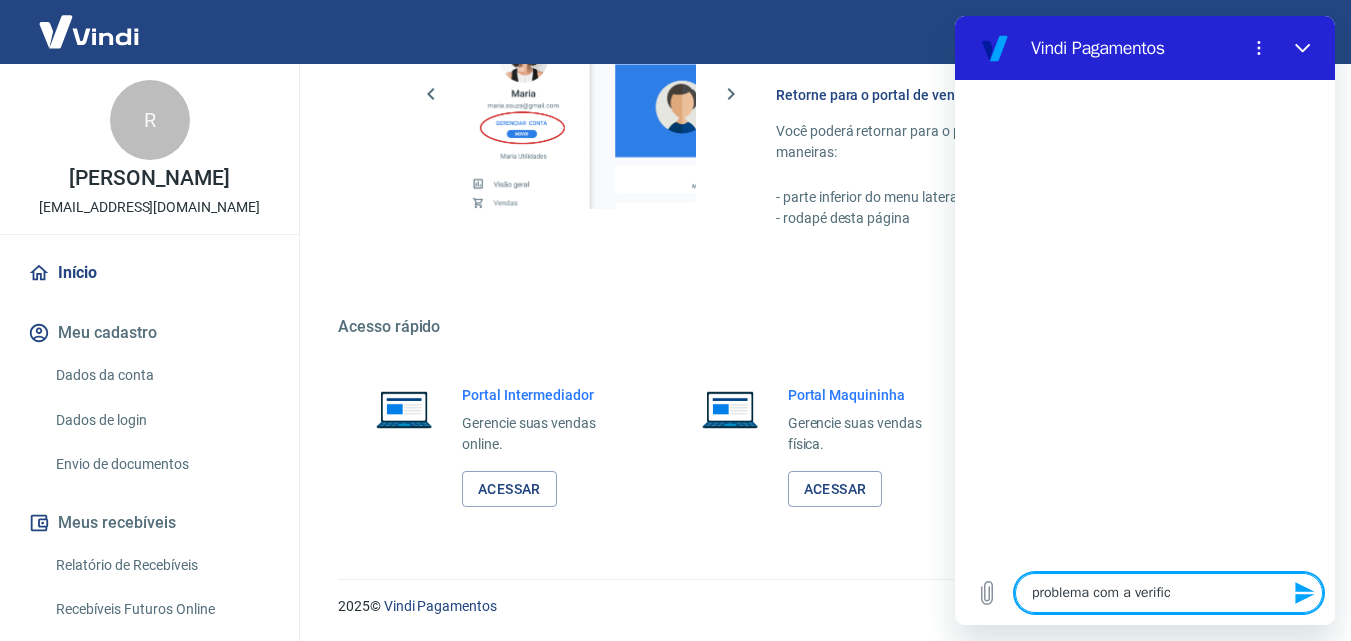 type on "problema com a verifica" 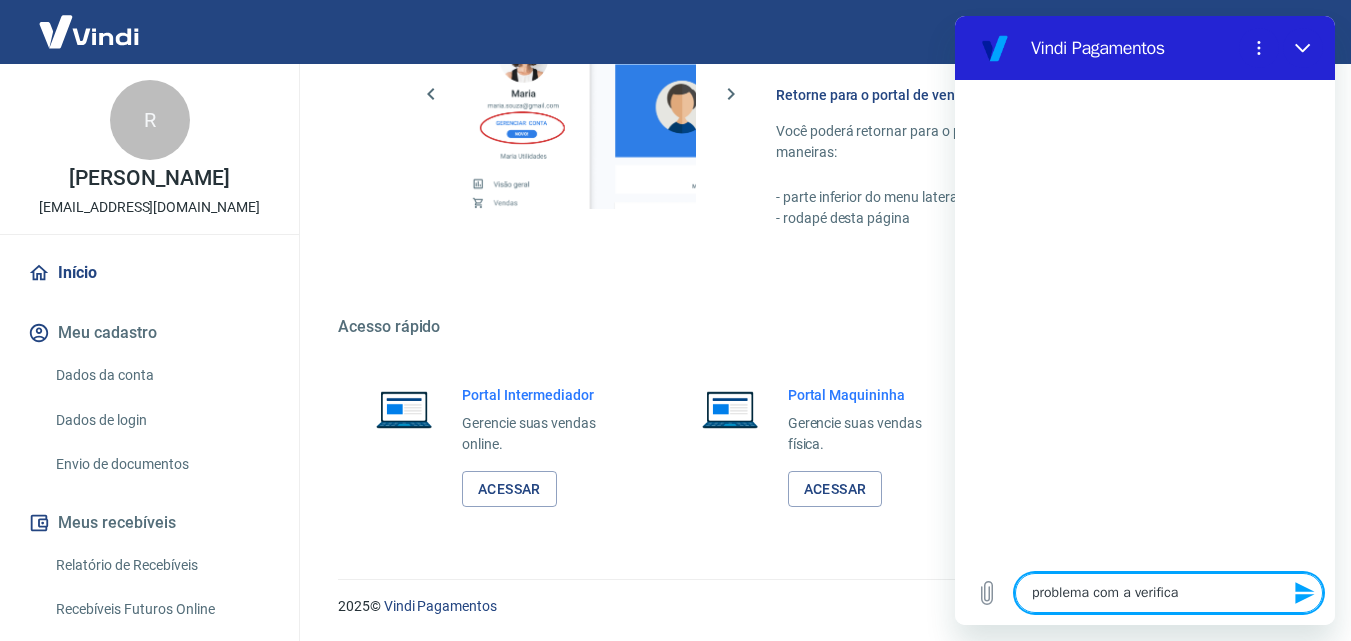 type on "problema com a verificaç" 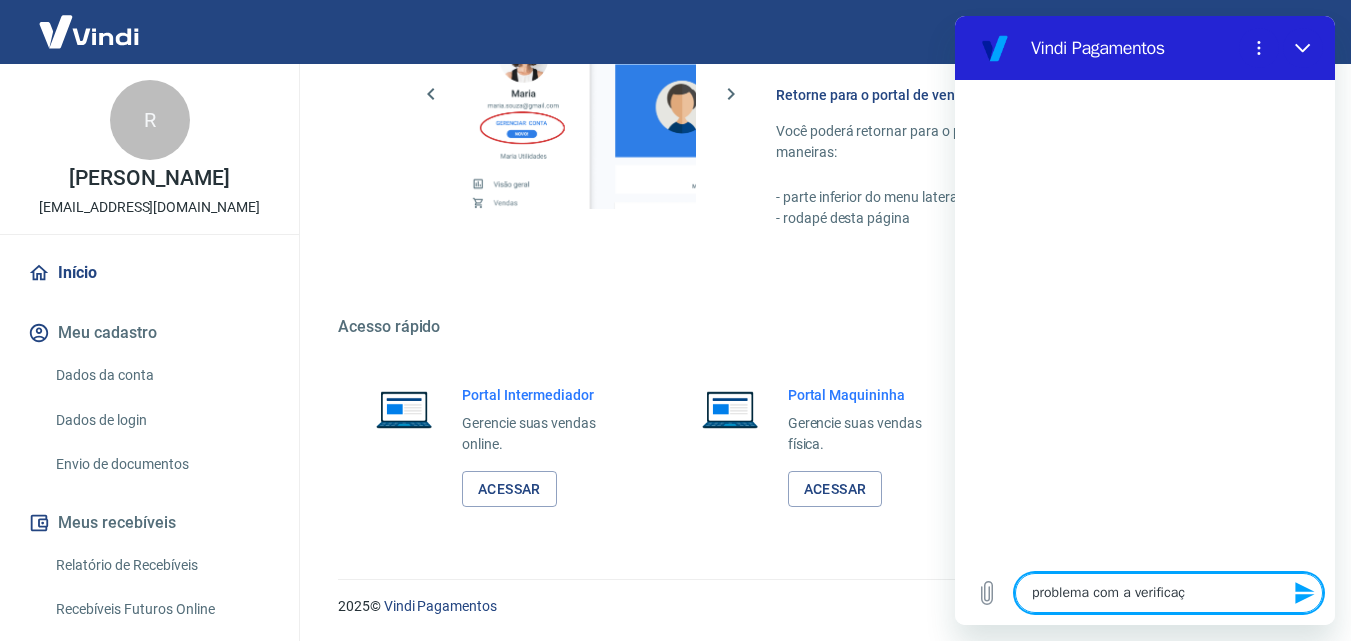 type on "problema com a verificaçã" 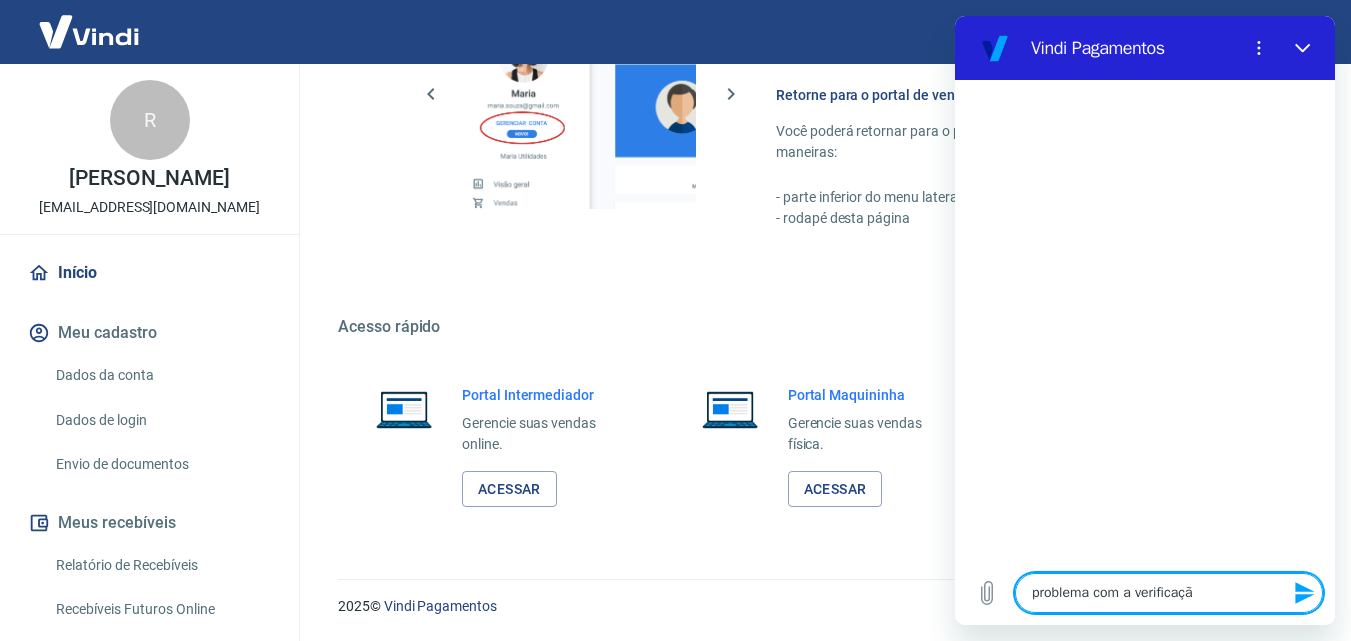 type on "problema com a verificação" 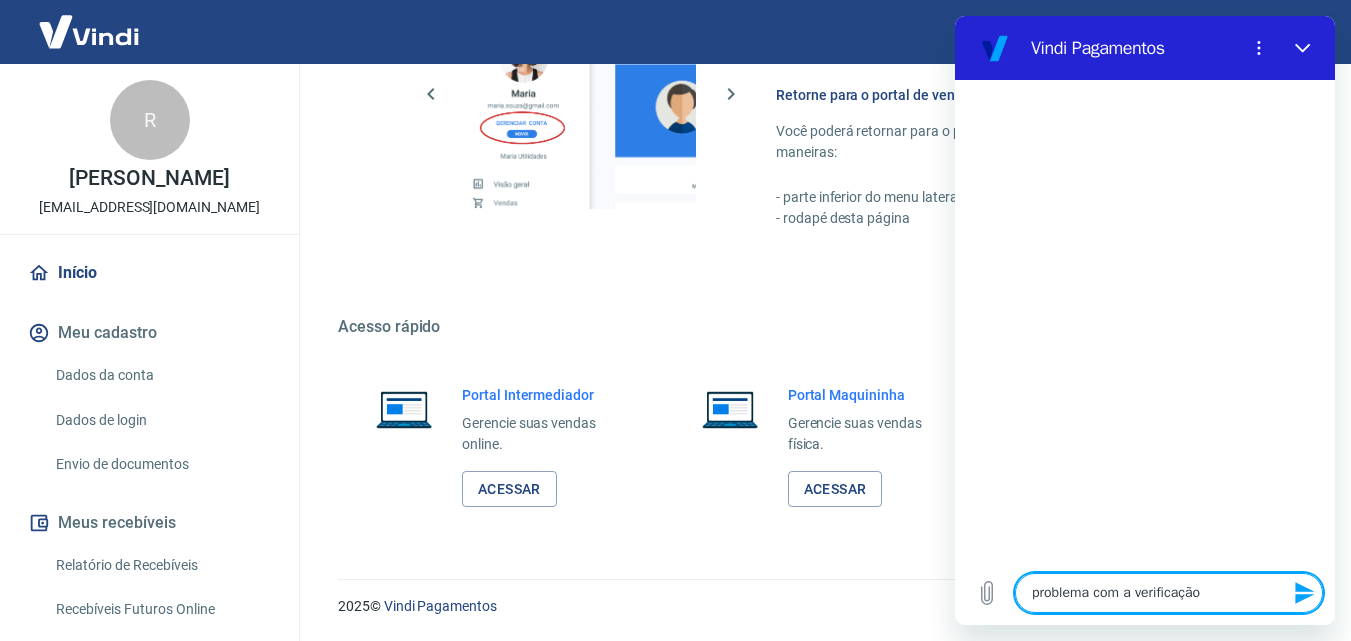 type on "problema com a verificaçãod" 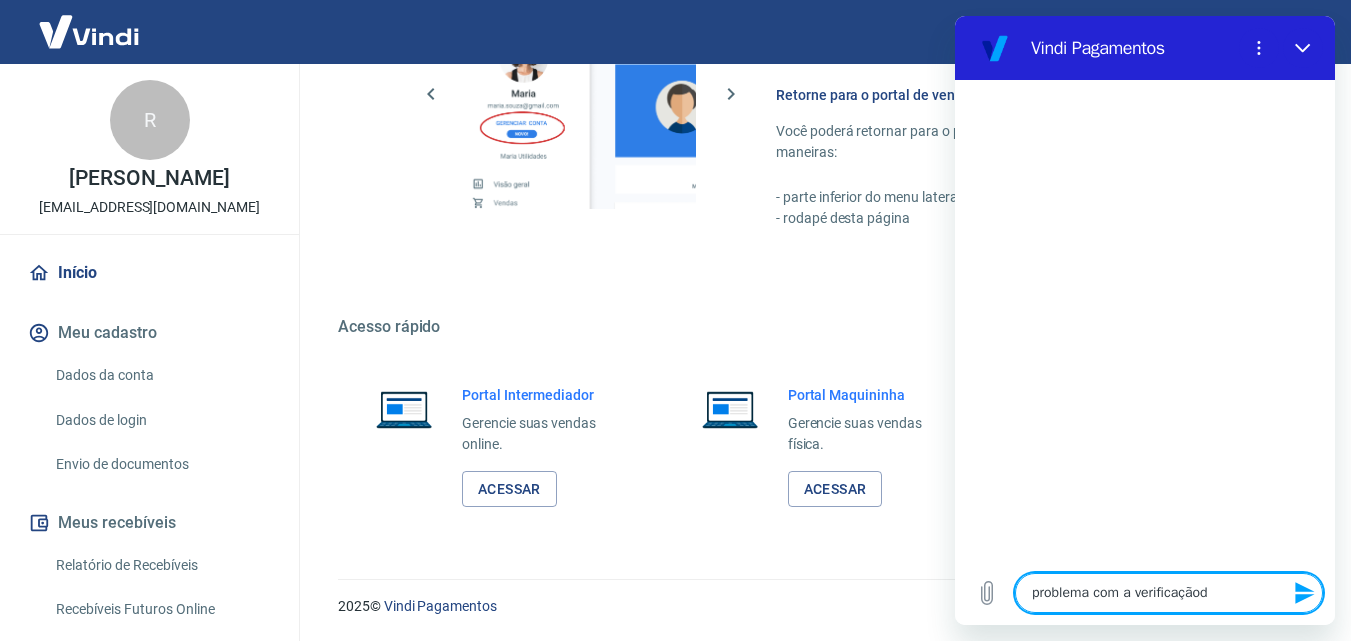 type on "problema com a verificaçãoda" 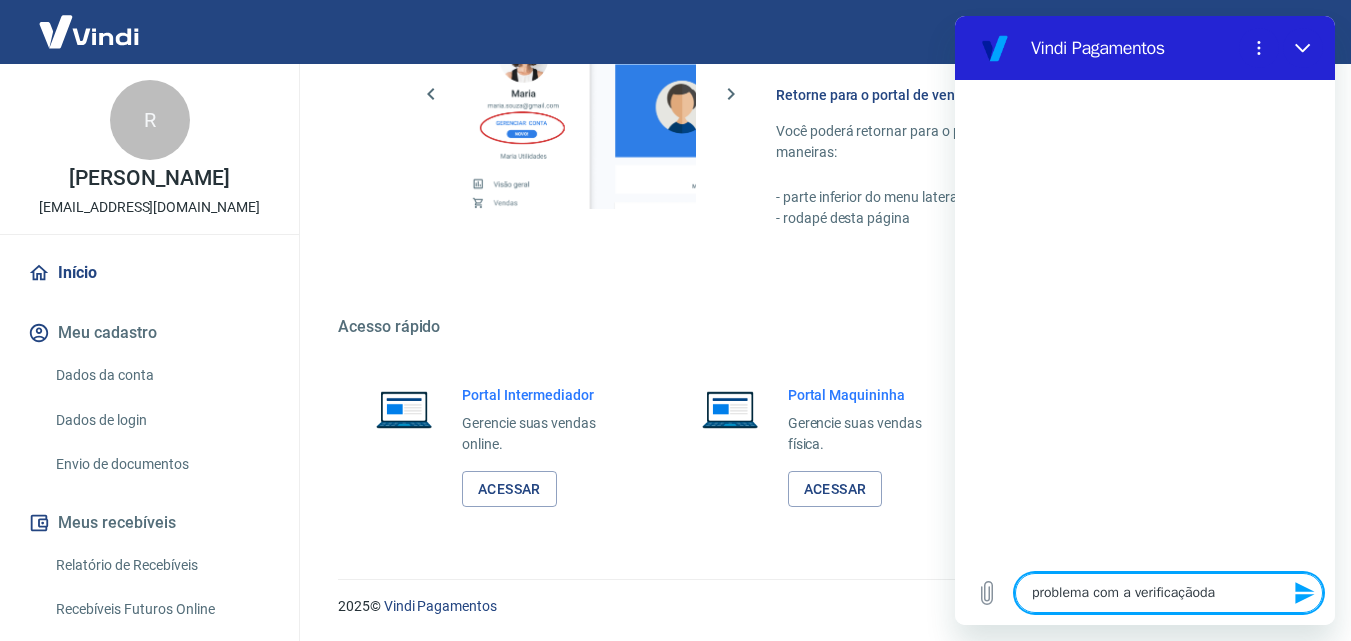 type on "problema com a verificaçãoda" 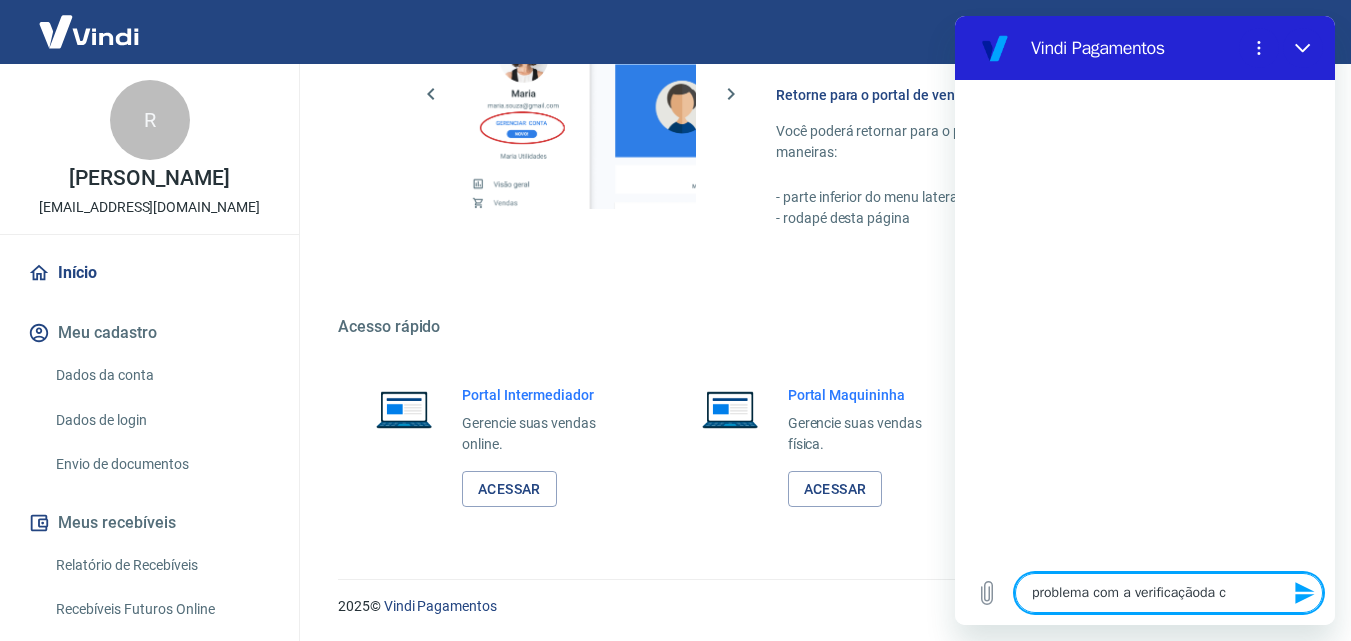 type on "problema com a verificaçãoda co" 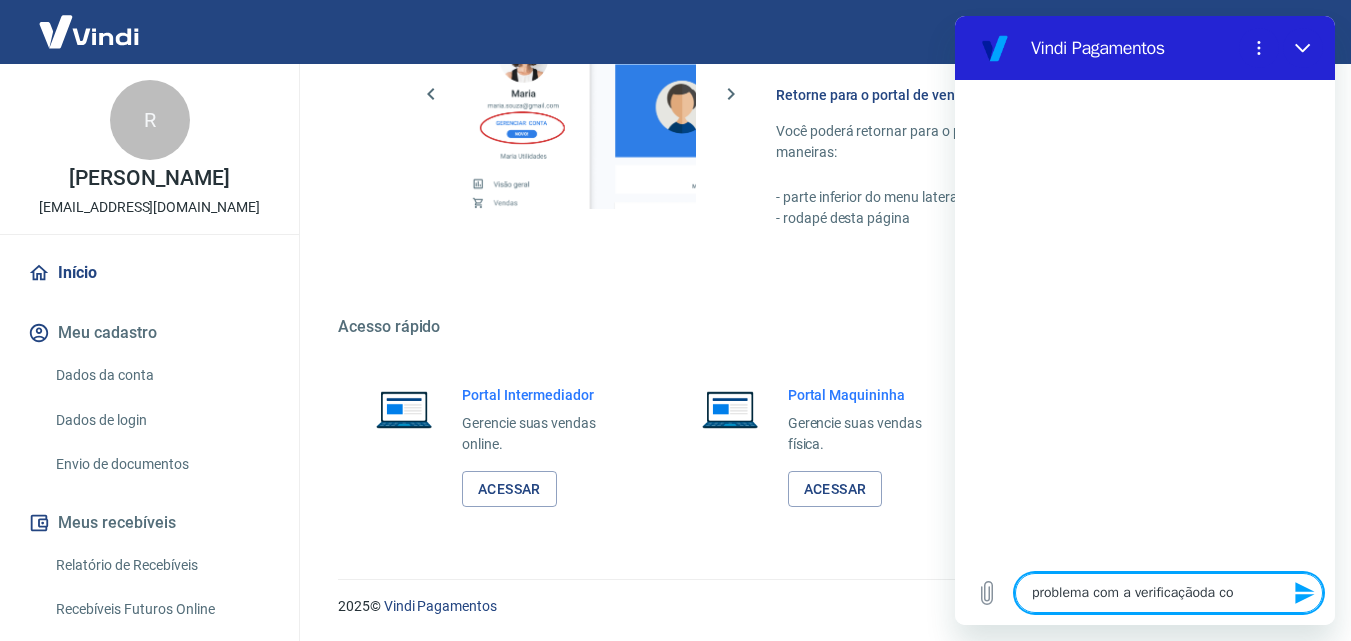 type on "problema com a verificaçãoda con" 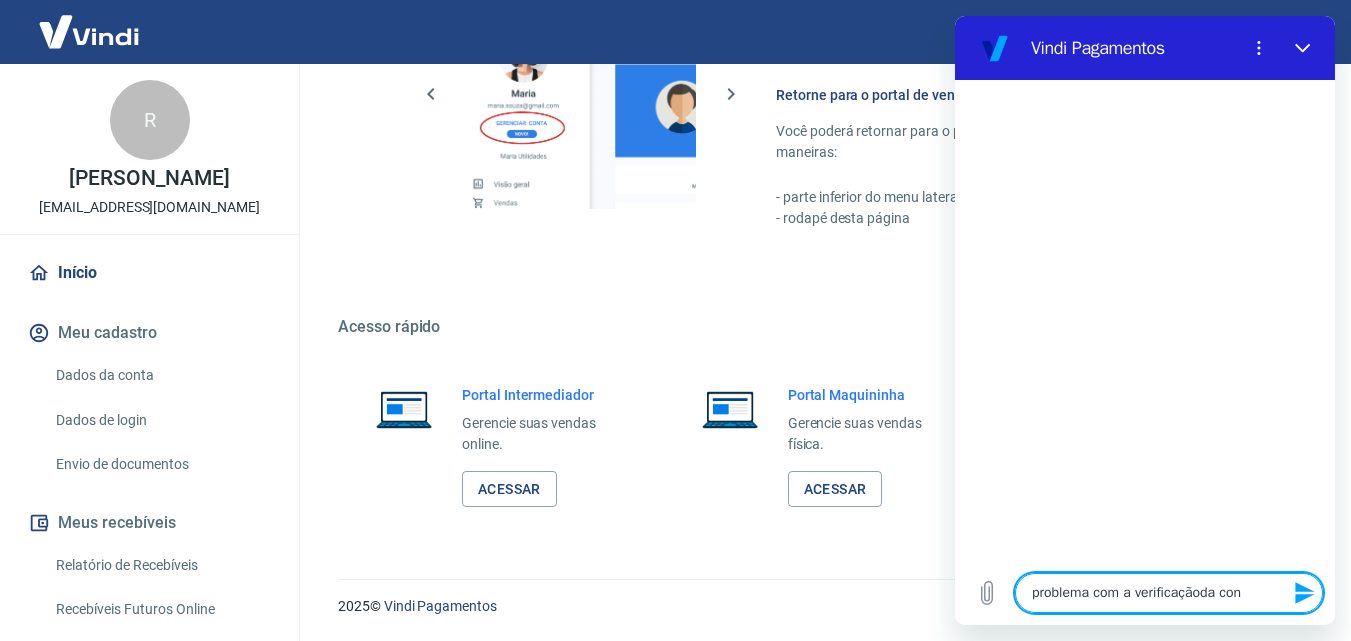 type on "problema com a verificaçãoda cont" 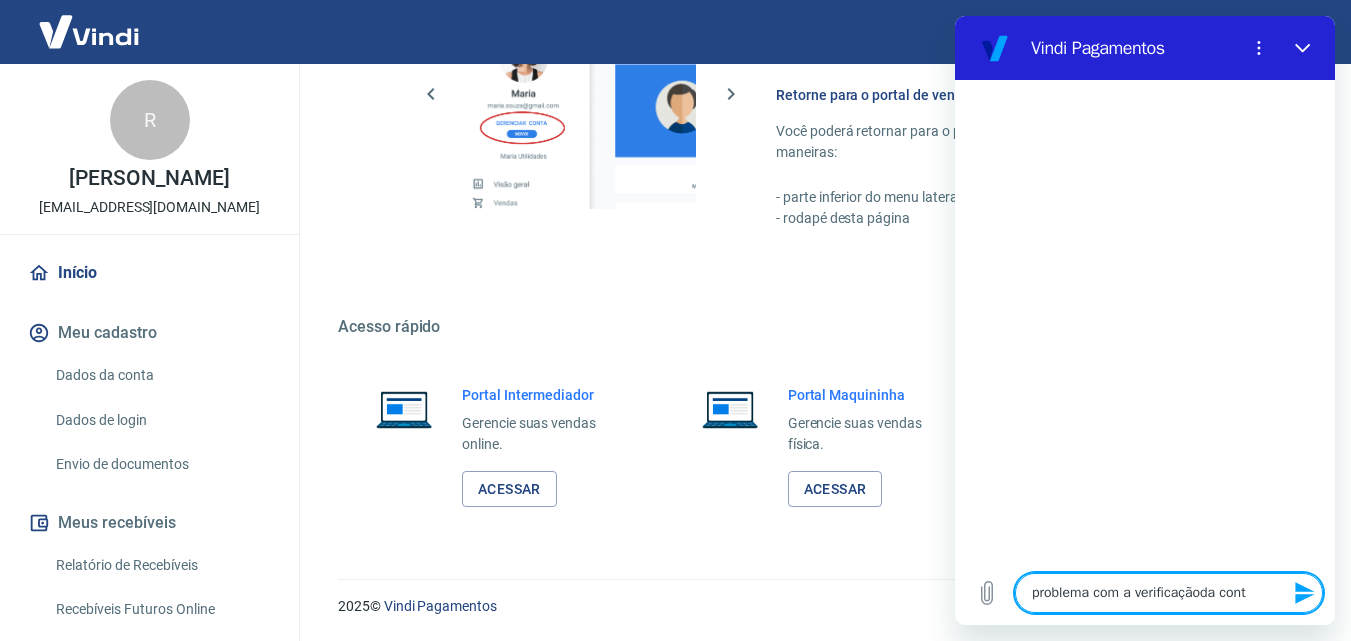 type on "problema com a verificaçãoda conta" 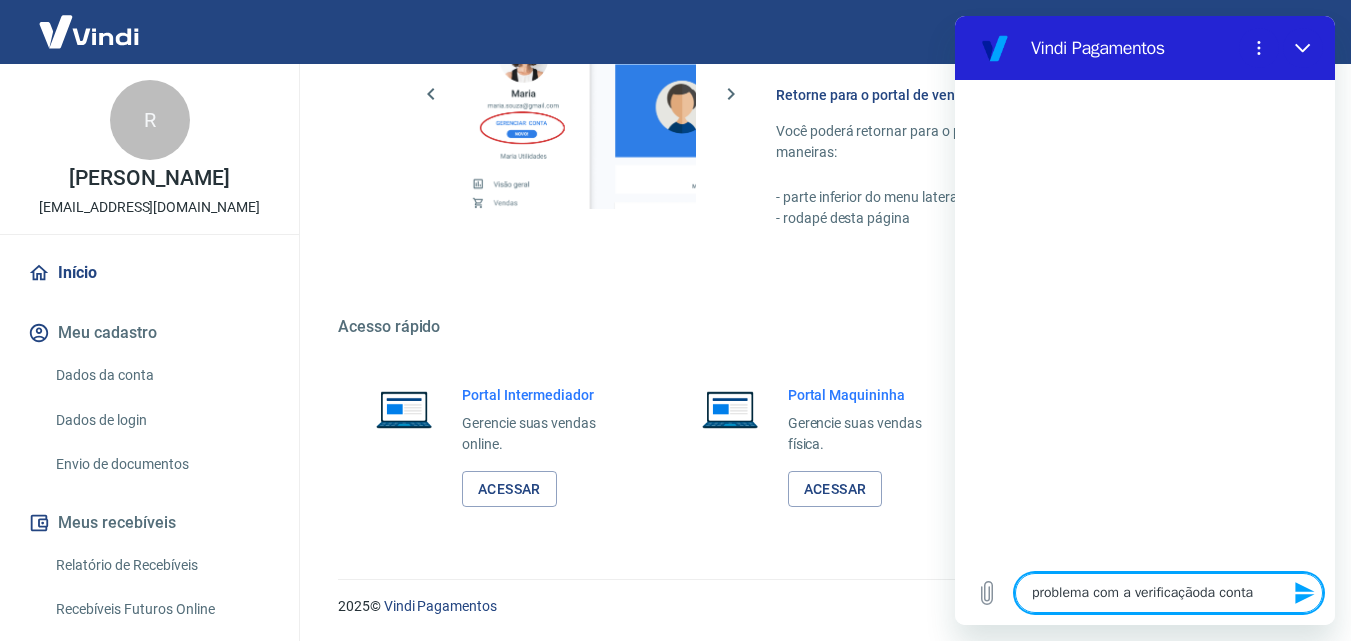 type on "problema com a verificaçãoda conta" 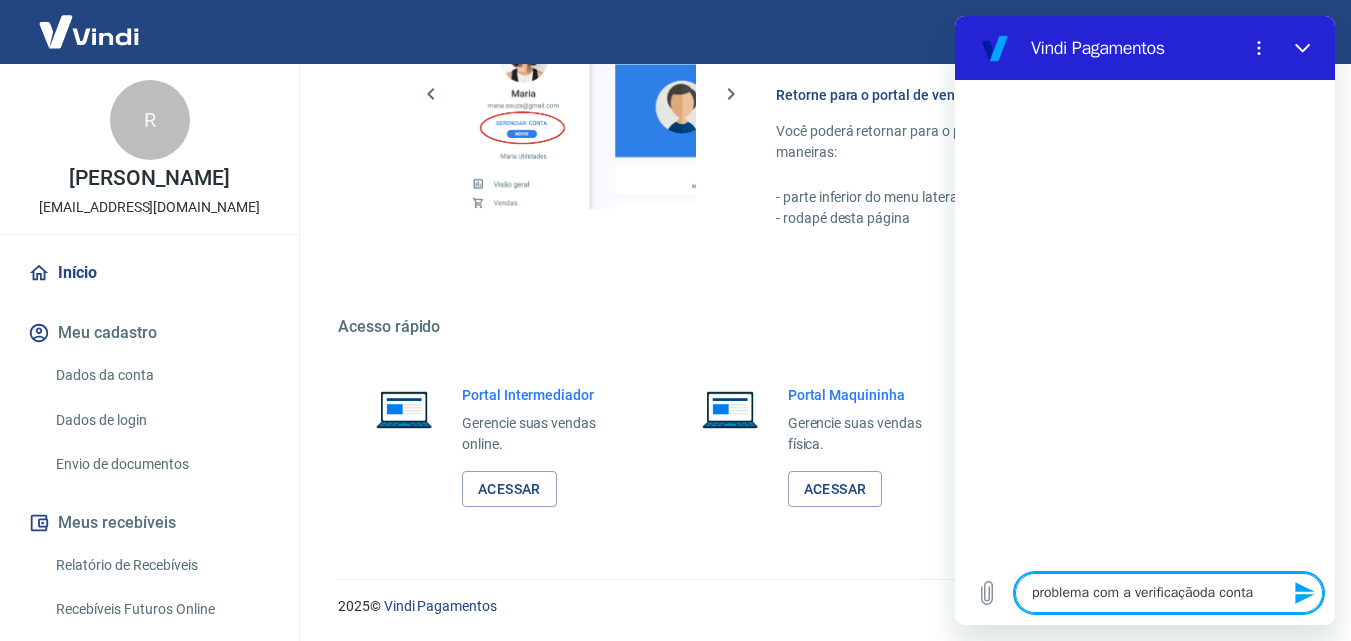 type 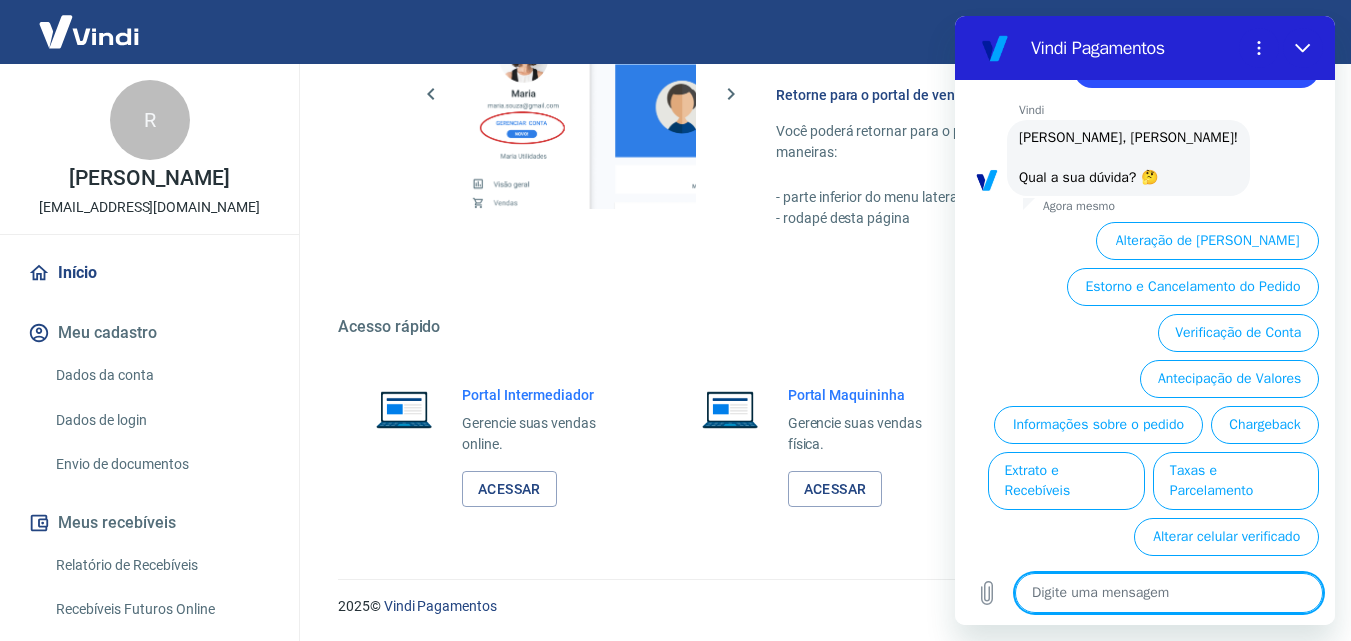 scroll, scrollTop: 92, scrollLeft: 0, axis: vertical 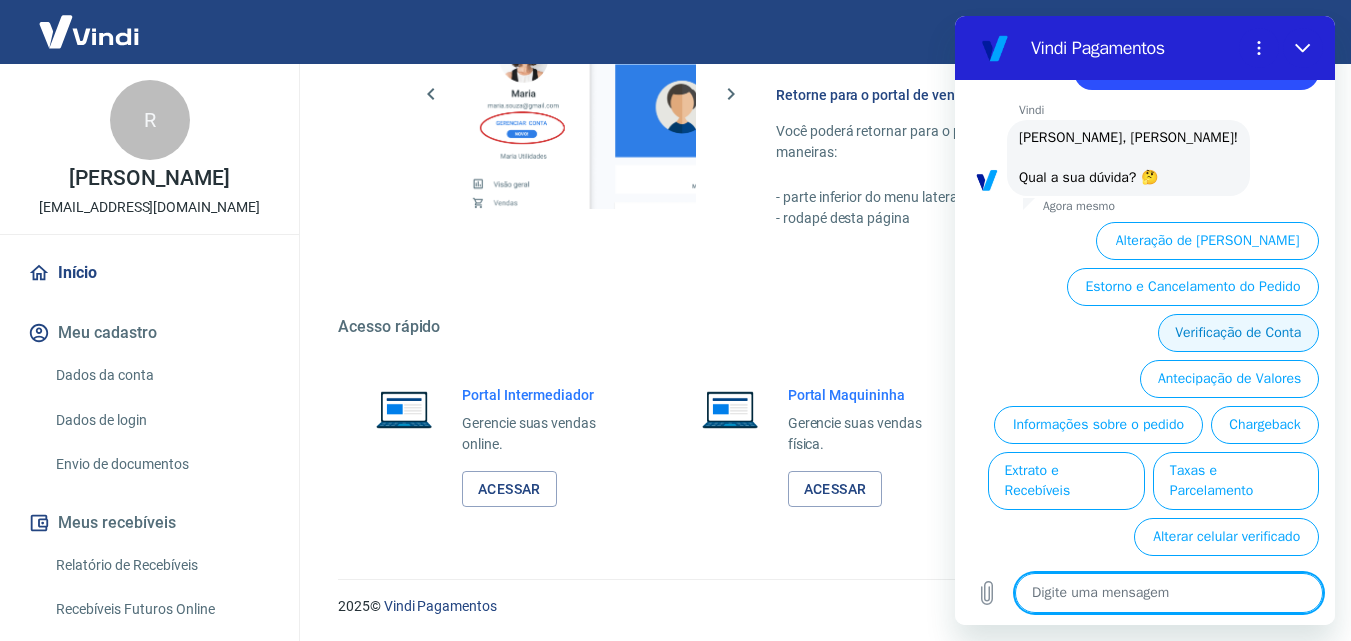 click on "Verificação de Conta" at bounding box center (1238, 333) 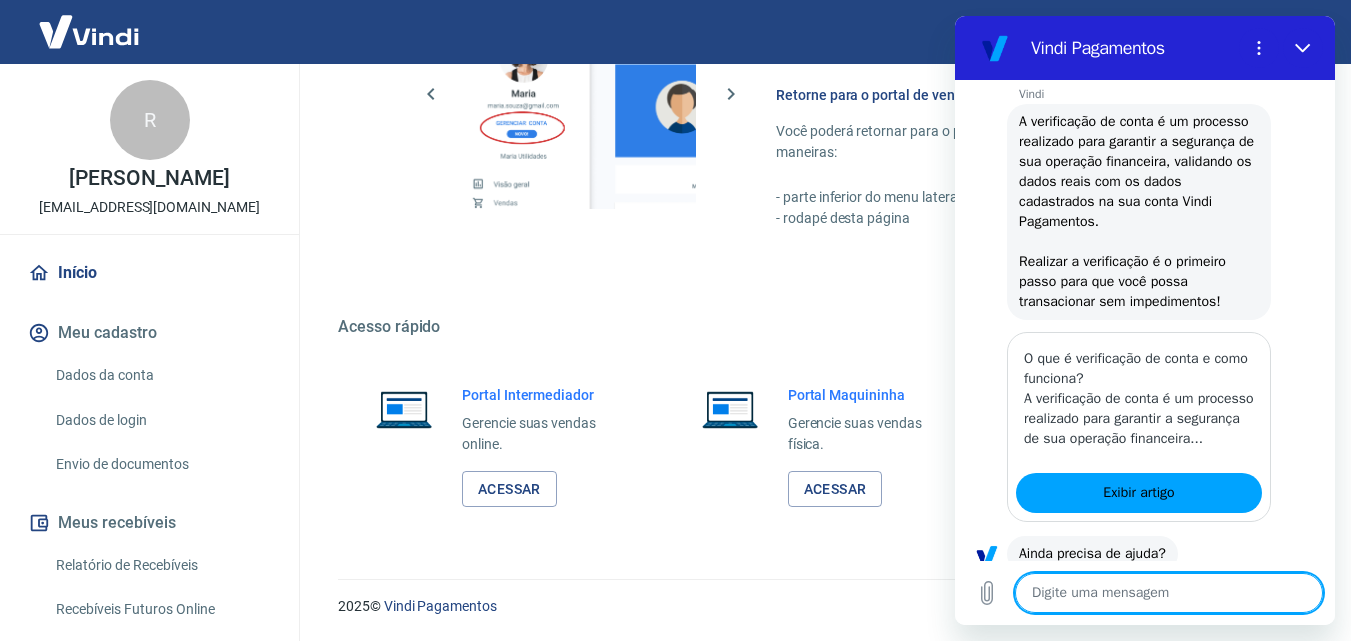 scroll, scrollTop: 336, scrollLeft: 0, axis: vertical 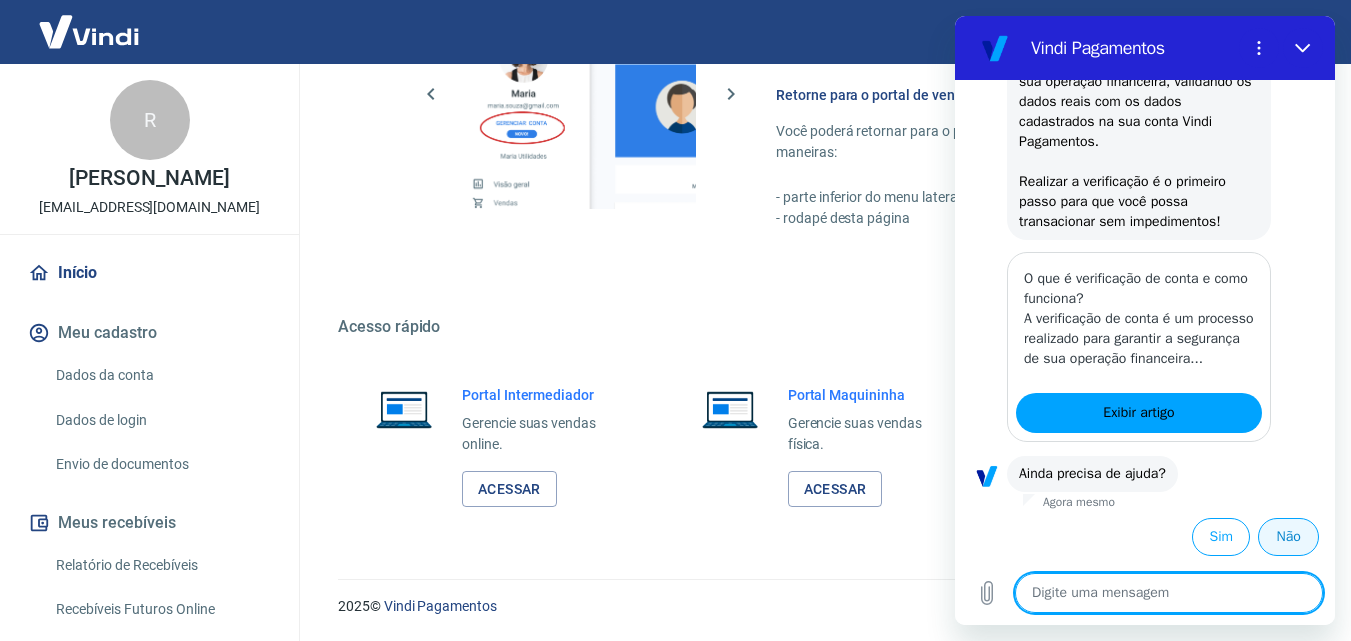 click on "Não" at bounding box center [1288, 537] 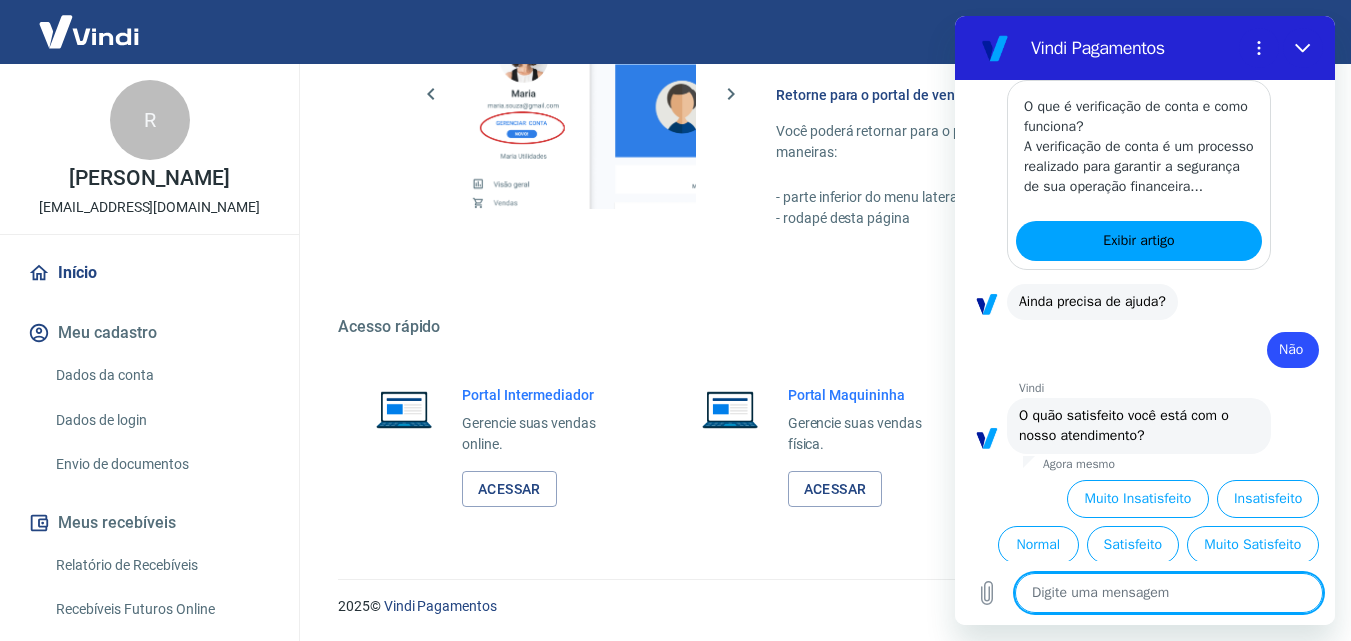 scroll, scrollTop: 516, scrollLeft: 0, axis: vertical 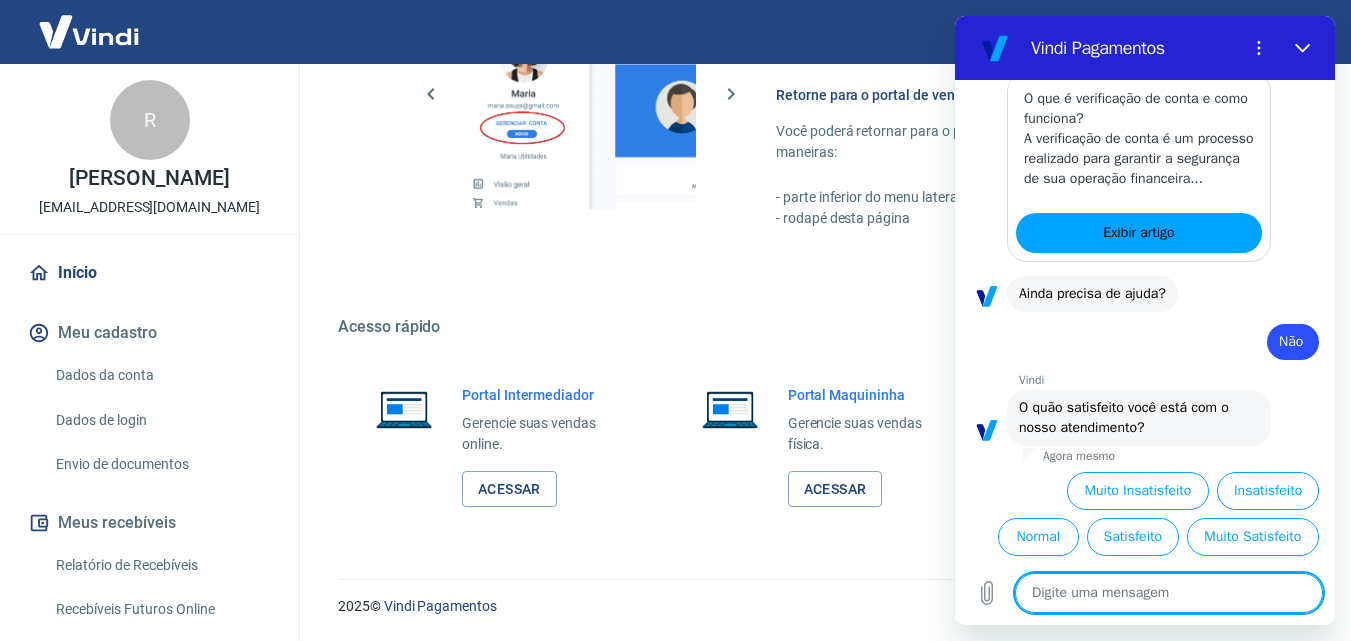 click on "Acesso rápido" at bounding box center [820, 327] 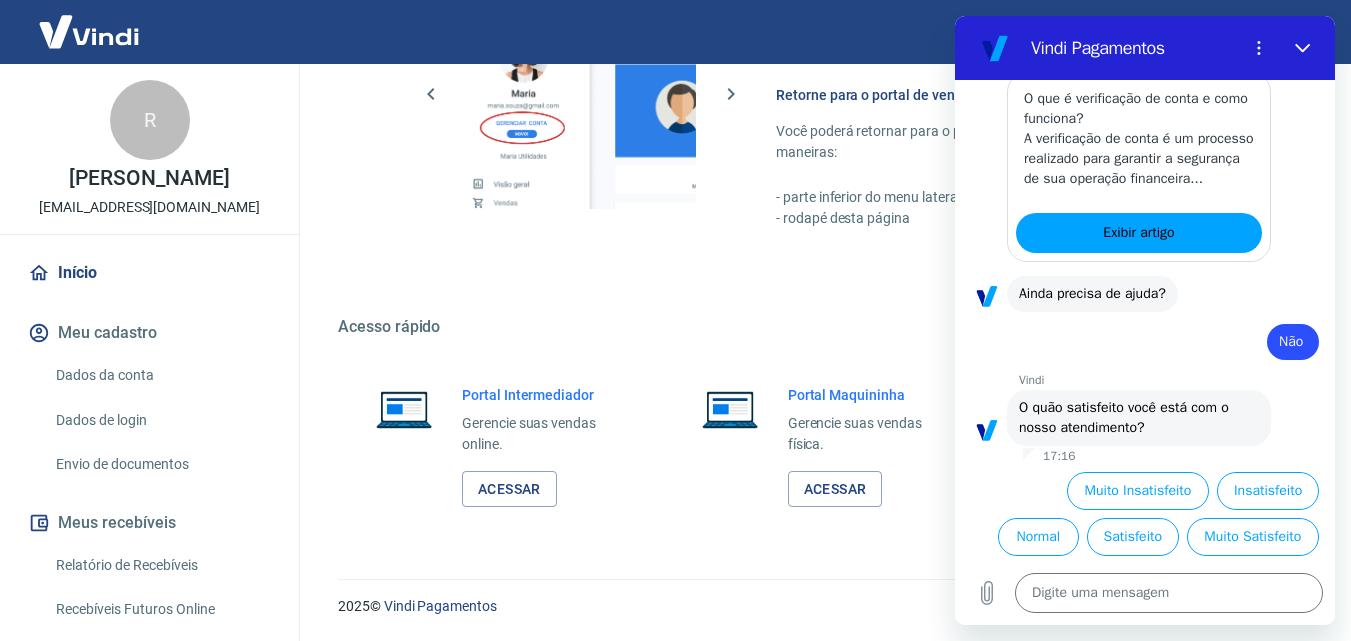 type on "x" 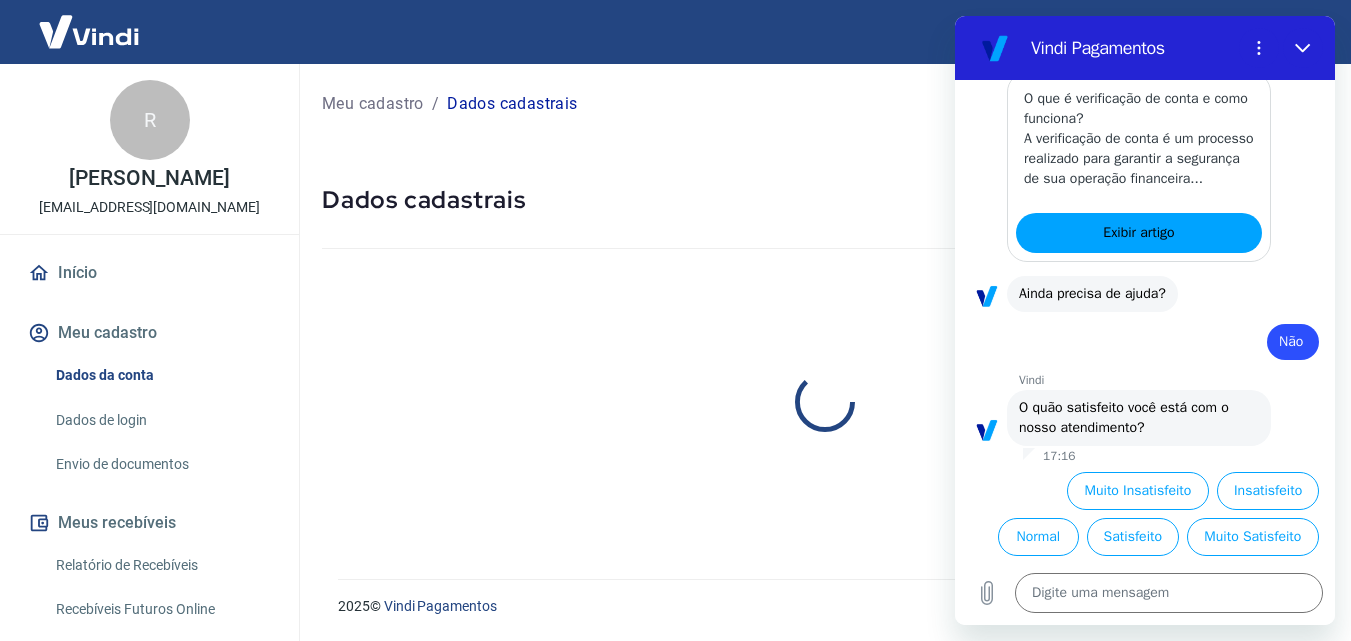 scroll, scrollTop: 0, scrollLeft: 0, axis: both 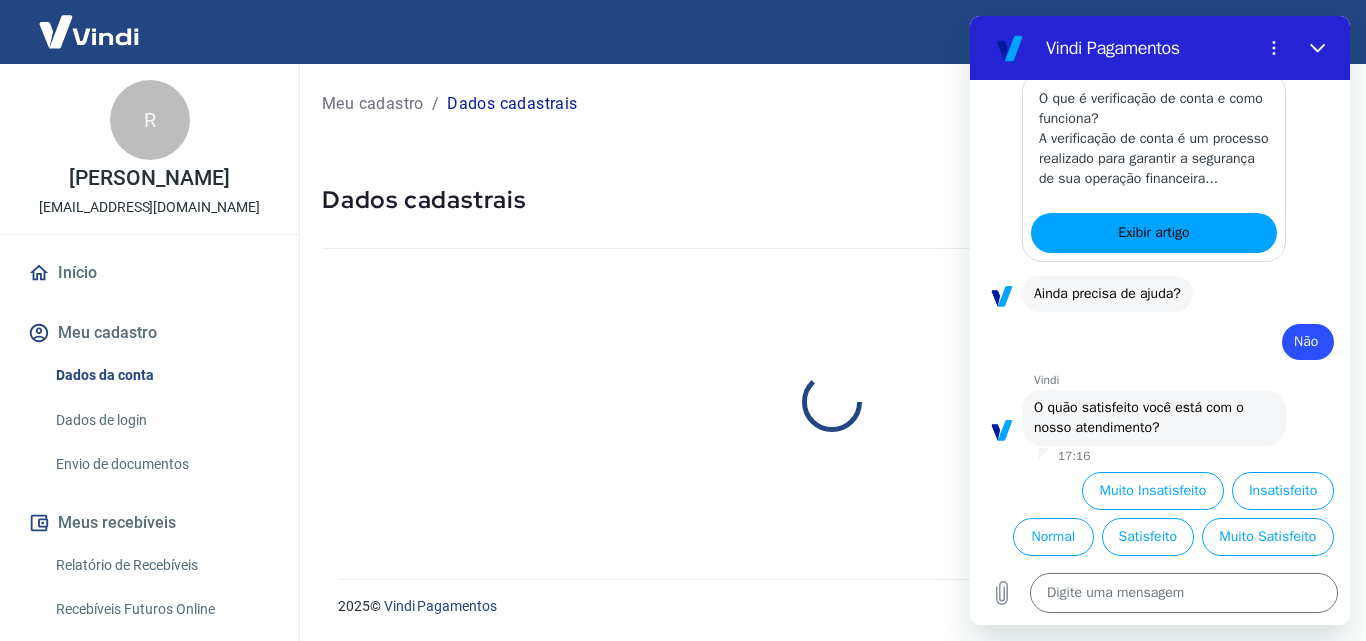 select on "SP" 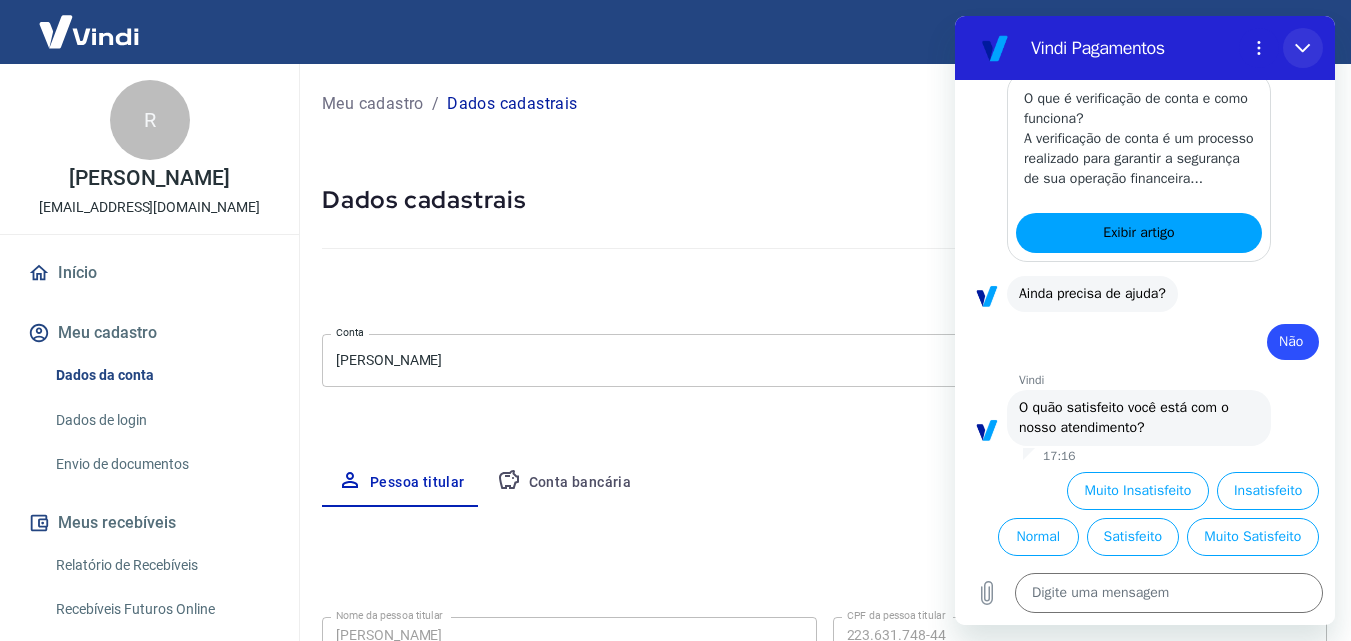 click 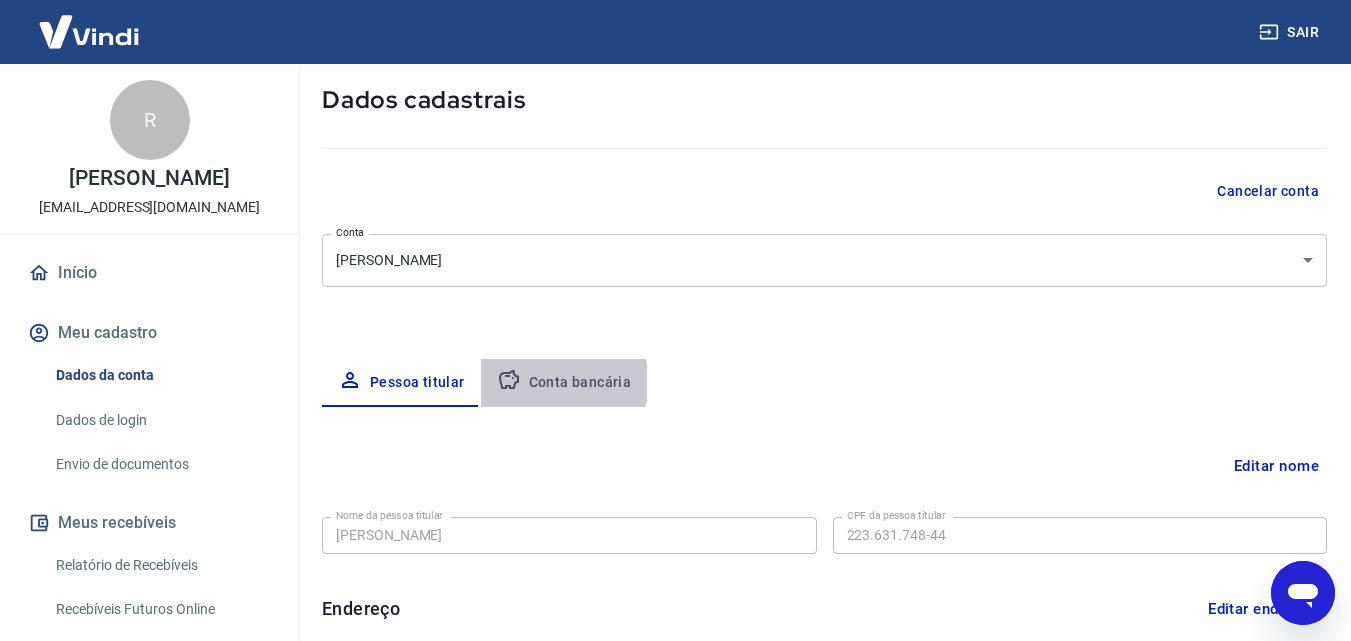 click on "Conta bancária" at bounding box center [564, 383] 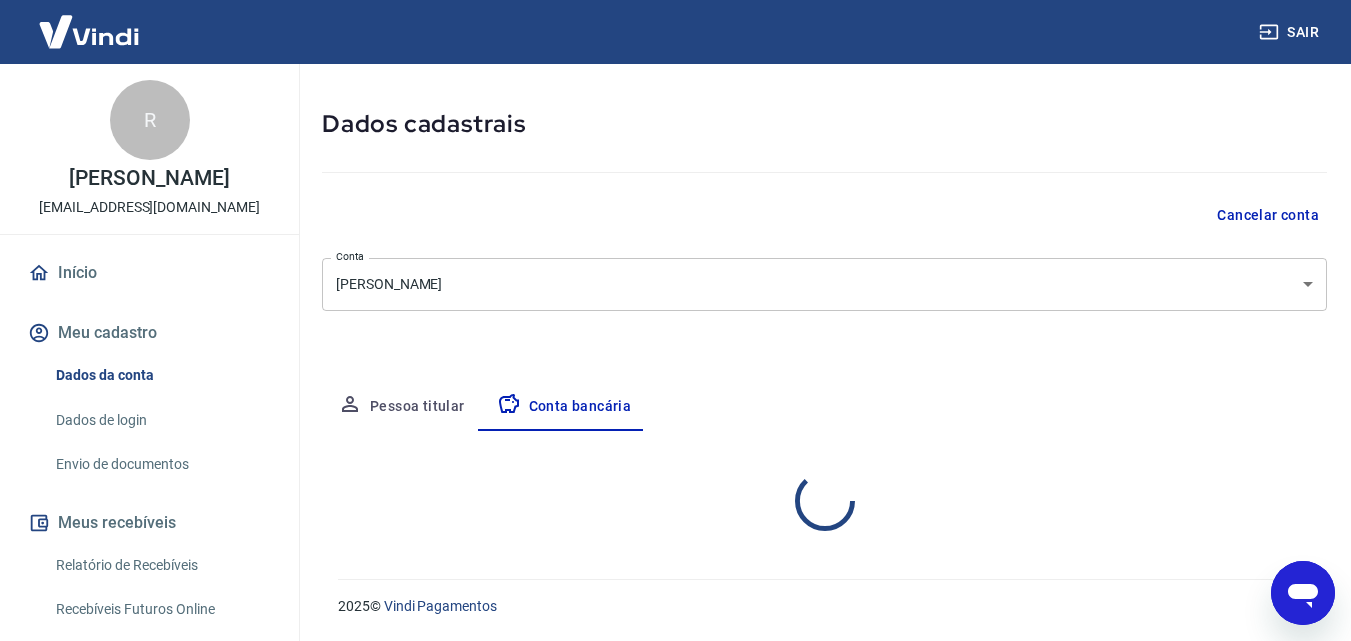 select on "1" 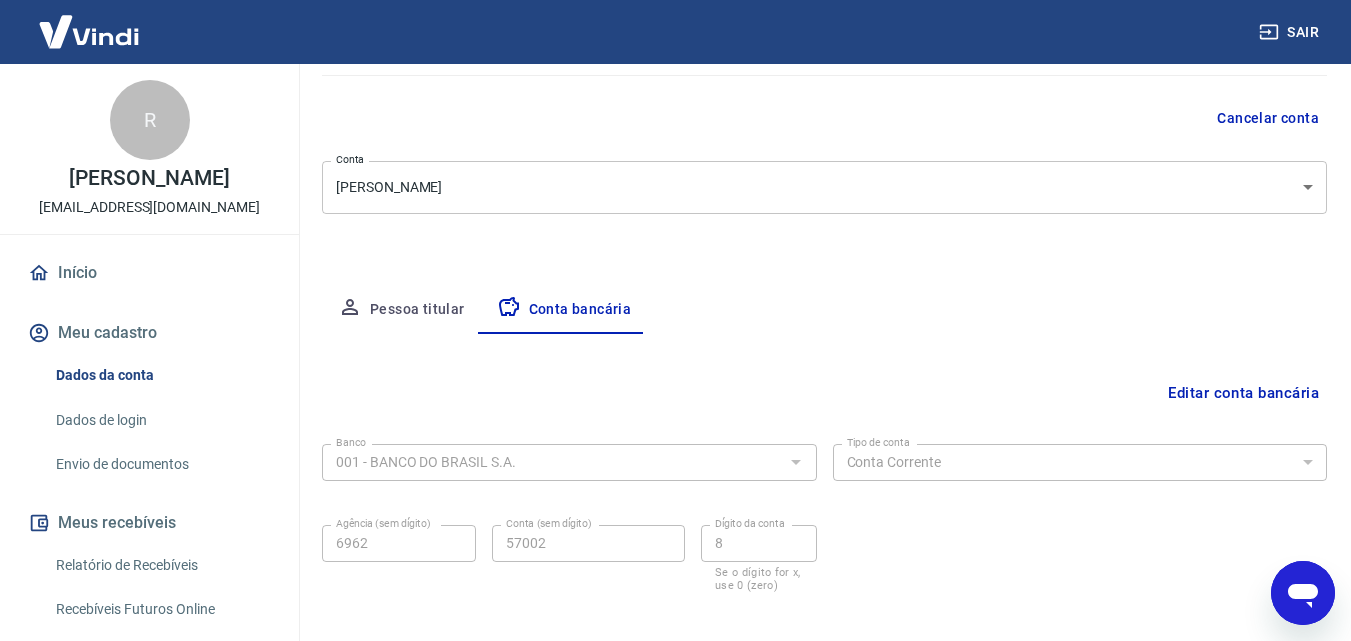 scroll, scrollTop: 270, scrollLeft: 0, axis: vertical 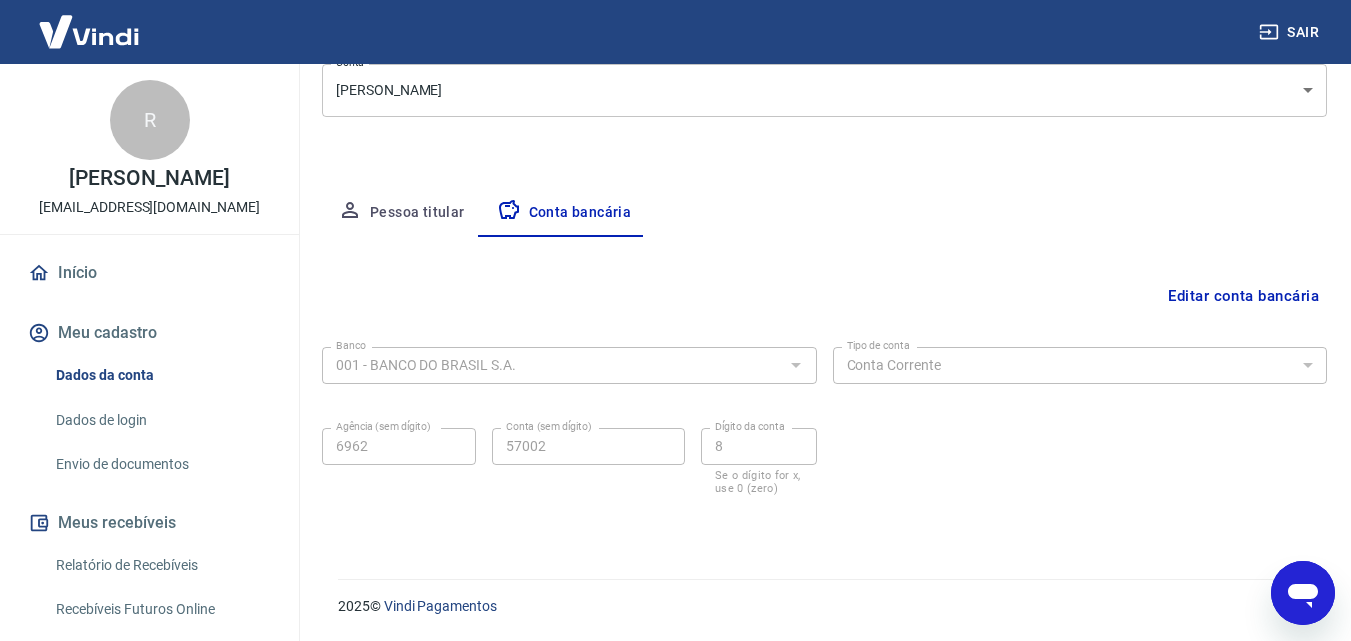 type on "x" 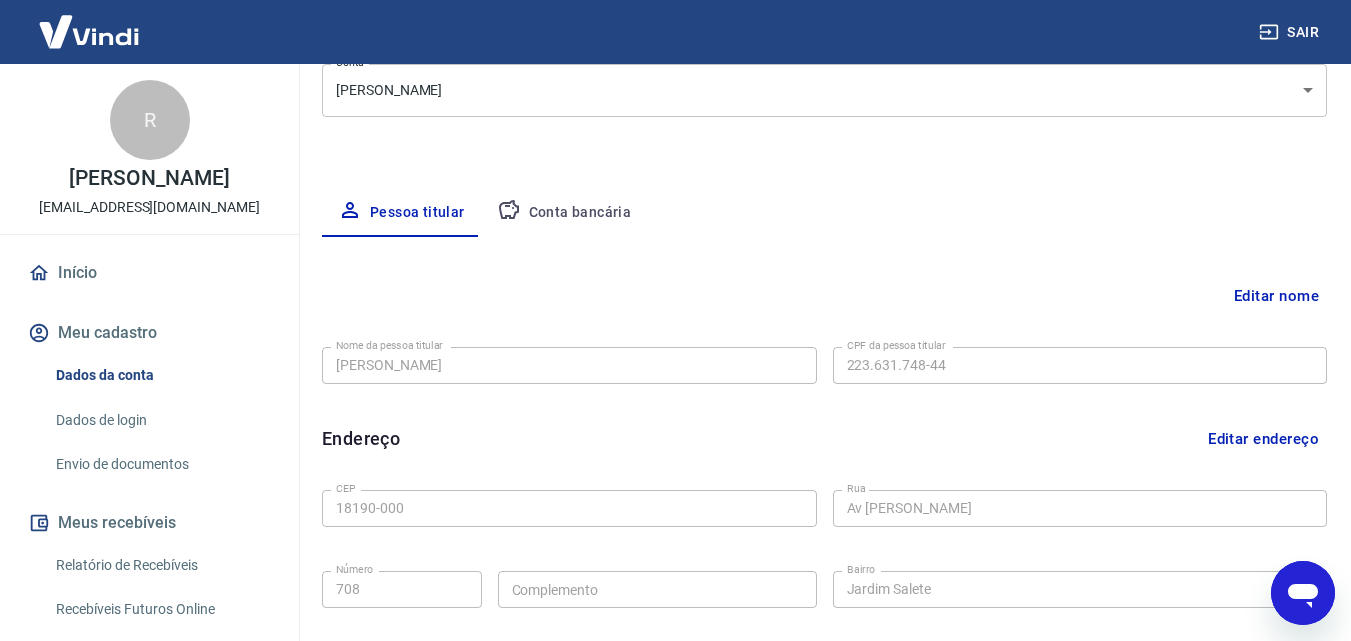 scroll, scrollTop: 370, scrollLeft: 0, axis: vertical 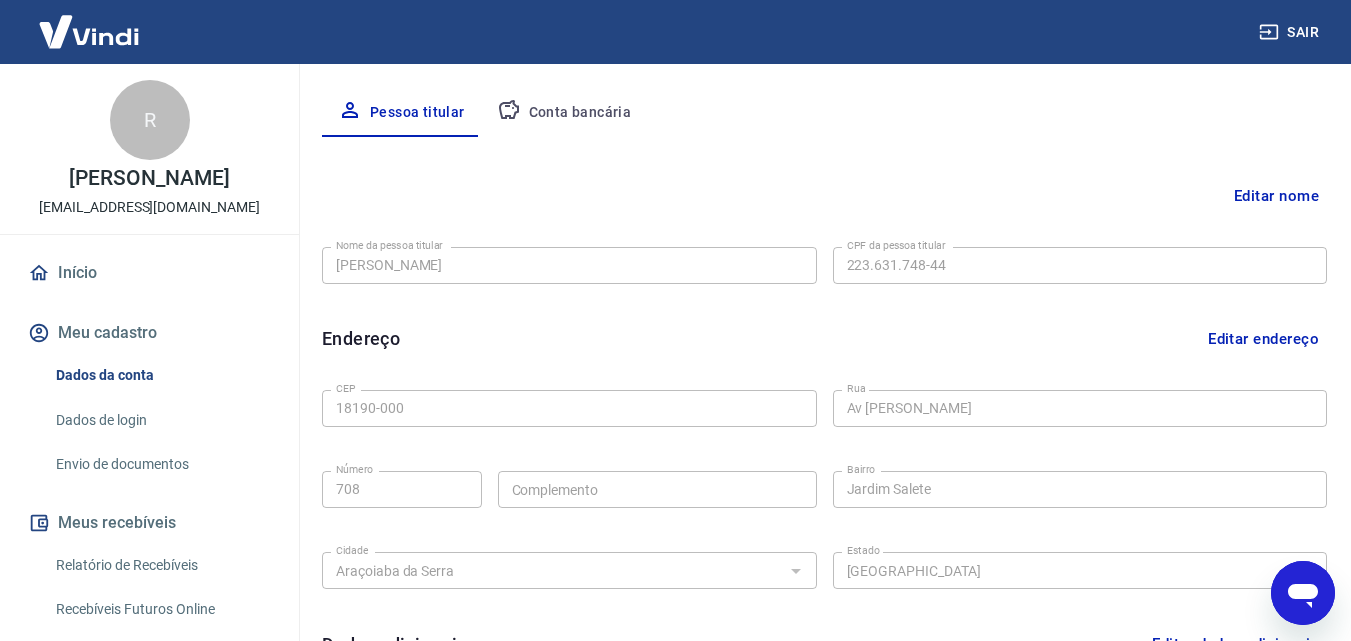 type on "x" 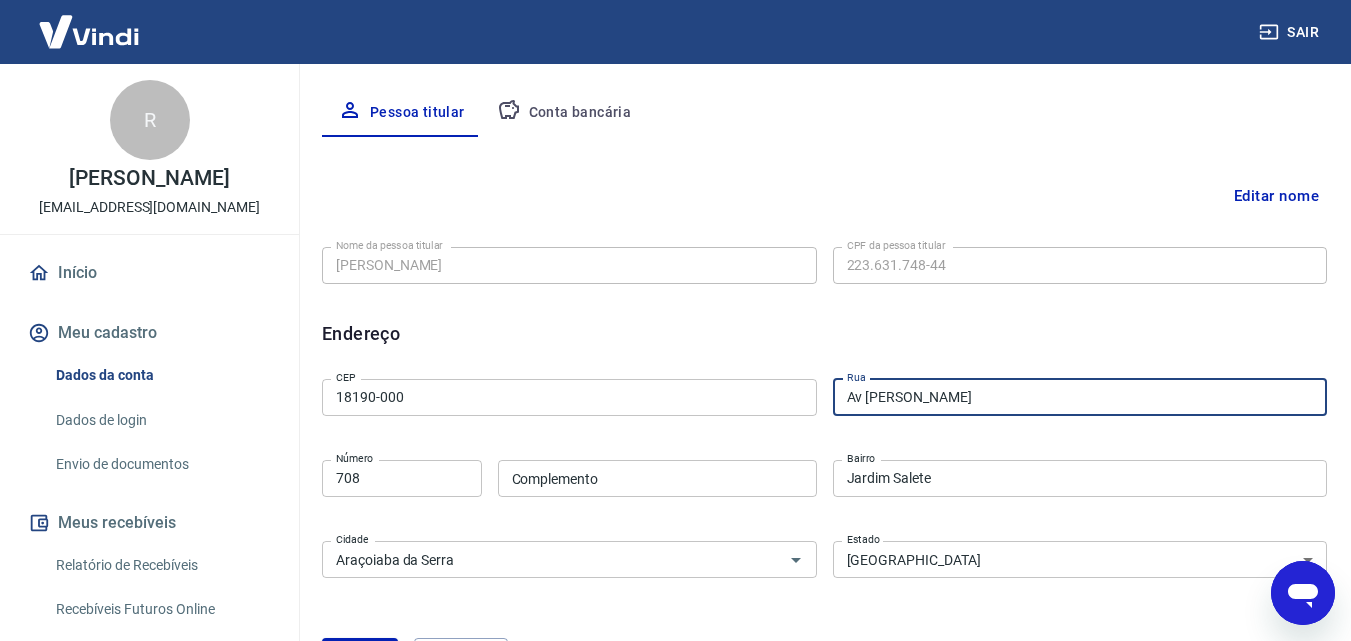 click on "Av [PERSON_NAME]" at bounding box center (1080, 397) 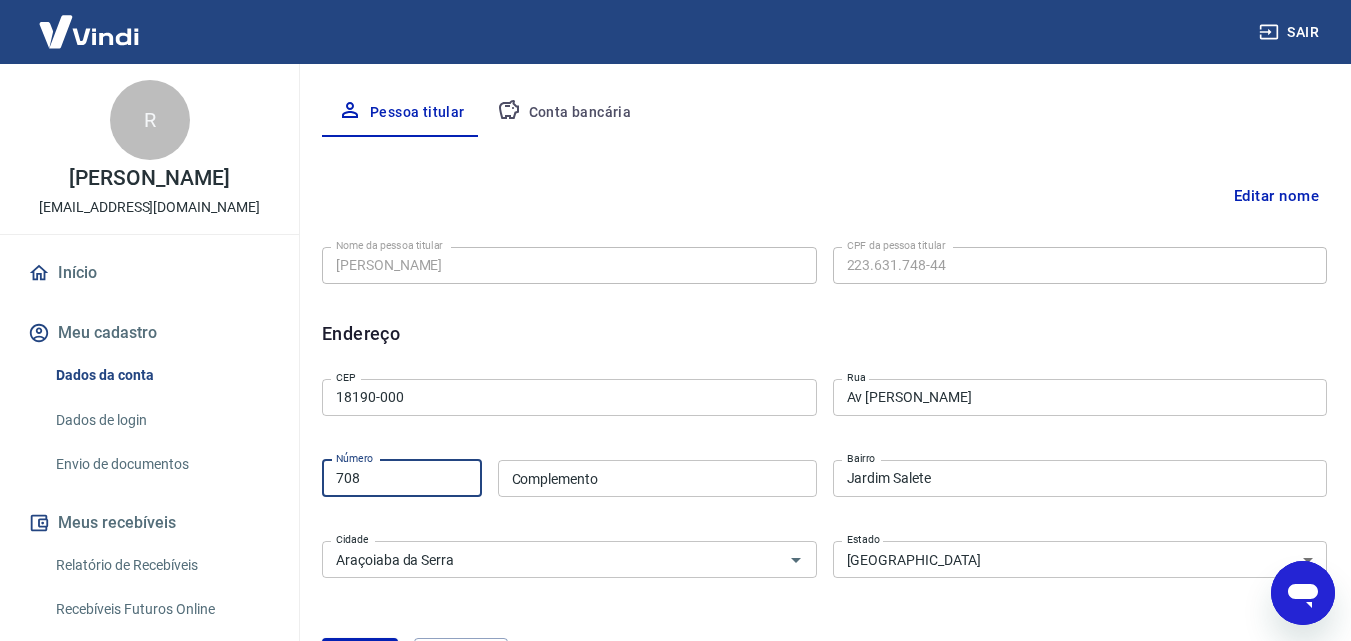click on "708" at bounding box center (402, 478) 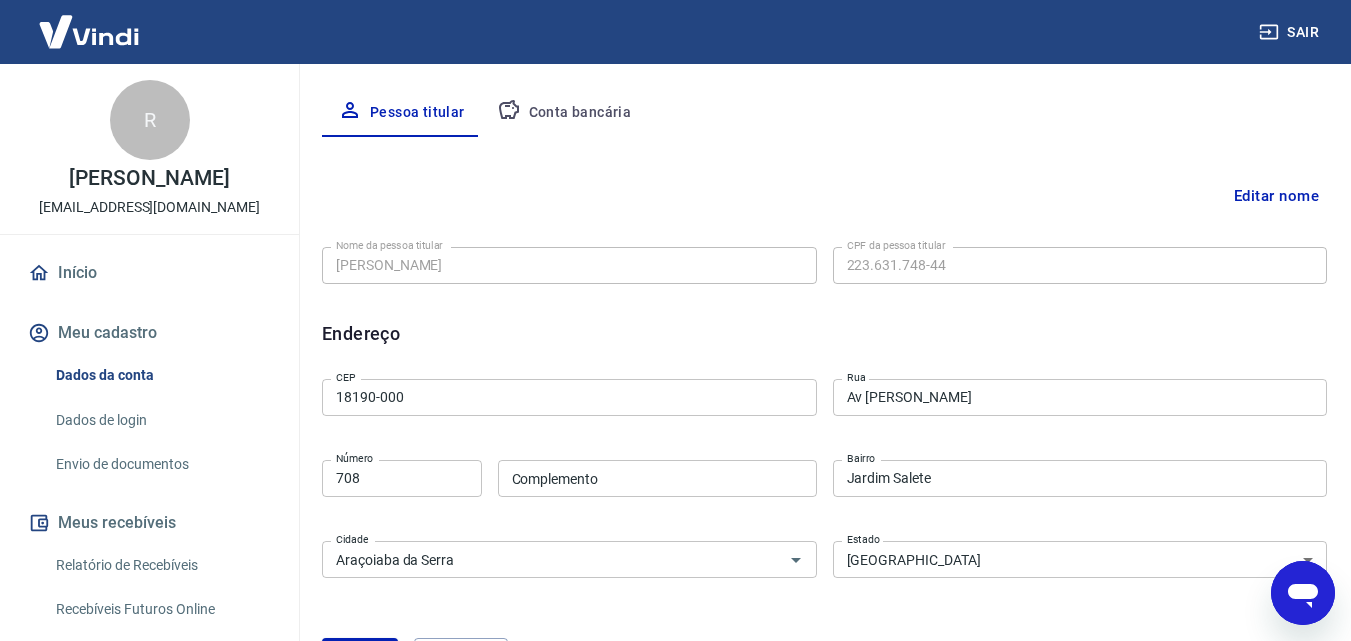 click on "CEP 18190-000 CEP [GEOGRAPHIC_DATA][PERSON_NAME] [GEOGRAPHIC_DATA] Número Complemento Complemento Bairro [GEOGRAPHIC_DATA] [GEOGRAPHIC_DATA] [GEOGRAPHIC_DATA] [GEOGRAPHIC_DATA] [GEOGRAPHIC_DATA] [GEOGRAPHIC_DATA] [GEOGRAPHIC_DATA] [GEOGRAPHIC_DATA] [GEOGRAPHIC_DATA] [GEOGRAPHIC_DATA] [GEOGRAPHIC_DATA] [GEOGRAPHIC_DATA] [GEOGRAPHIC_DATA] [GEOGRAPHIC_DATA] [GEOGRAPHIC_DATA] [GEOGRAPHIC_DATA] [GEOGRAPHIC_DATA] [GEOGRAPHIC_DATA] [GEOGRAPHIC_DATA] [GEOGRAPHIC_DATA] [GEOGRAPHIC_DATA] [GEOGRAPHIC_DATA] [GEOGRAPHIC_DATA] [GEOGRAPHIC_DATA] [GEOGRAPHIC_DATA] [GEOGRAPHIC_DATA] [GEOGRAPHIC_DATA] [GEOGRAPHIC_DATA] Estado" at bounding box center (824, 476) 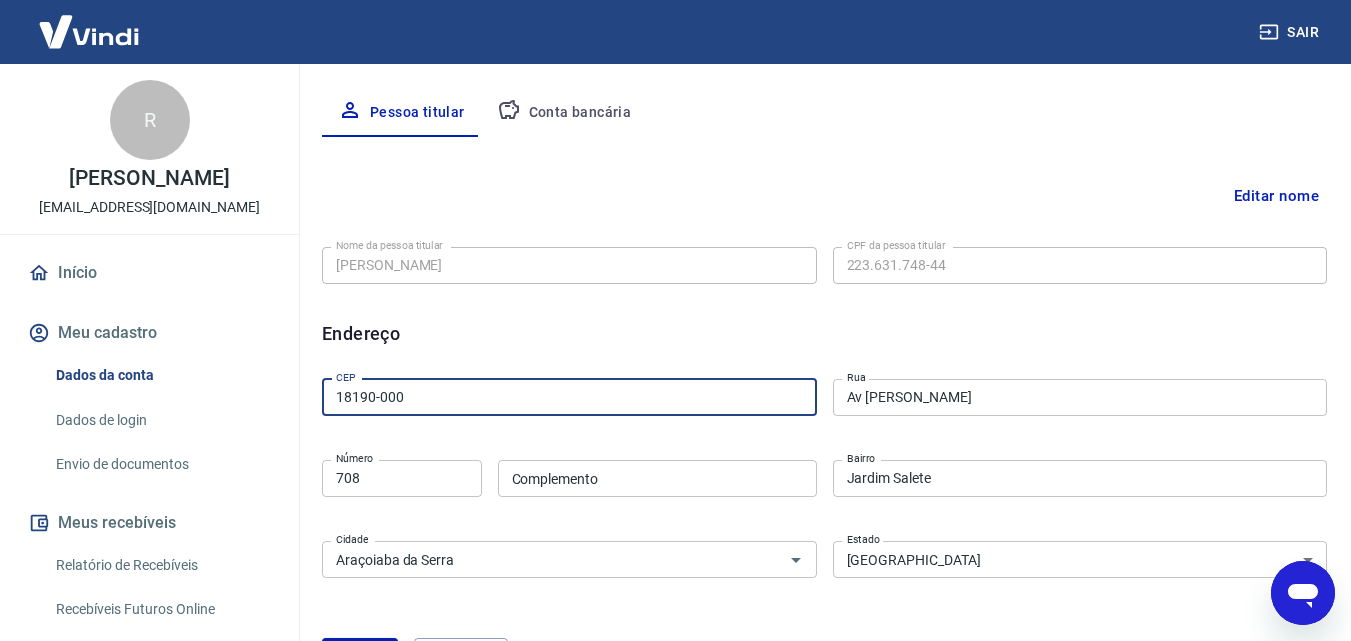 click on "18190-000" at bounding box center (569, 397) 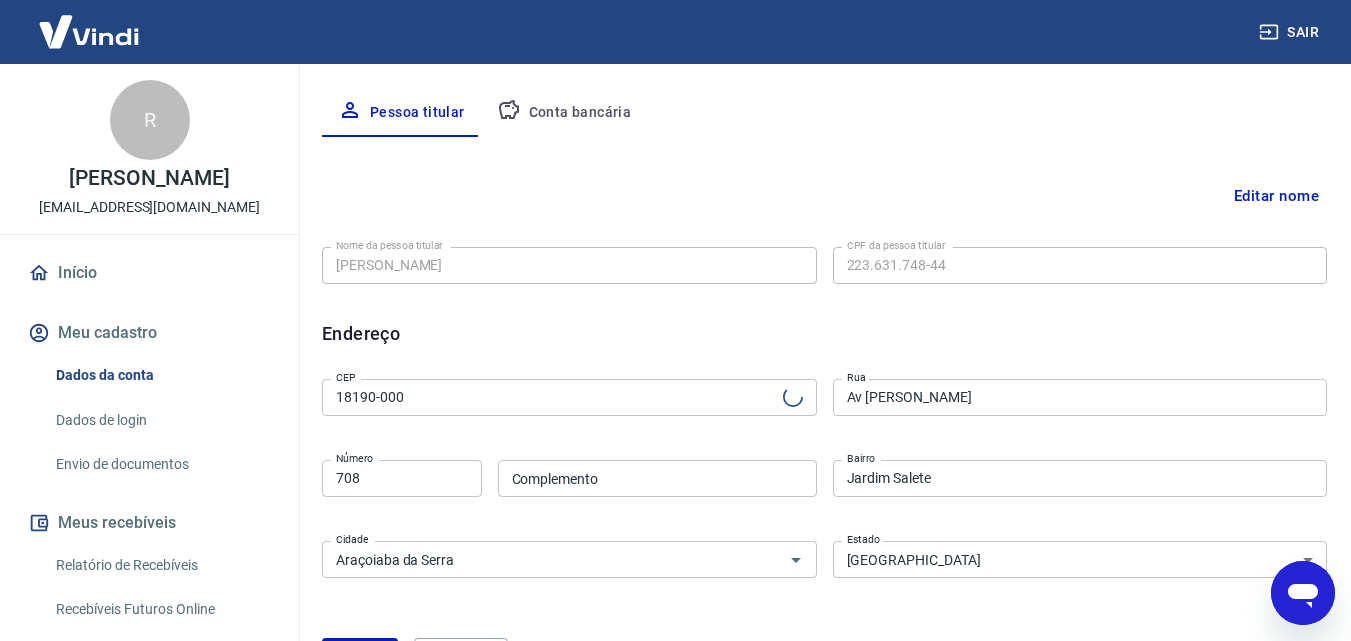 type 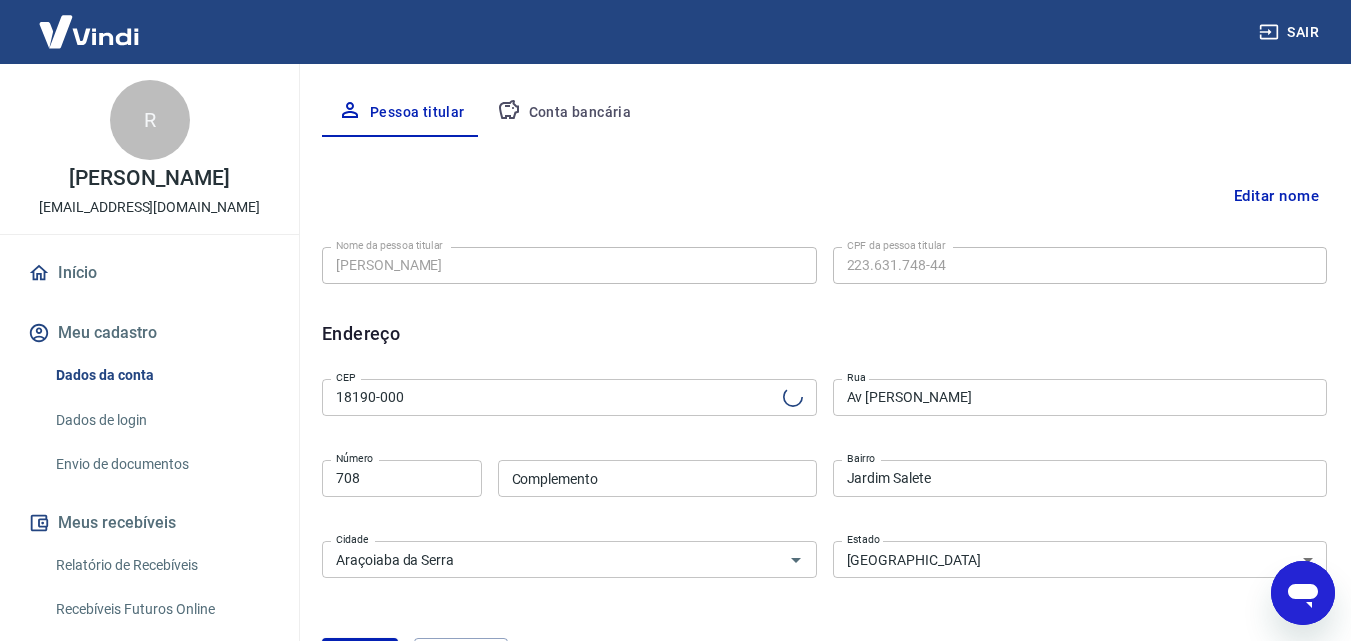 type 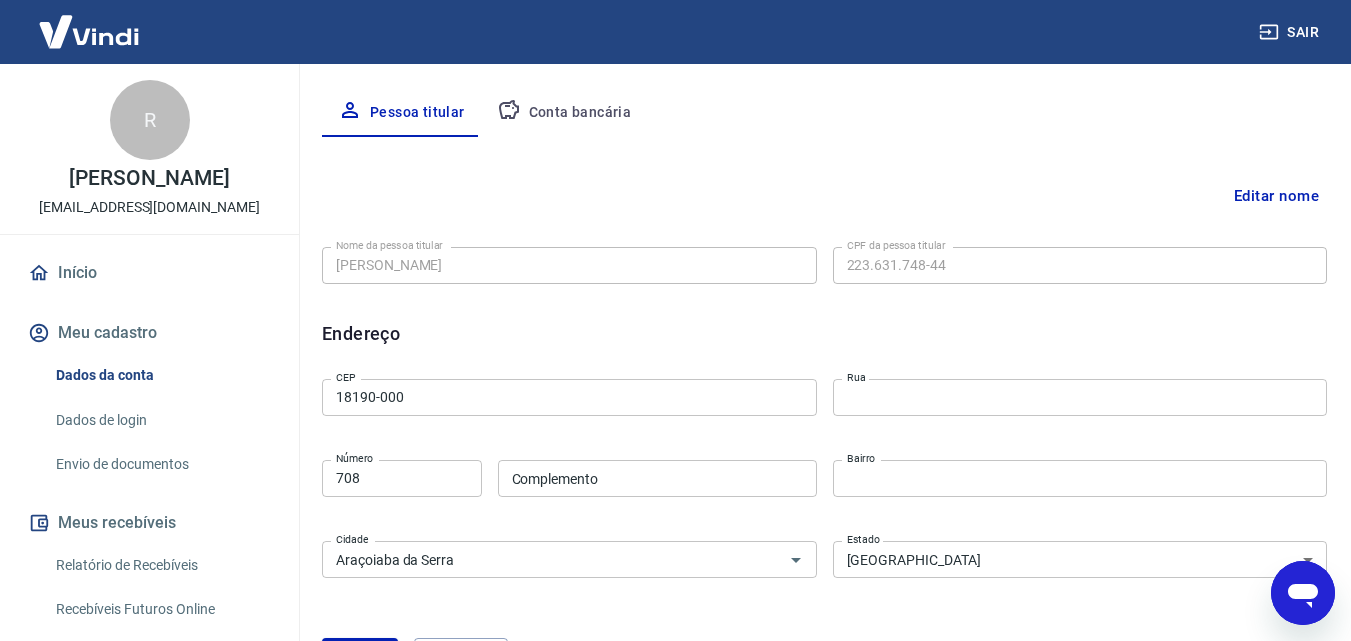 click on "Endereço Editar endereço" at bounding box center (824, 333) 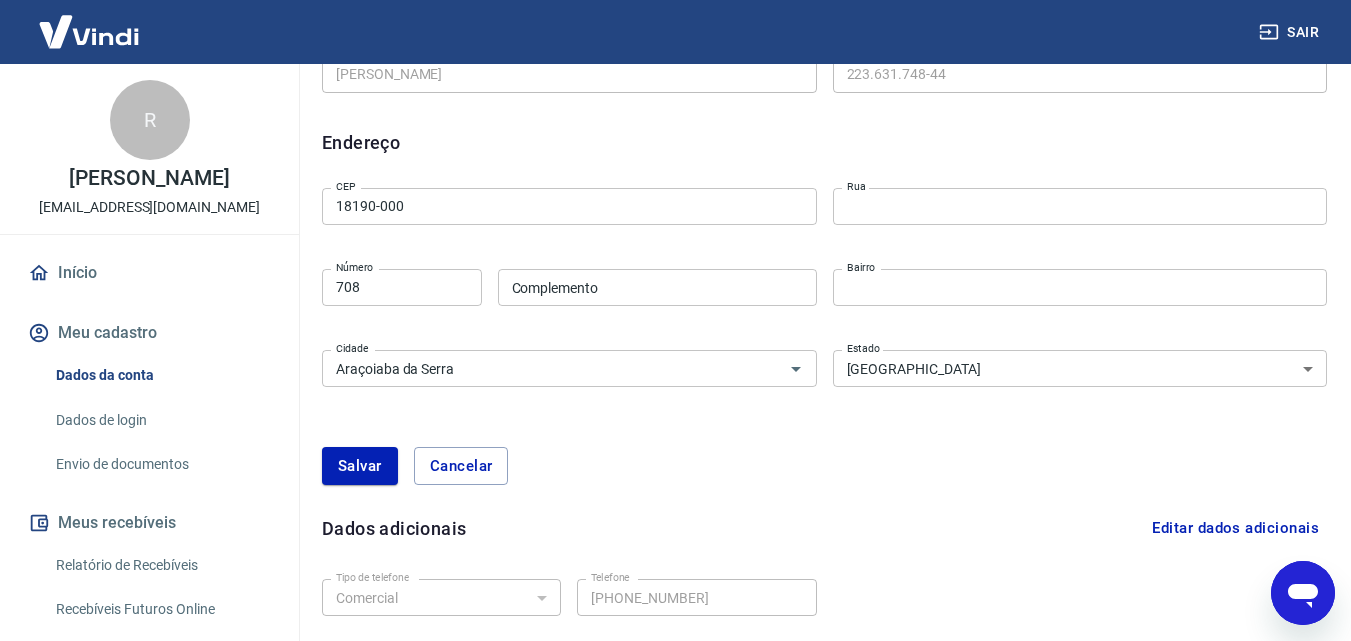 scroll, scrollTop: 570, scrollLeft: 0, axis: vertical 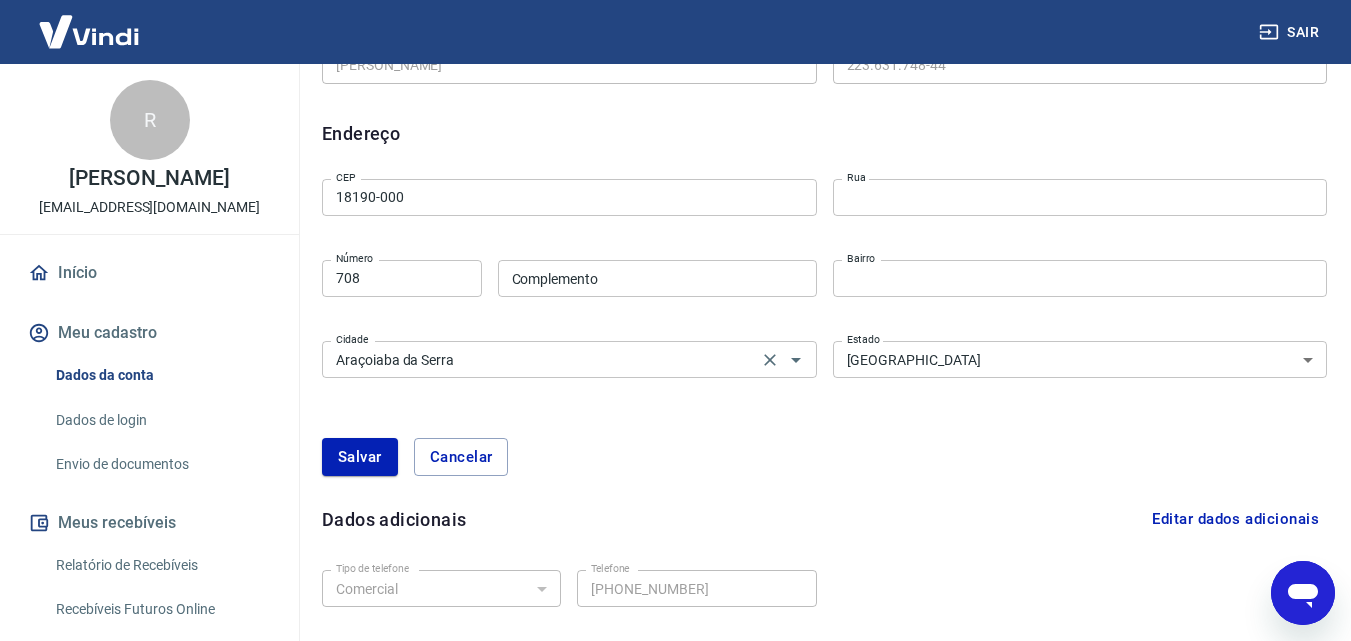 click on "Araçoiaba da Serra" at bounding box center (540, 359) 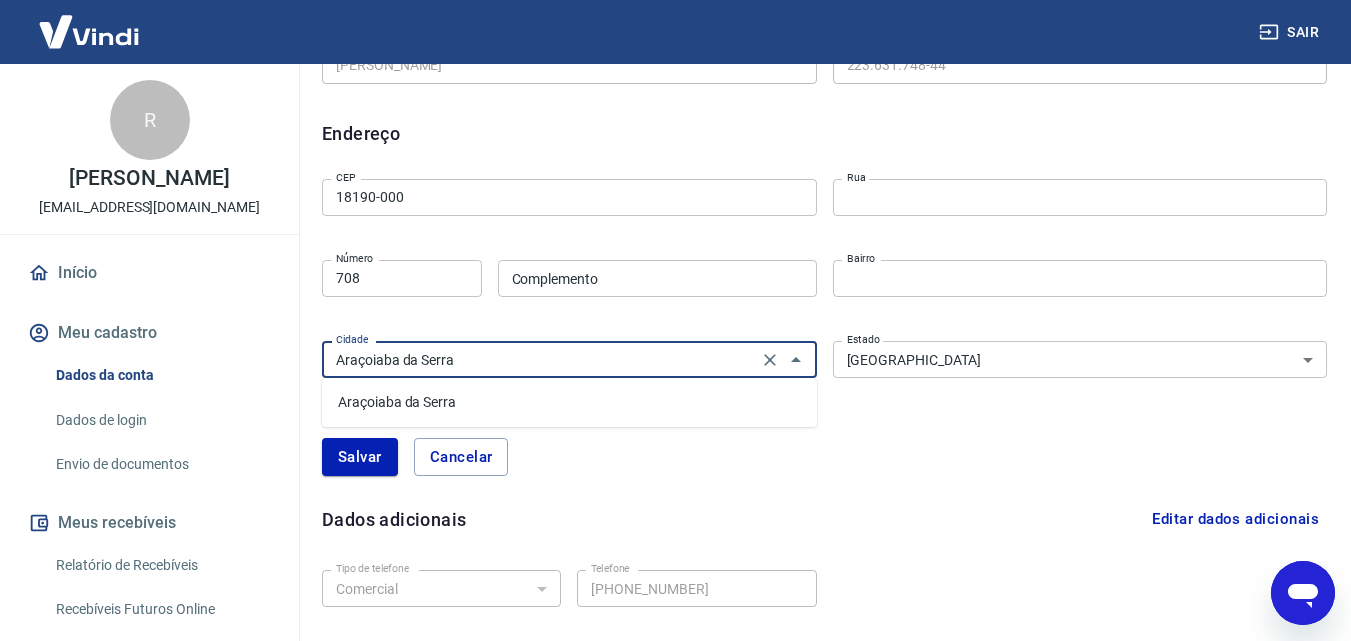 click on "Araçoiaba da Serra" at bounding box center [540, 359] 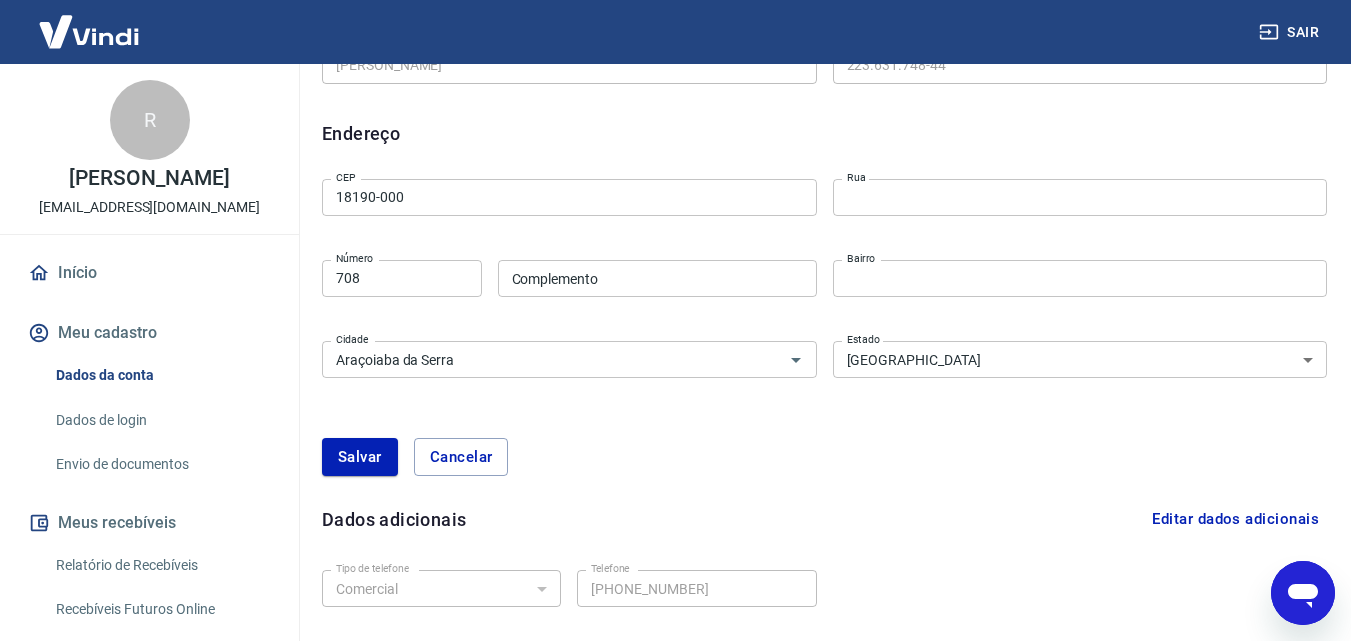 click on "CEP 18190-000 CEP [GEOGRAPHIC_DATA] Número Complemento Complemento [GEOGRAPHIC_DATA] [GEOGRAPHIC_DATA] [GEOGRAPHIC_DATA] [GEOGRAPHIC_DATA] [GEOGRAPHIC_DATA] [GEOGRAPHIC_DATA] [GEOGRAPHIC_DATA] [GEOGRAPHIC_DATA] [GEOGRAPHIC_DATA] [GEOGRAPHIC_DATA] [GEOGRAPHIC_DATA] [GEOGRAPHIC_DATA] [GEOGRAPHIC_DATA] [GEOGRAPHIC_DATA] [GEOGRAPHIC_DATA] [GEOGRAPHIC_DATA] [GEOGRAPHIC_DATA] [GEOGRAPHIC_DATA] [GEOGRAPHIC_DATA] [GEOGRAPHIC_DATA] [GEOGRAPHIC_DATA] [GEOGRAPHIC_DATA] [GEOGRAPHIC_DATA] [GEOGRAPHIC_DATA] [GEOGRAPHIC_DATA] [GEOGRAPHIC_DATA] [GEOGRAPHIC_DATA] [GEOGRAPHIC_DATA] [GEOGRAPHIC_DATA] Estado [GEOGRAPHIC_DATA] Cancelar" at bounding box center [824, 335] 